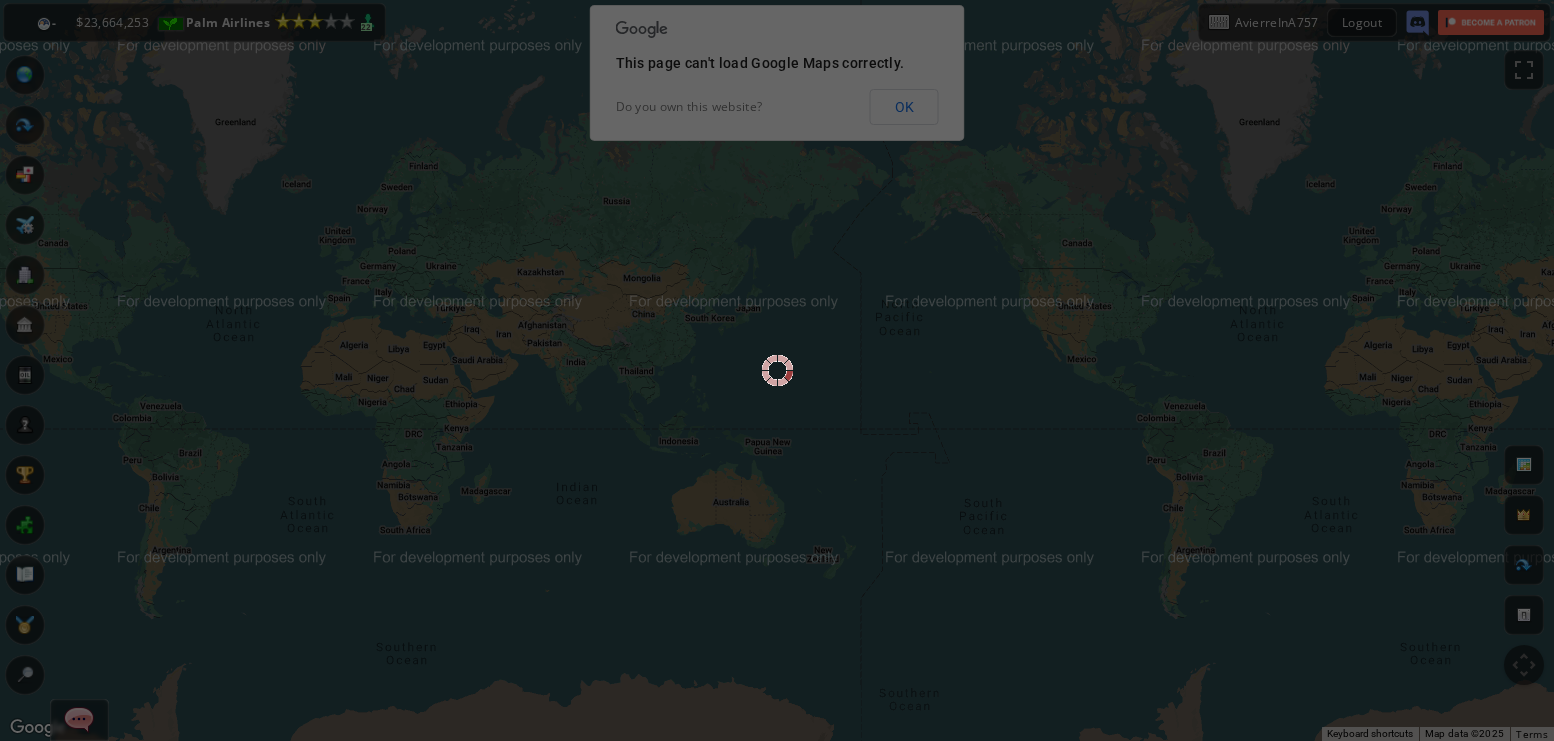 scroll, scrollTop: 0, scrollLeft: 0, axis: both 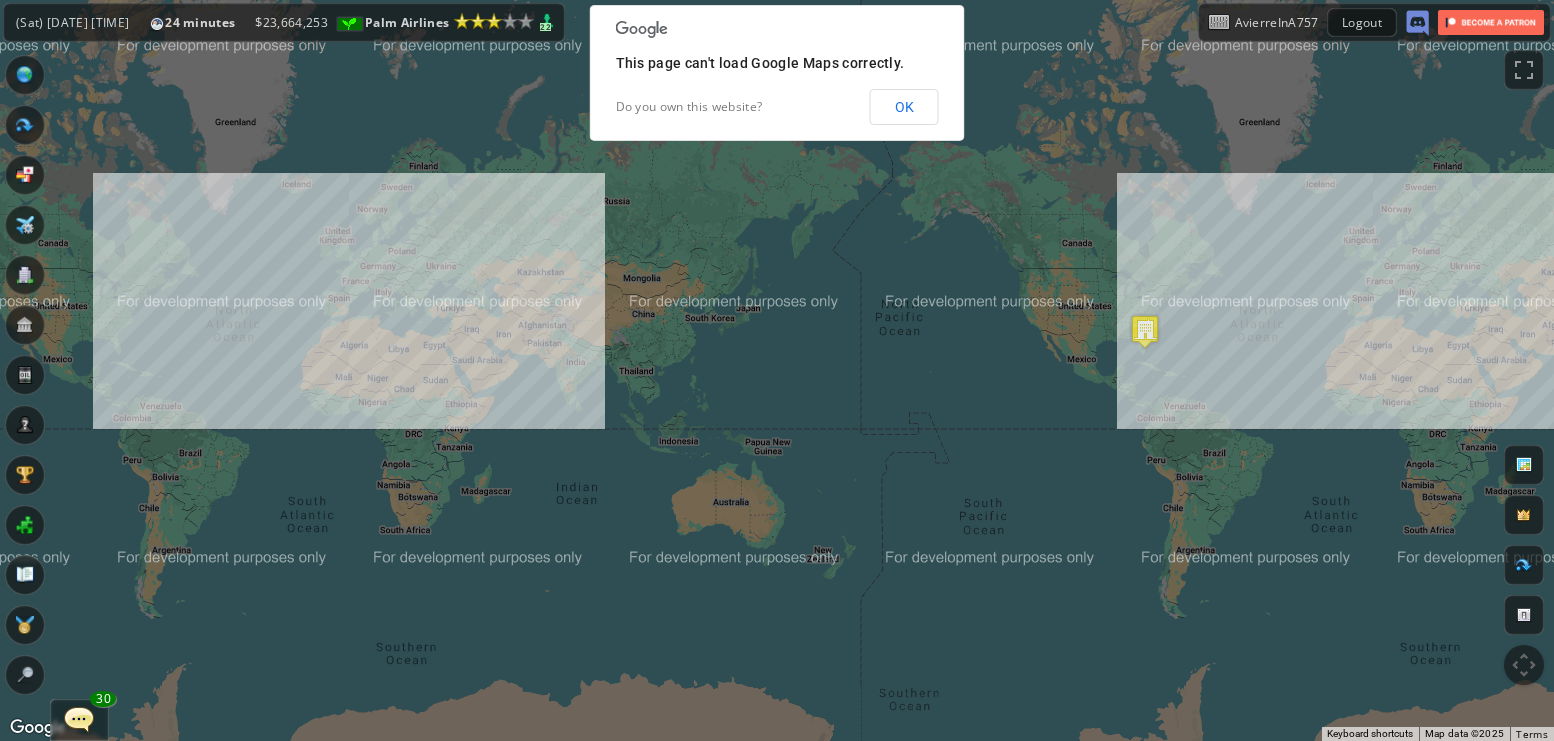 click on "OK" at bounding box center [904, 107] 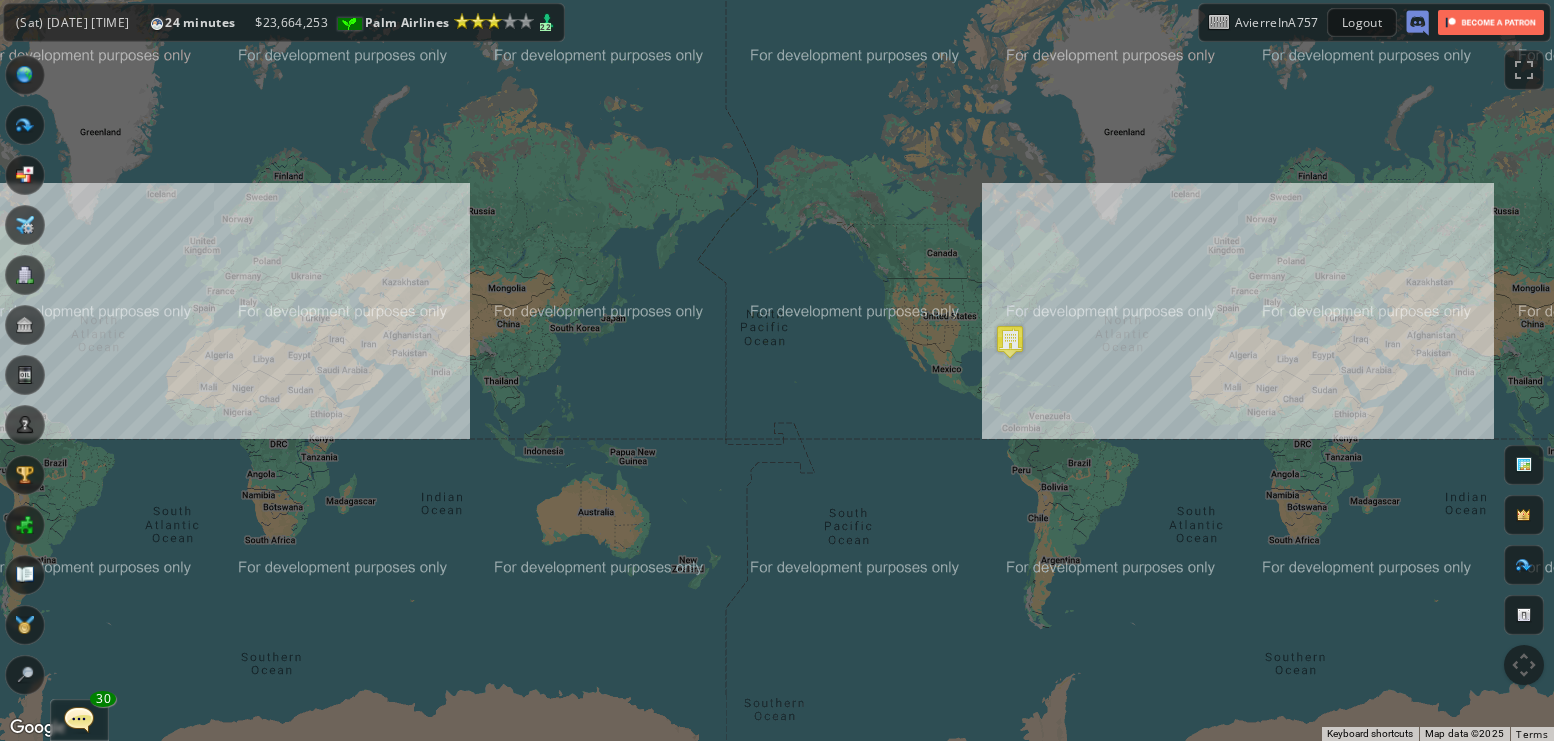 drag, startPoint x: 1098, startPoint y: 250, endPoint x: 946, endPoint y: 264, distance: 152.64337 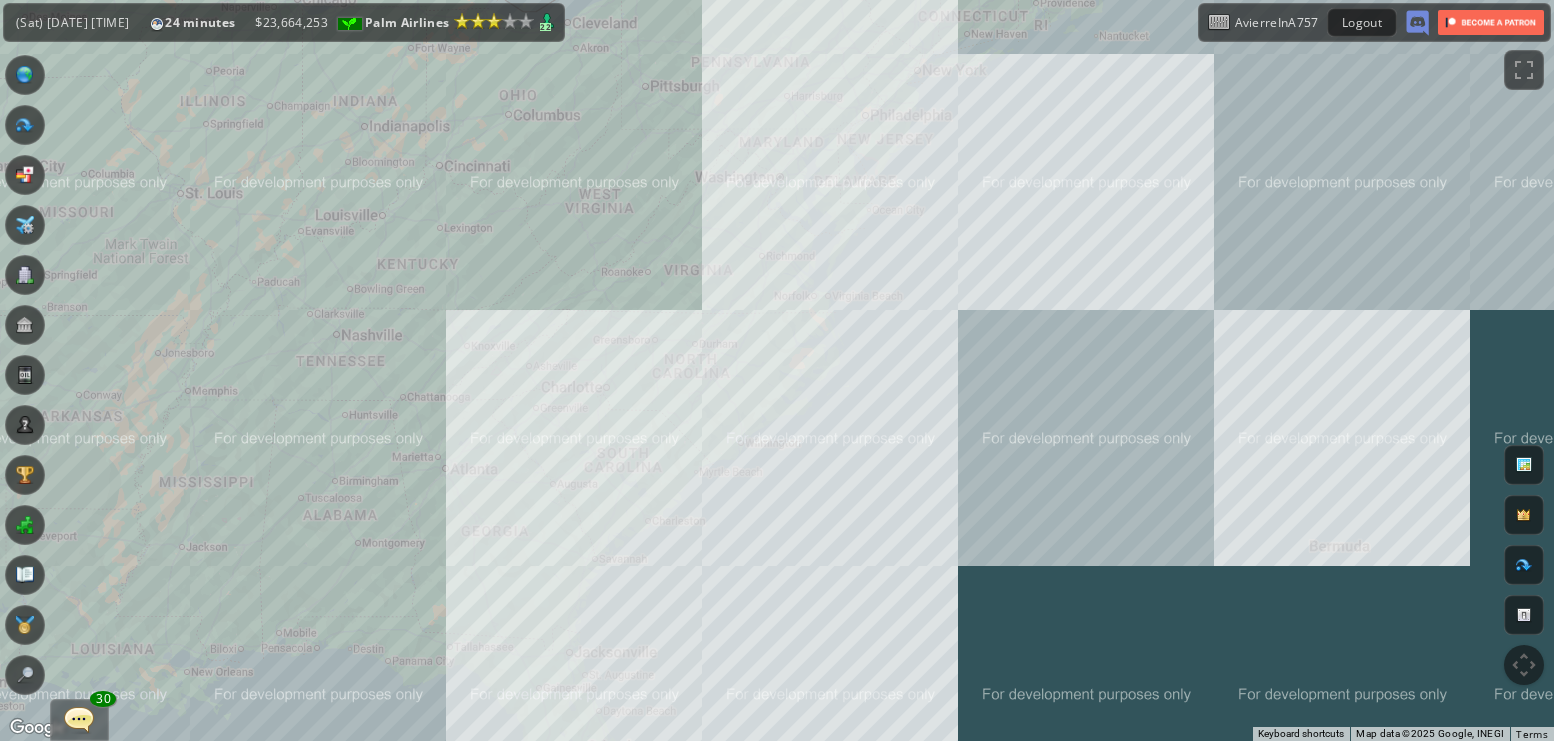 drag, startPoint x: 890, startPoint y: 181, endPoint x: 847, endPoint y: 175, distance: 43.416588 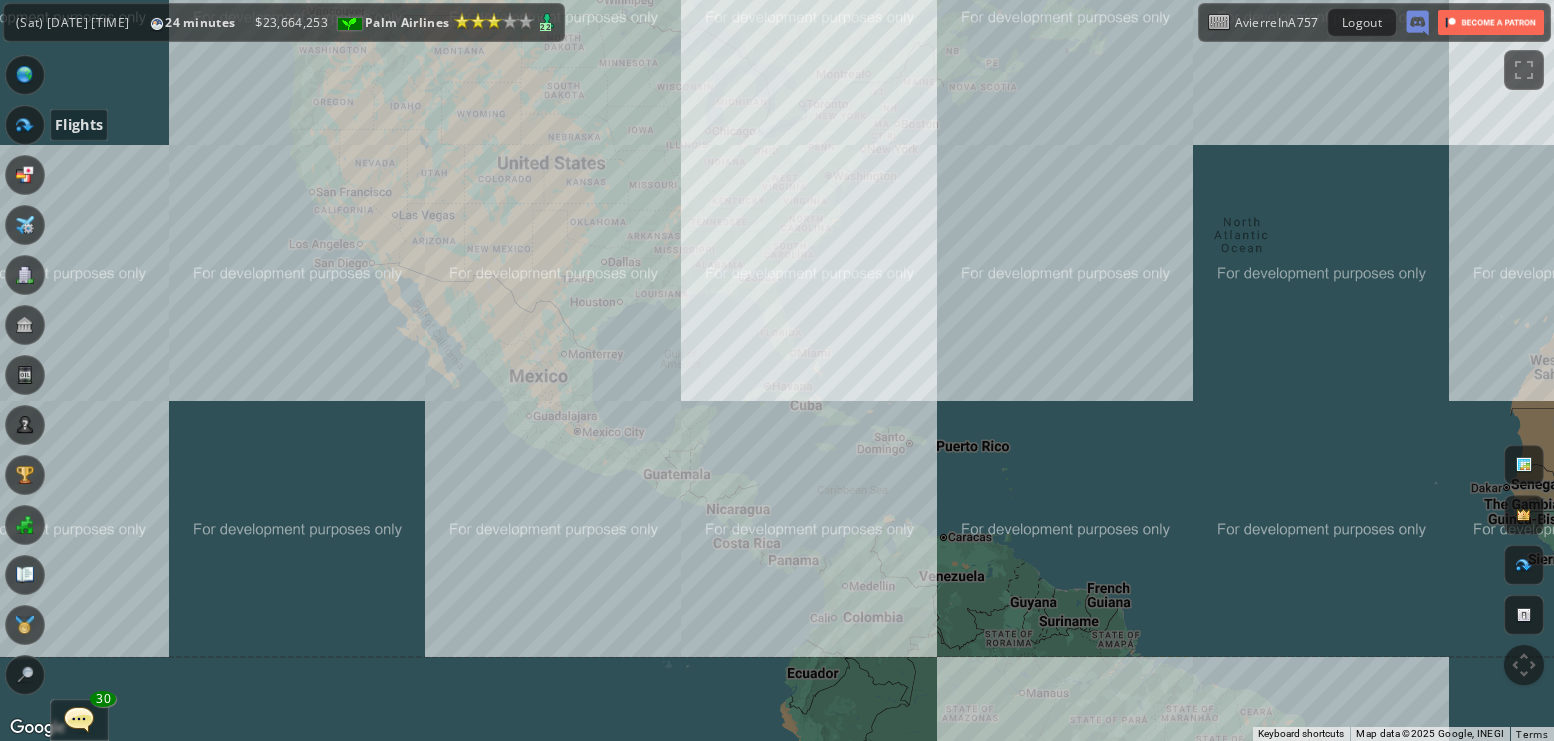 click at bounding box center [25, 125] 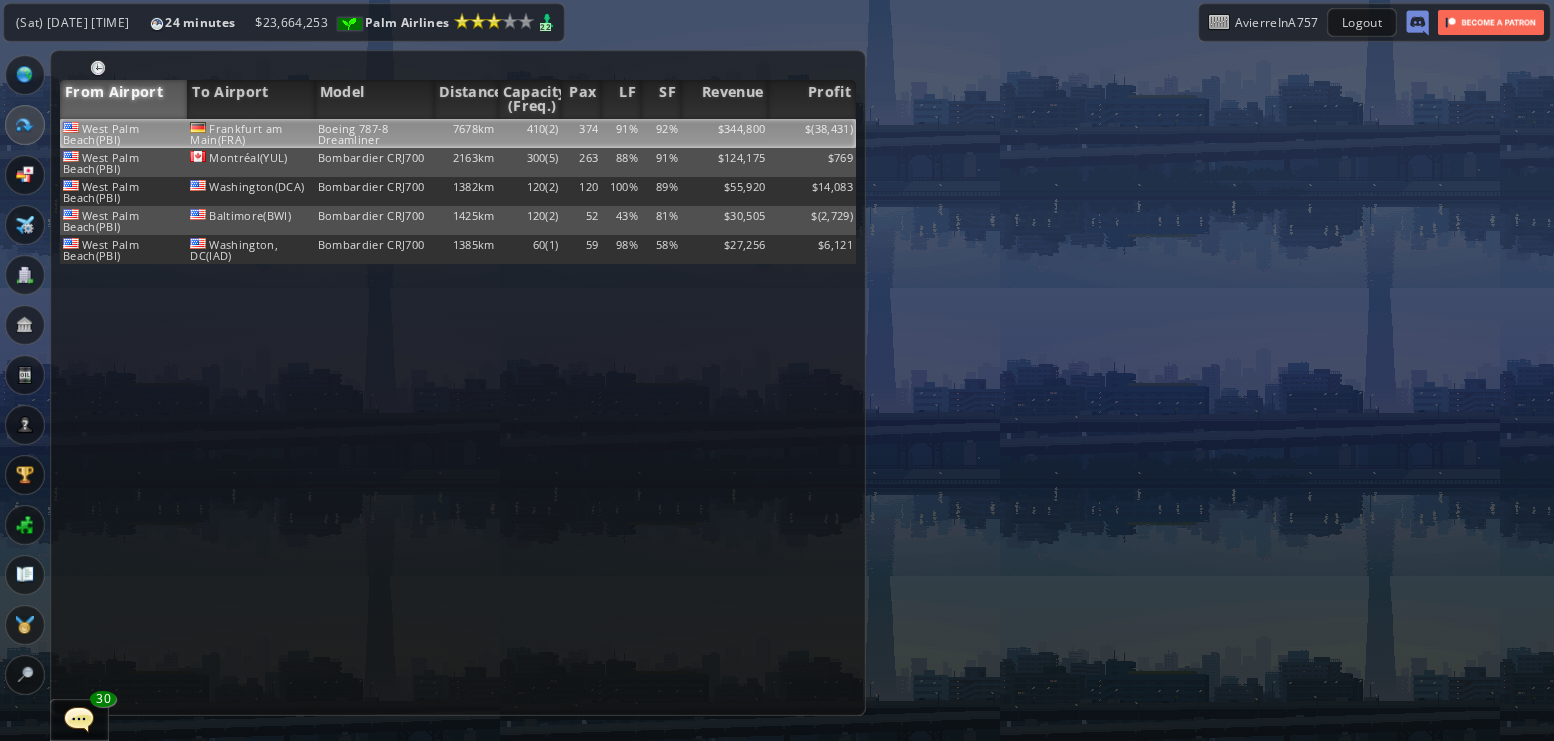 click on "$(38,431)" at bounding box center [812, 133] 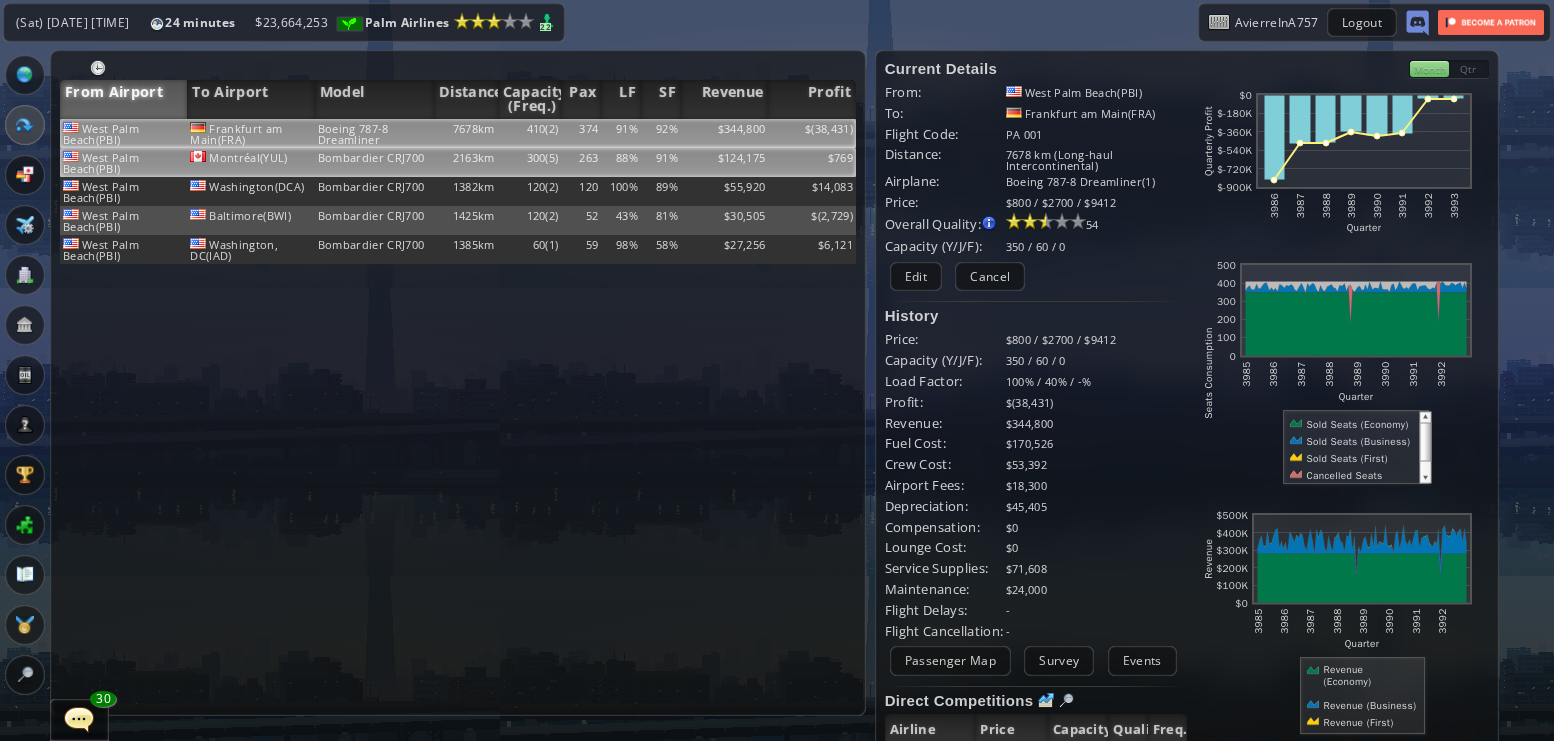 click on "$769" at bounding box center (812, 133) 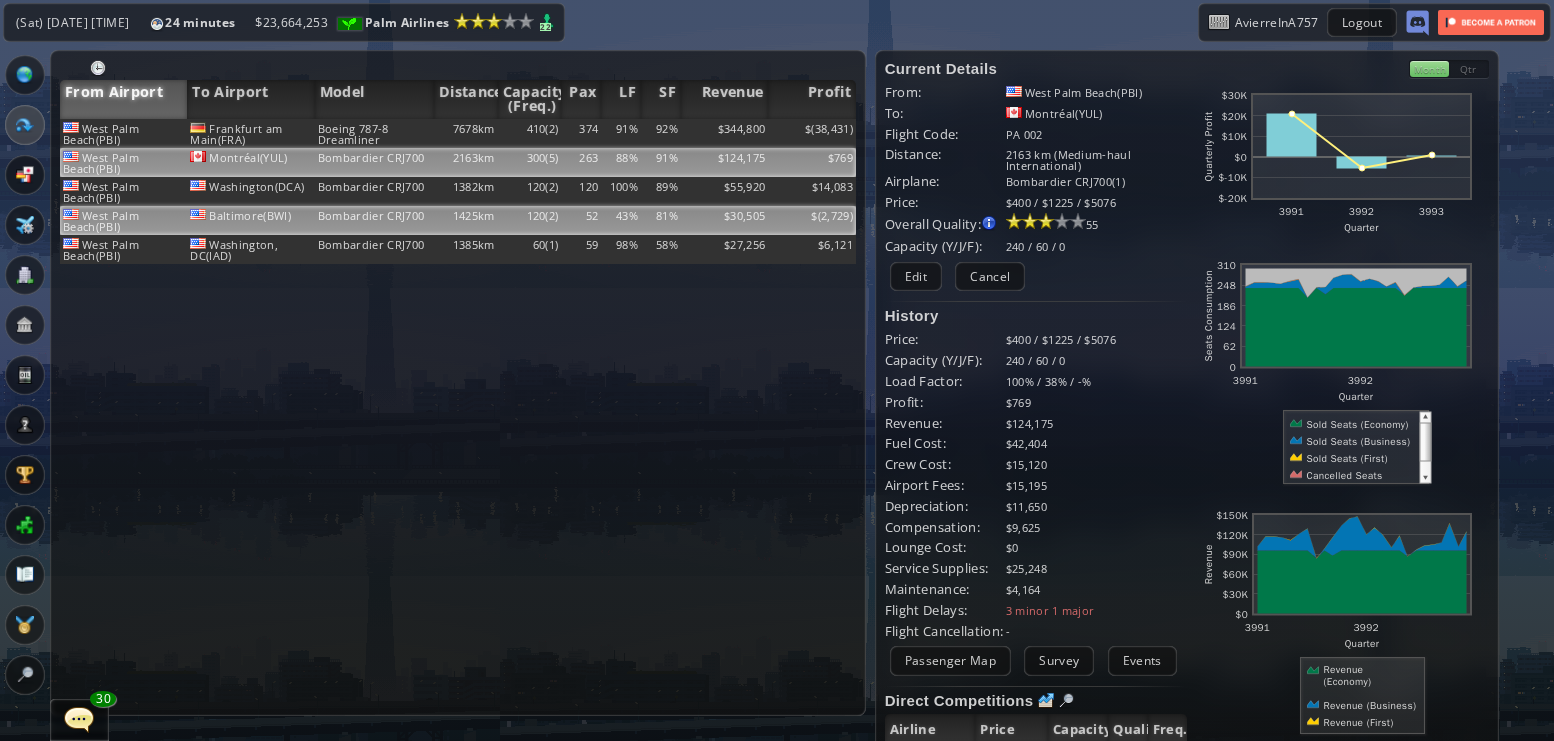 click on "$(2,729)" at bounding box center [812, 133] 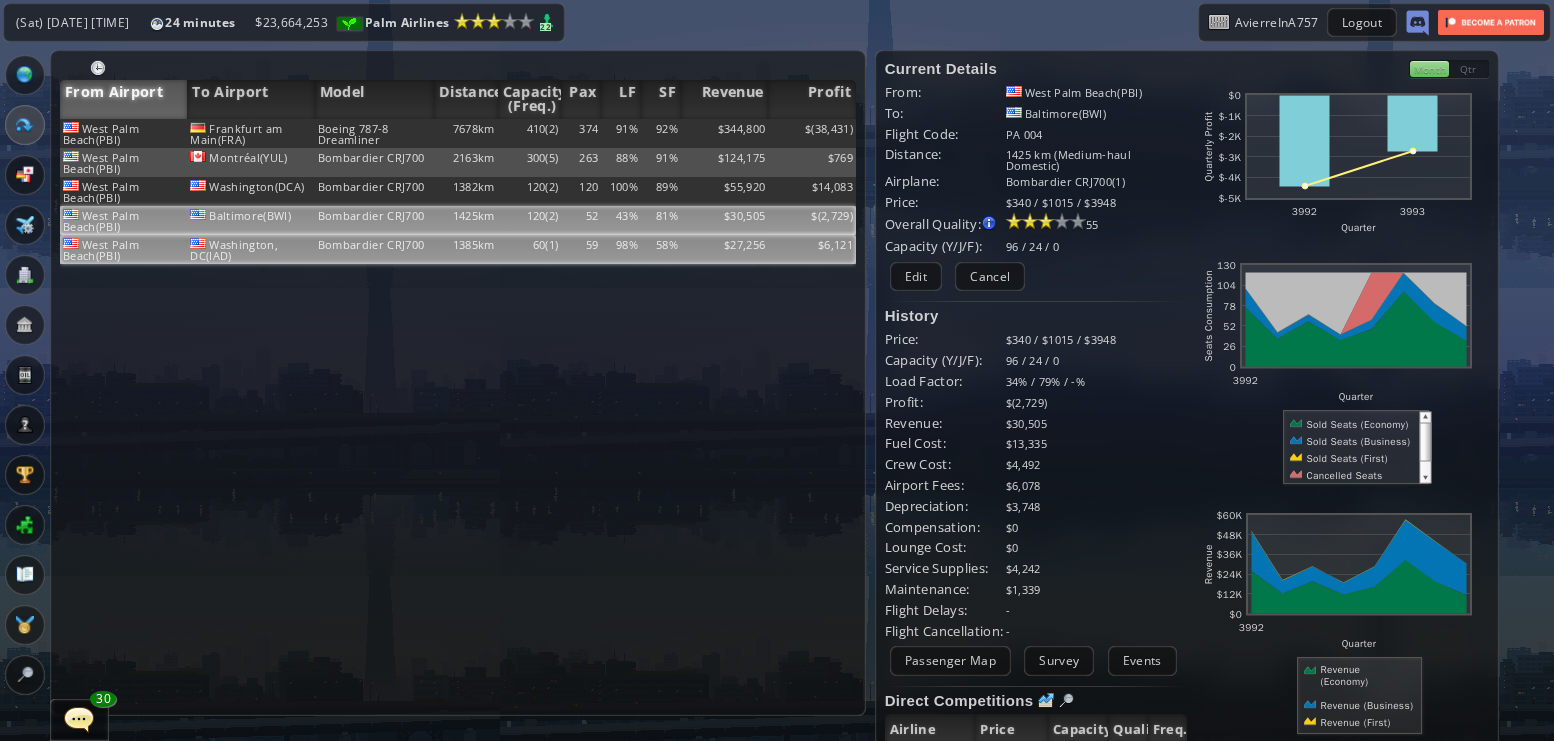click on "$6,121" at bounding box center (812, 133) 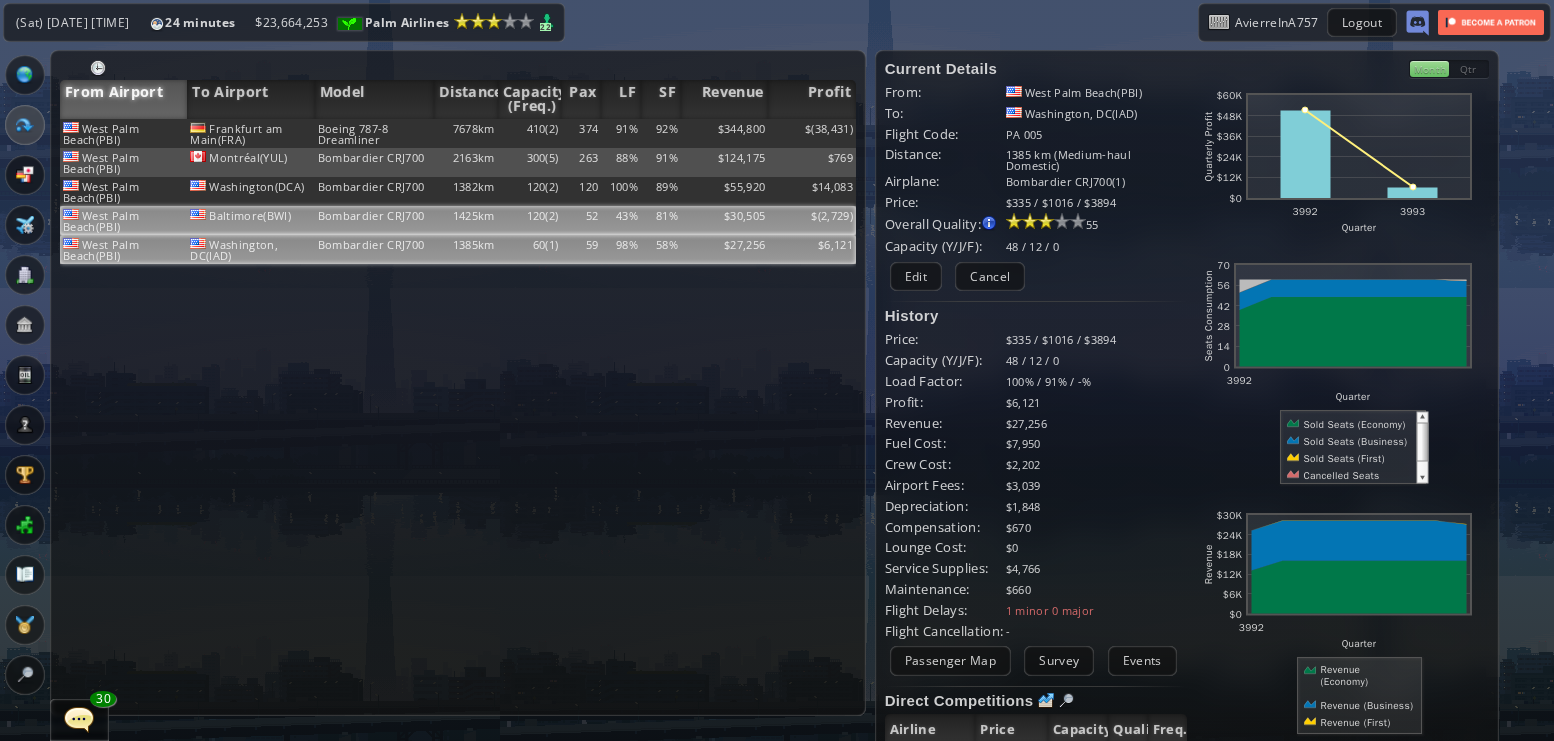 click on "$(2,729)" at bounding box center (812, 133) 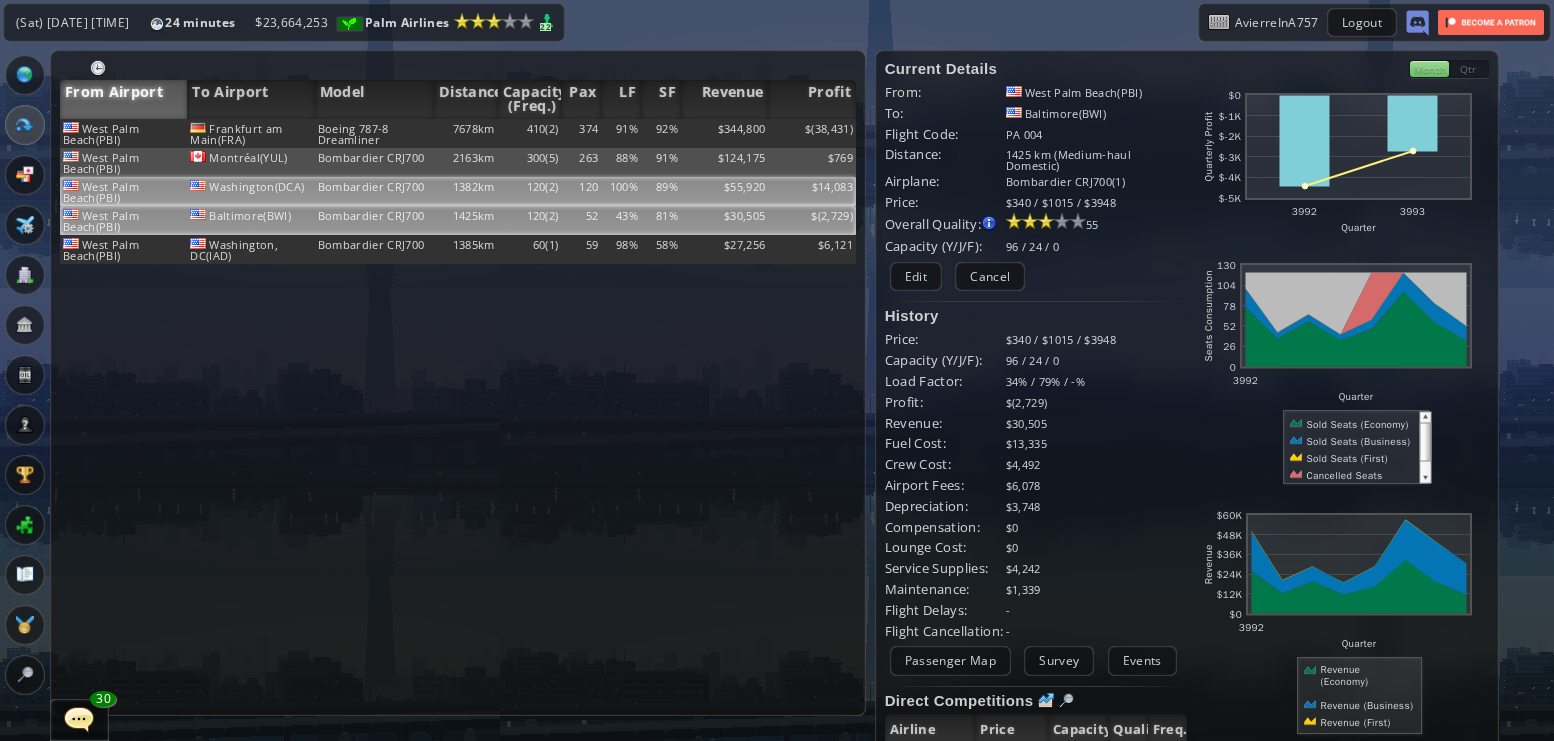 click on "$14,083" at bounding box center [812, 133] 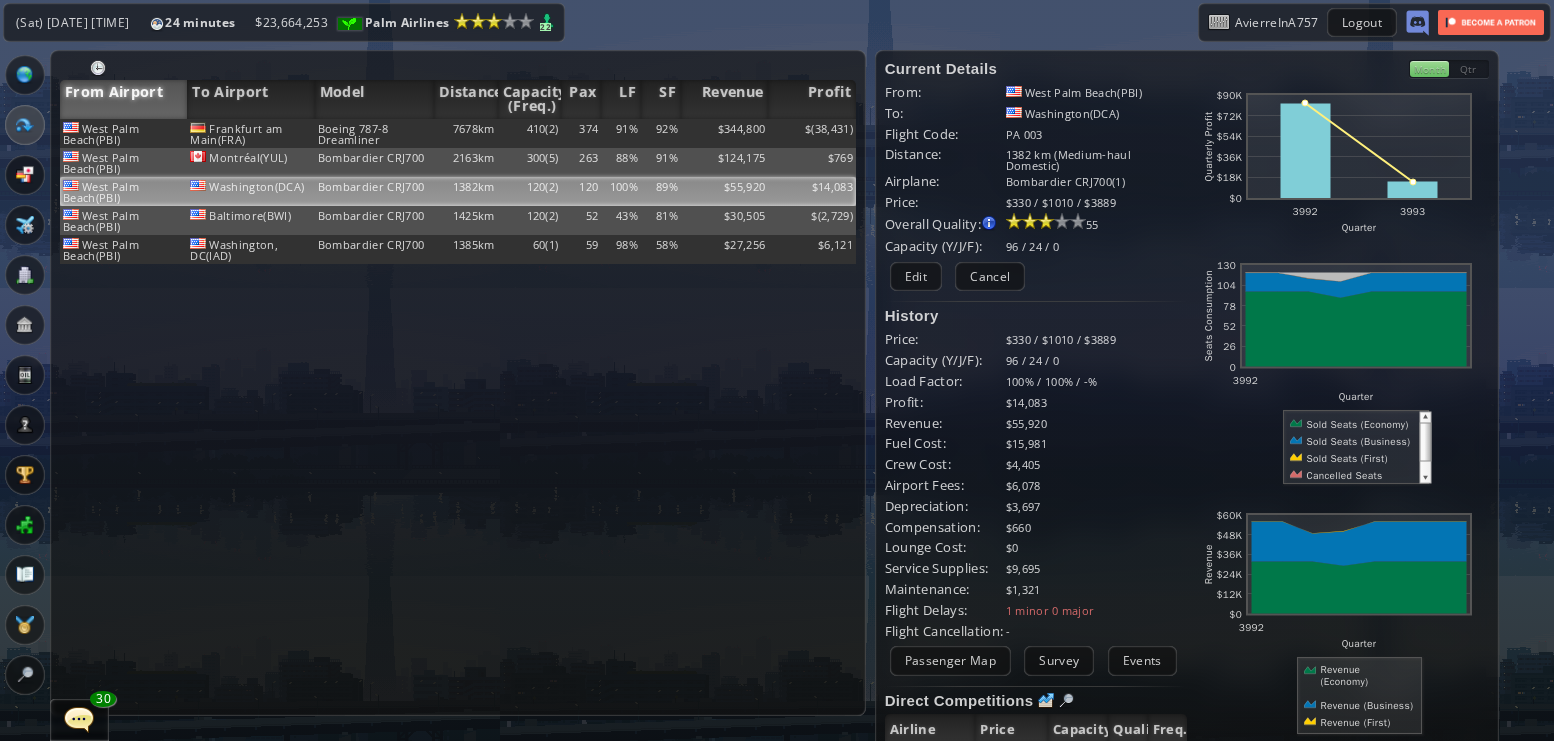 click on "$14,083" at bounding box center (812, 191) 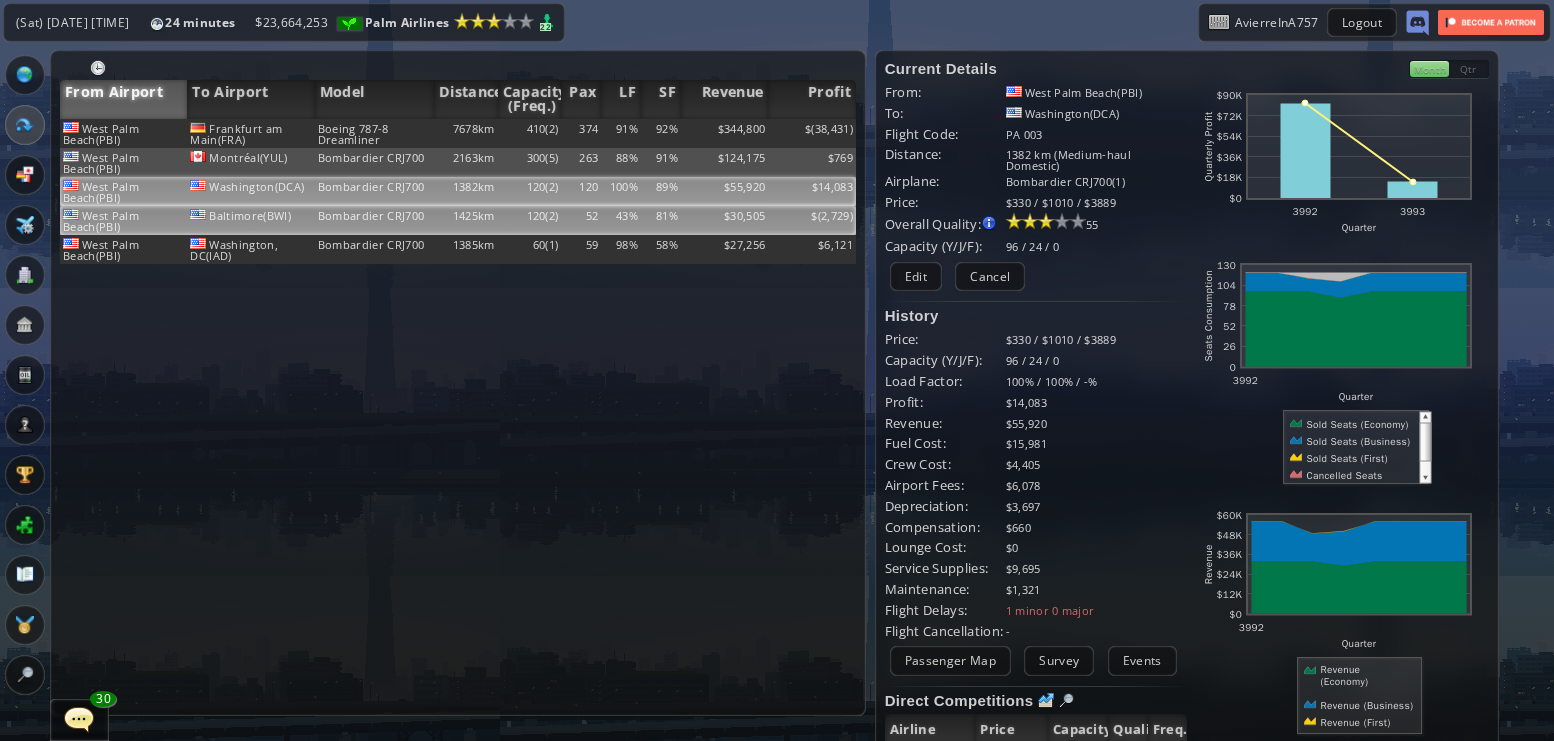 click on "$(2,729)" at bounding box center (812, 133) 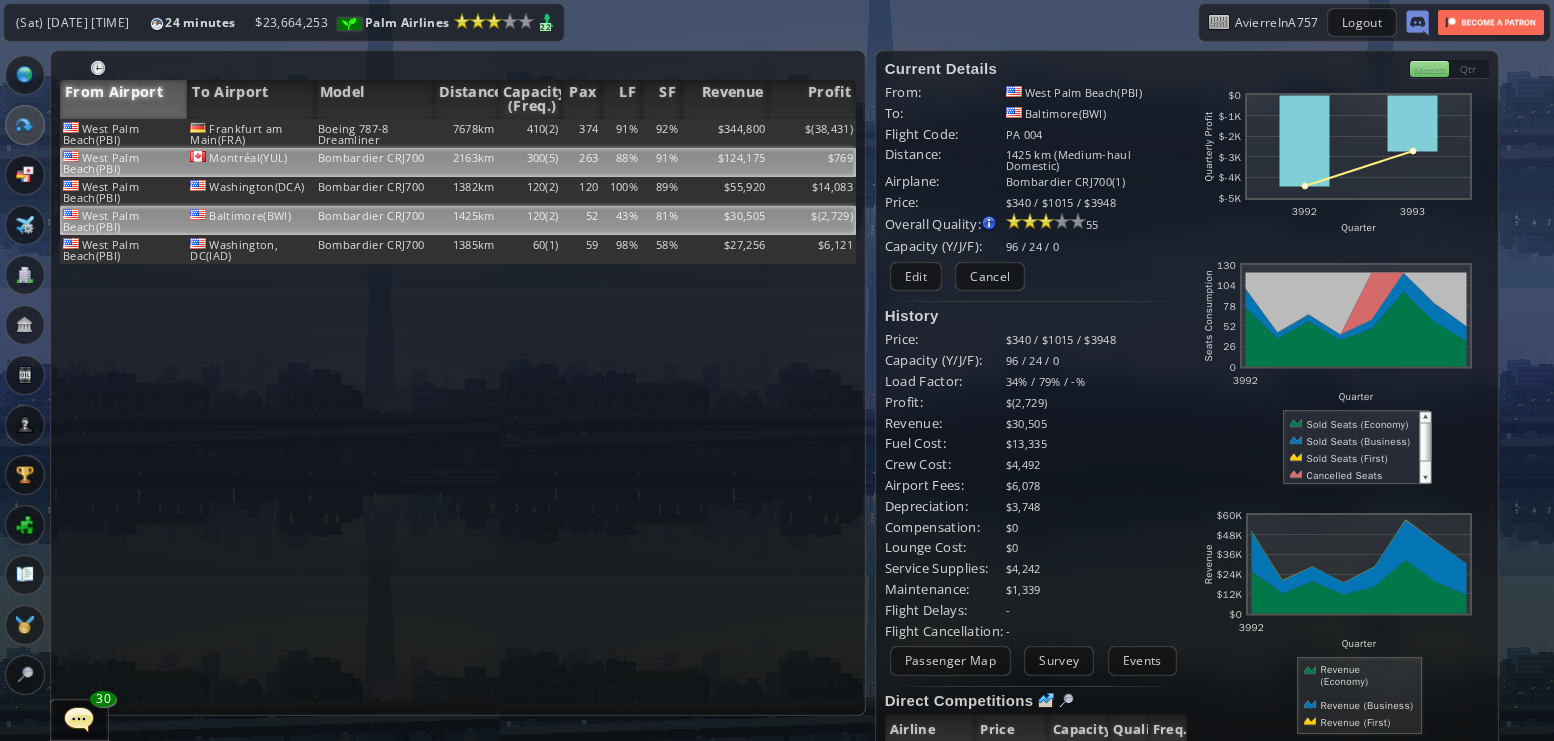 click on "$769" at bounding box center (812, 133) 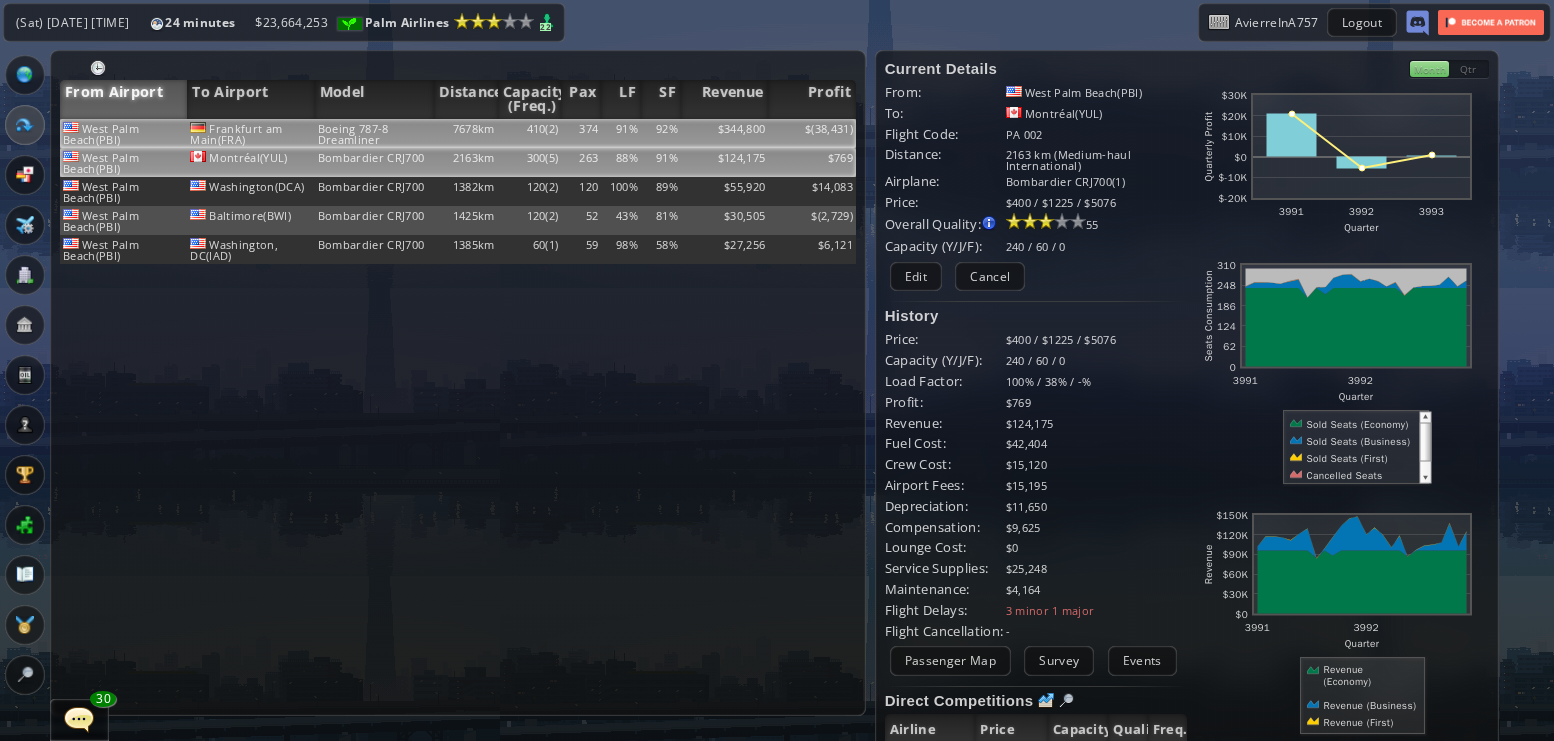 click on "$(38,431)" at bounding box center [812, 133] 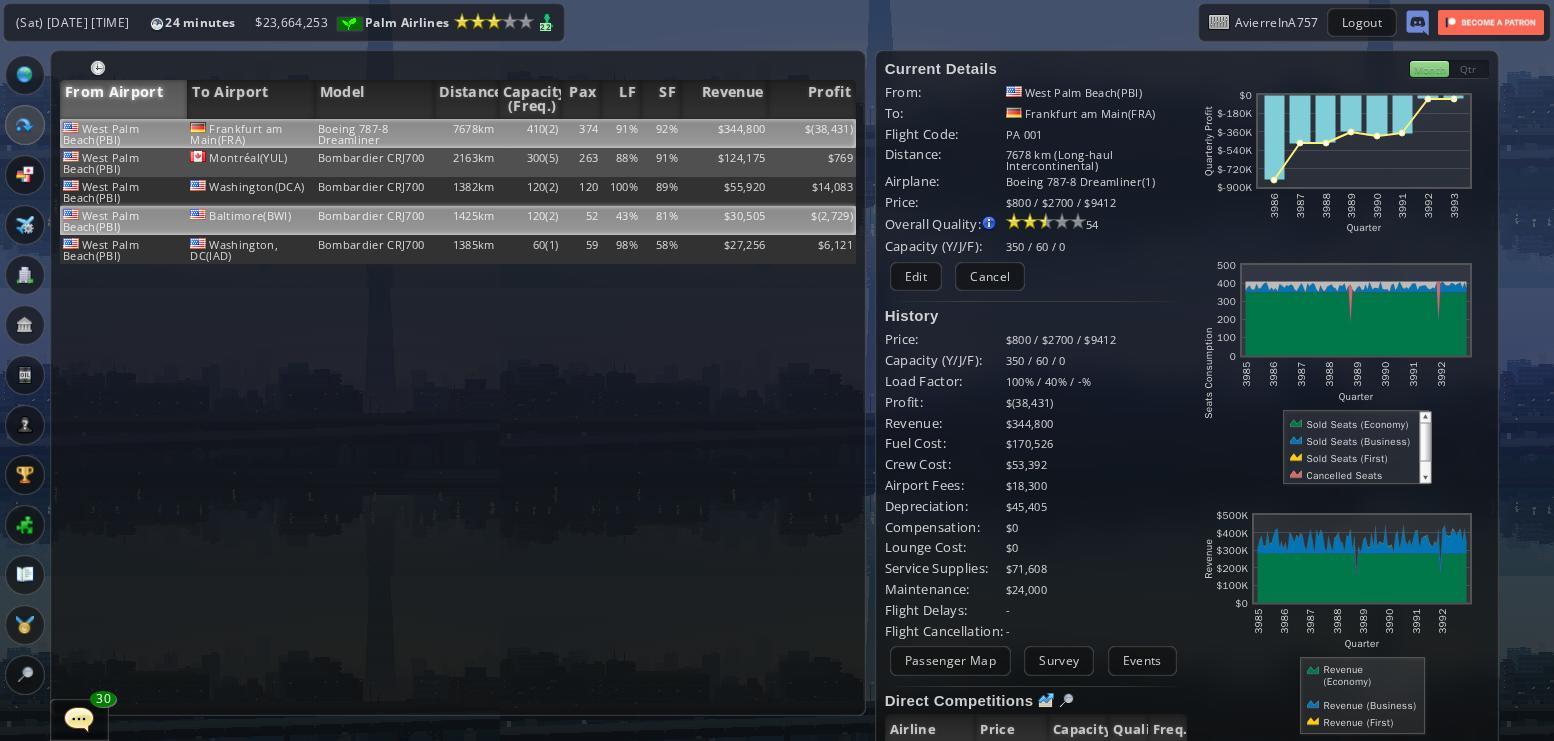 click on "$(2,729)" at bounding box center [812, 133] 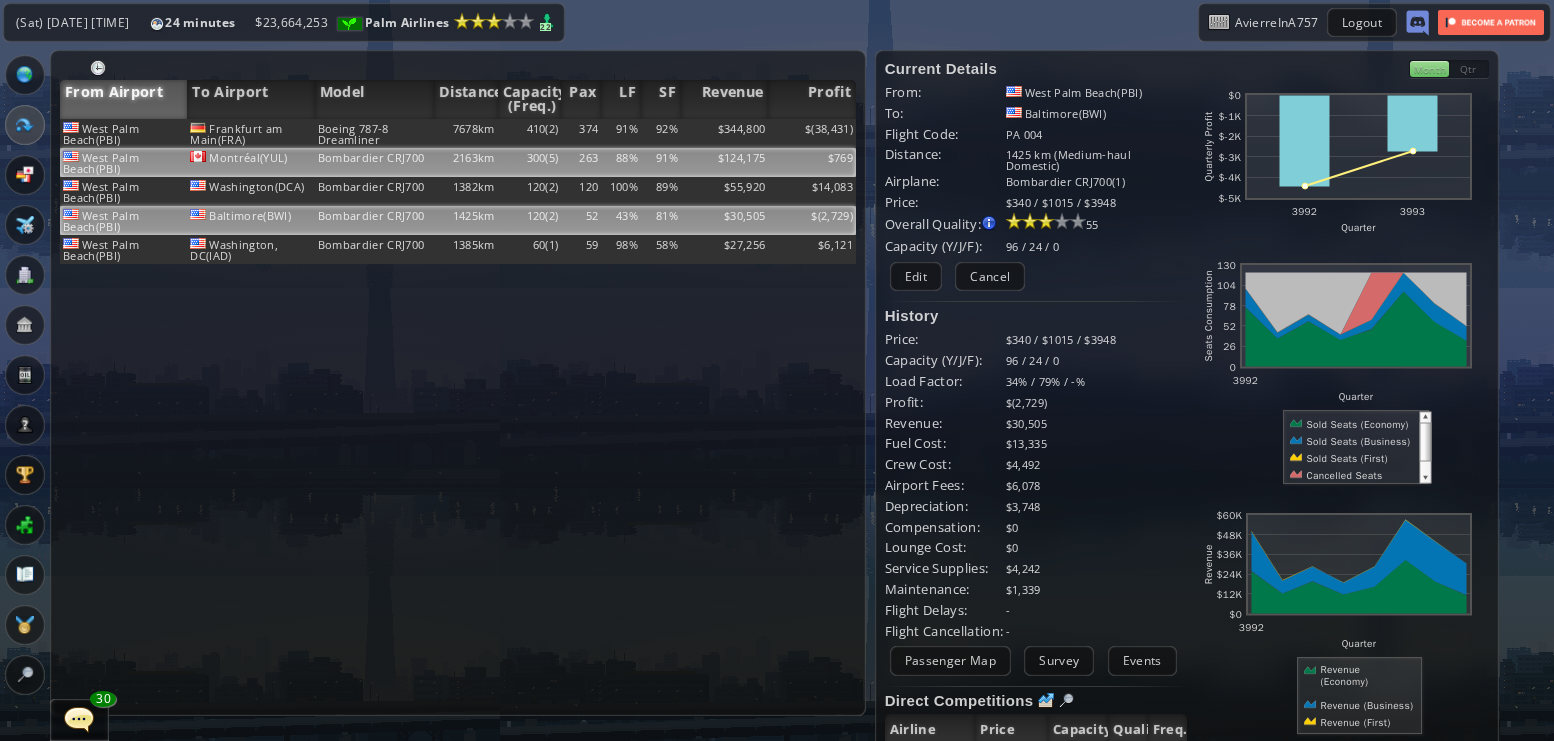 click on "$769" at bounding box center (812, 133) 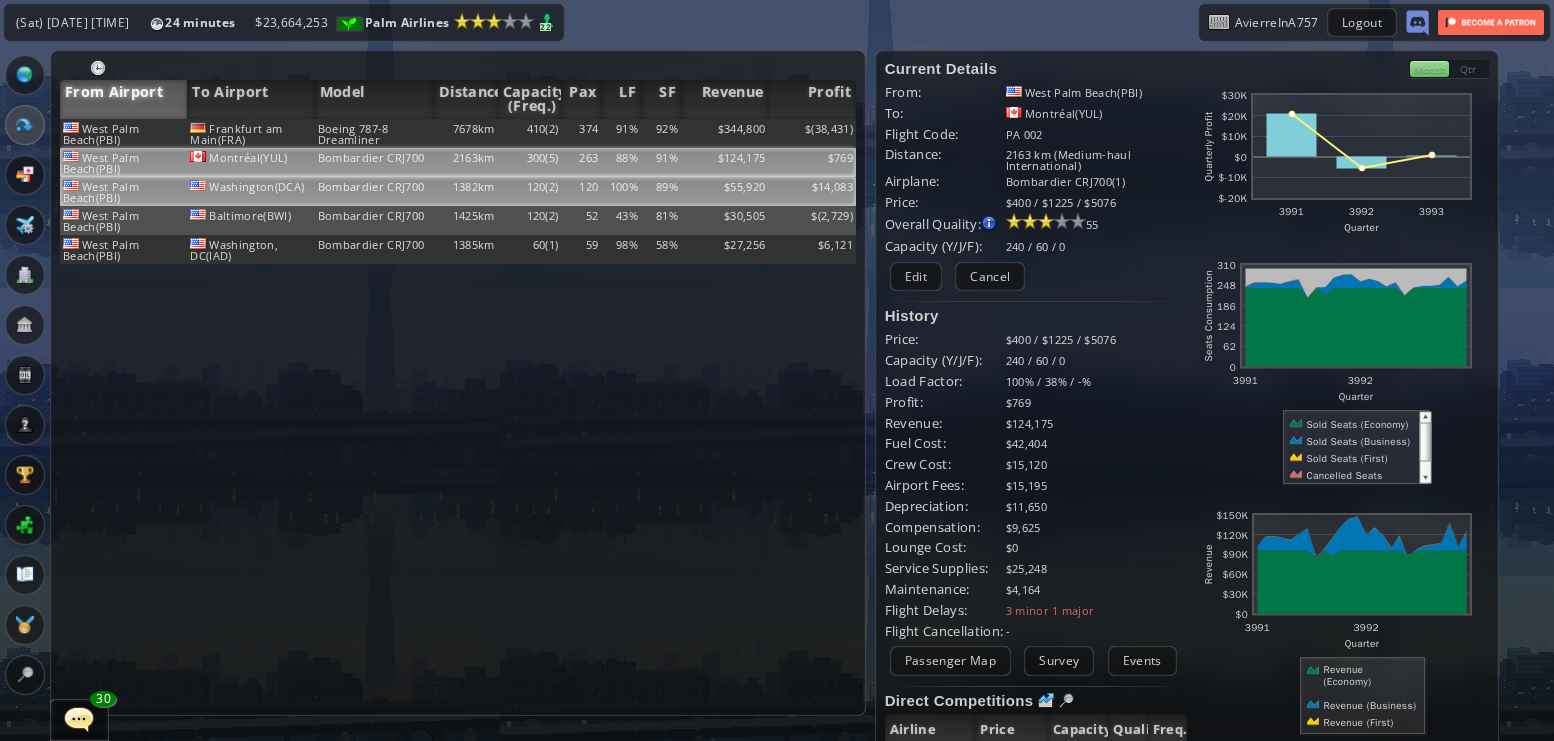 click on "$14,083" at bounding box center (812, 133) 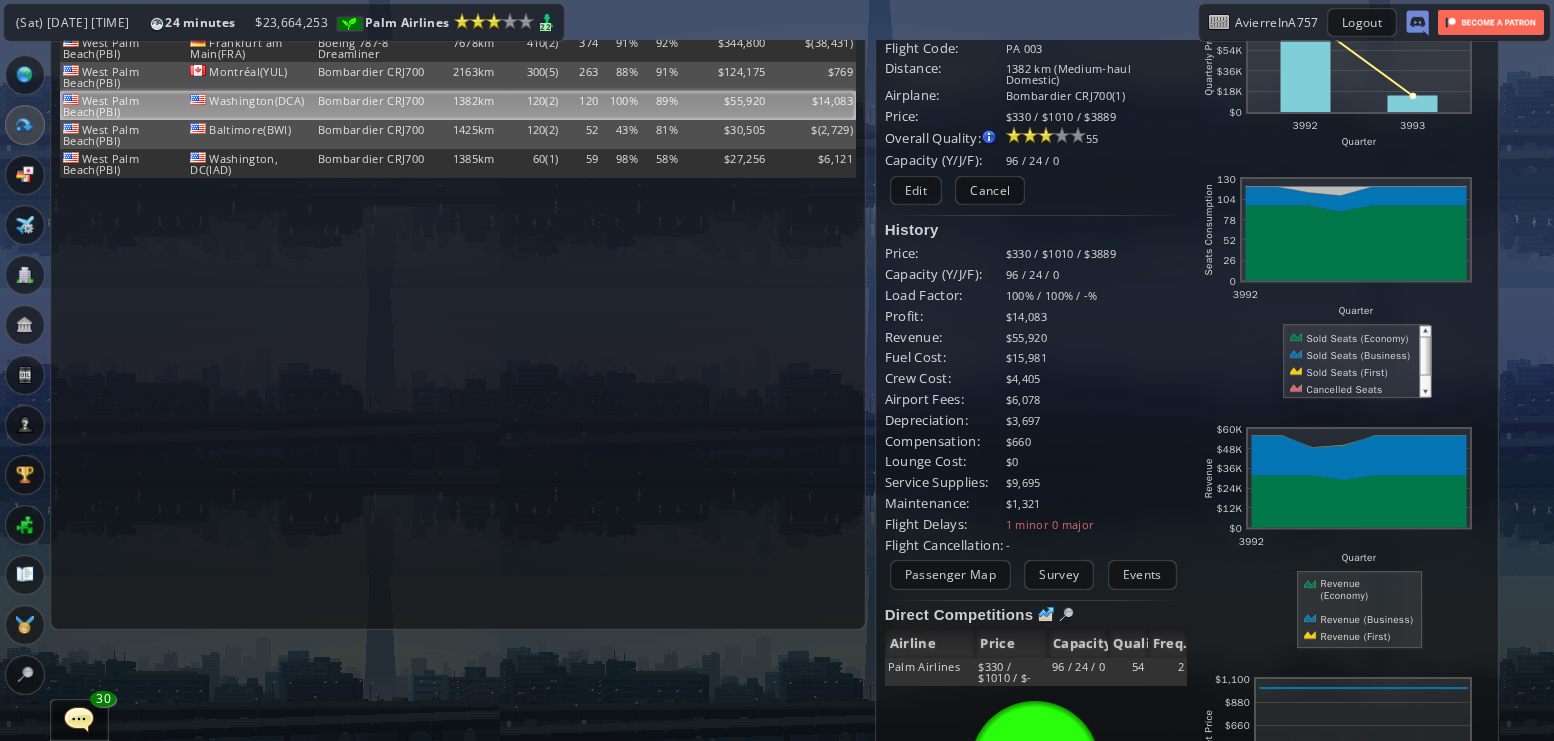 scroll, scrollTop: 0, scrollLeft: 0, axis: both 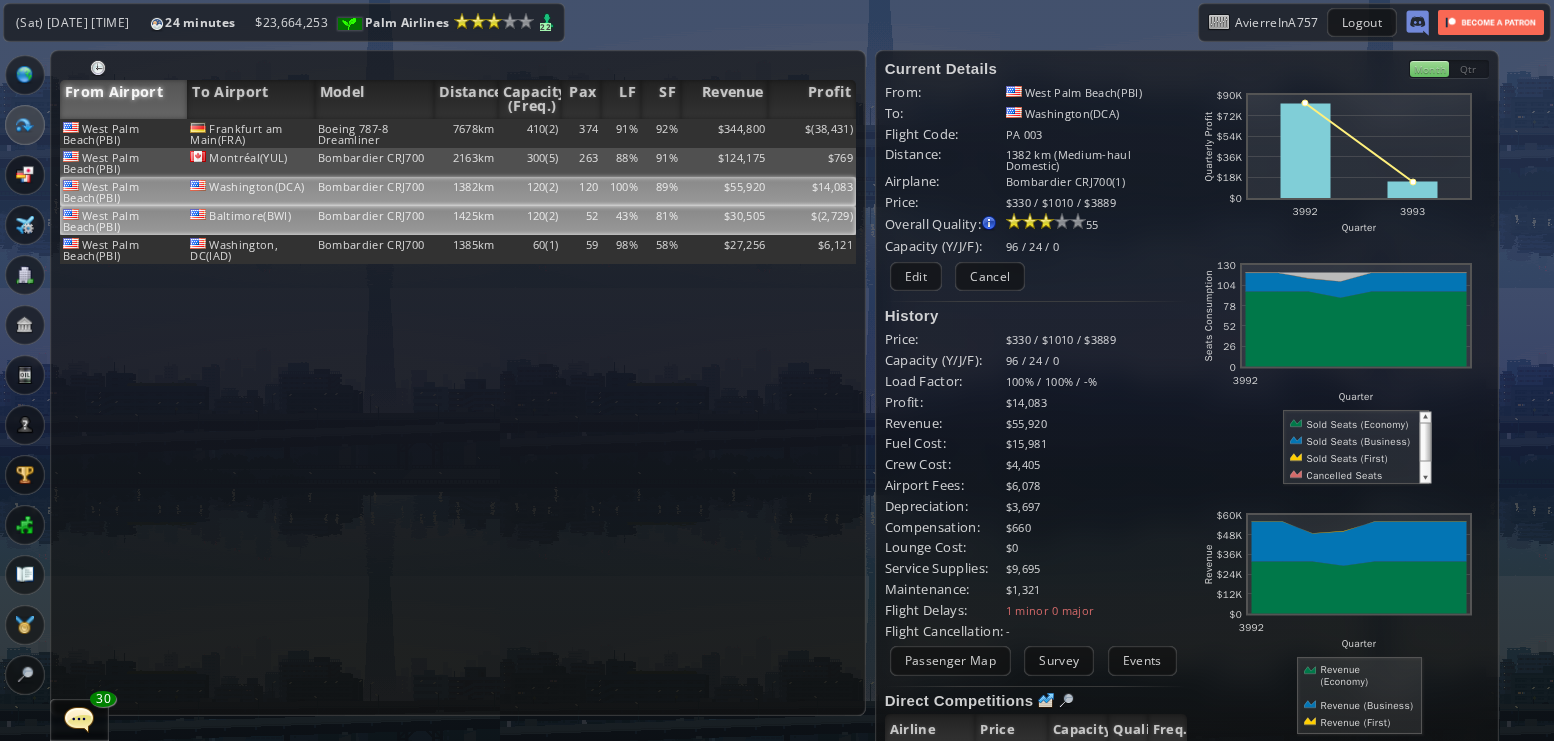 click on "$(2,729)" at bounding box center [812, 133] 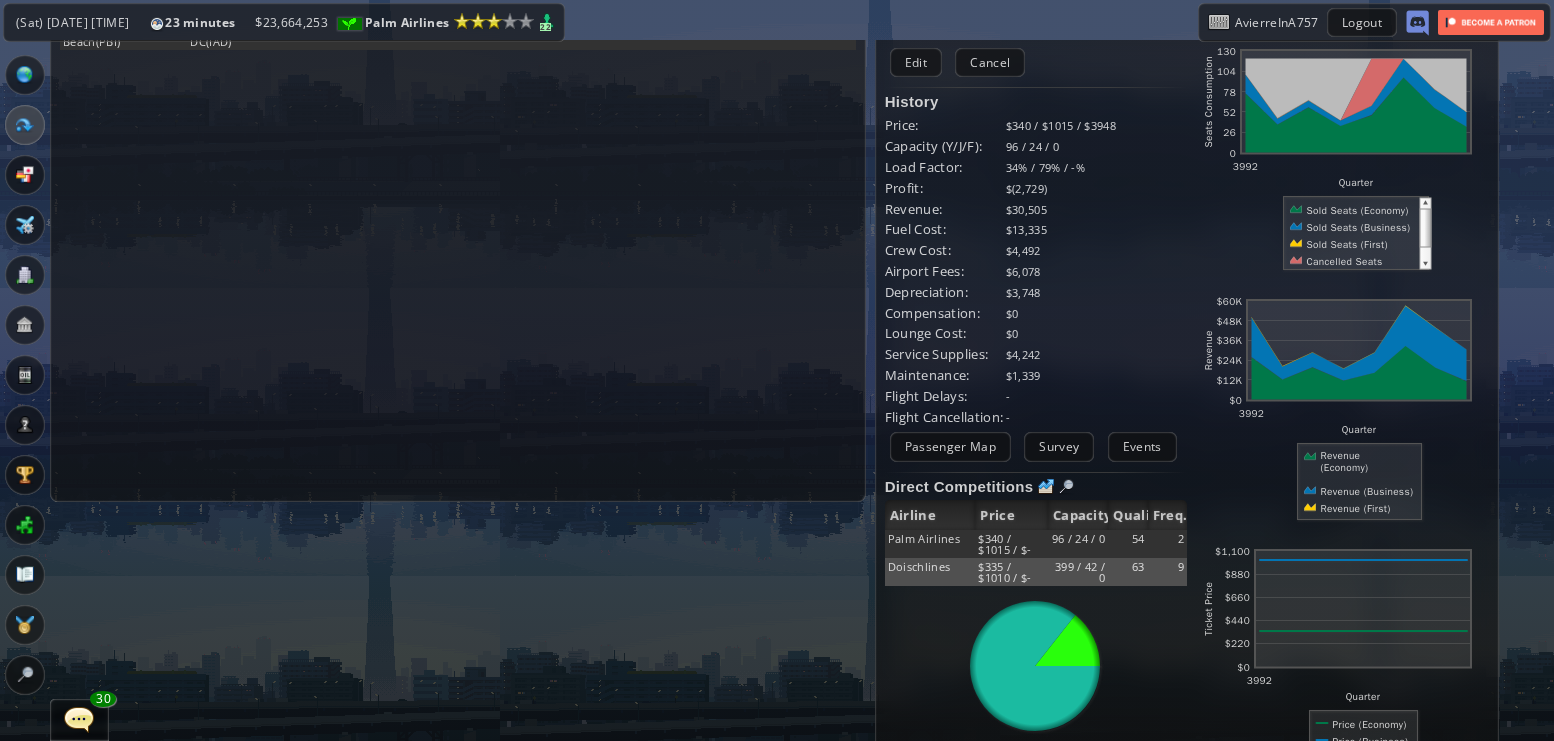 scroll, scrollTop: 217, scrollLeft: 0, axis: vertical 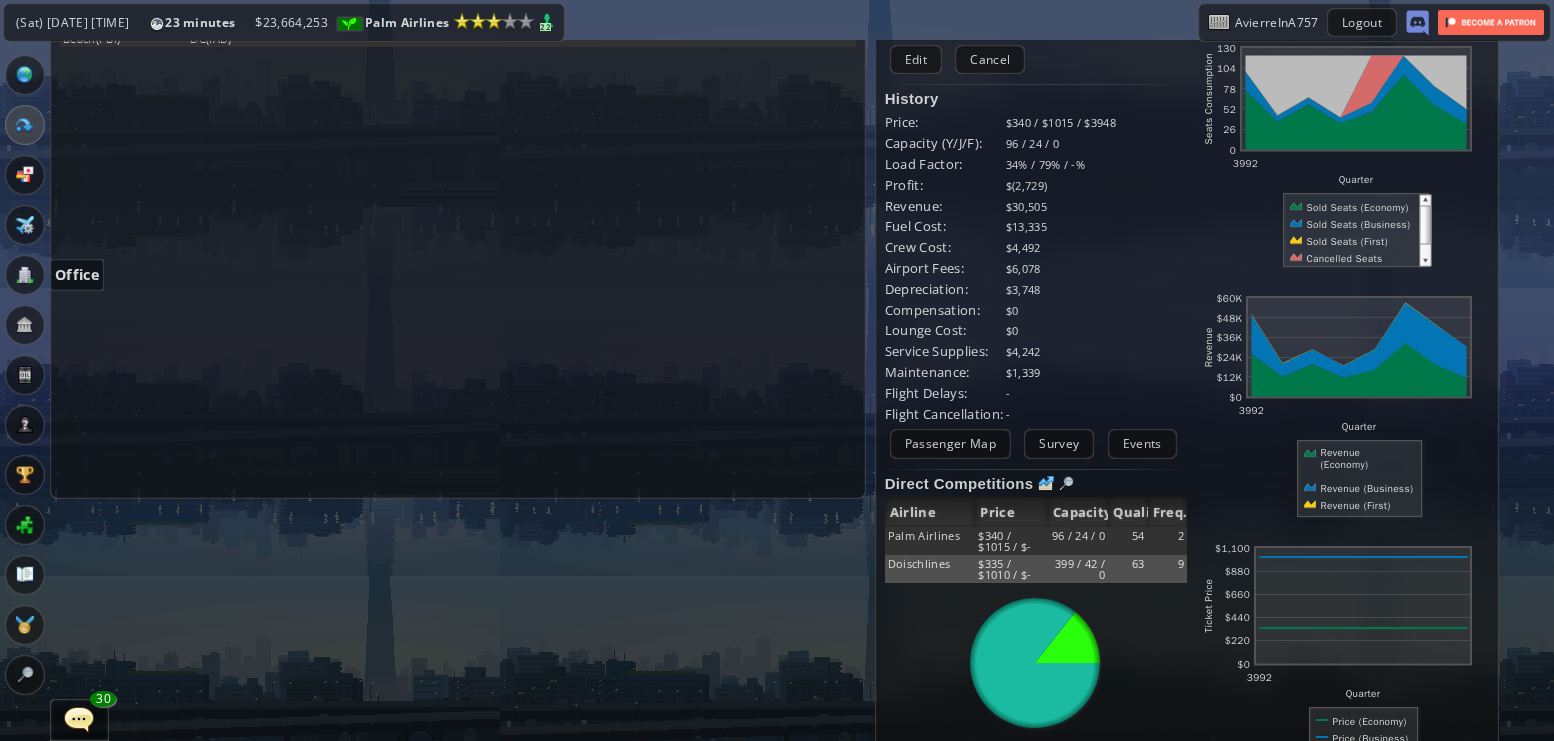 click at bounding box center [25, 275] 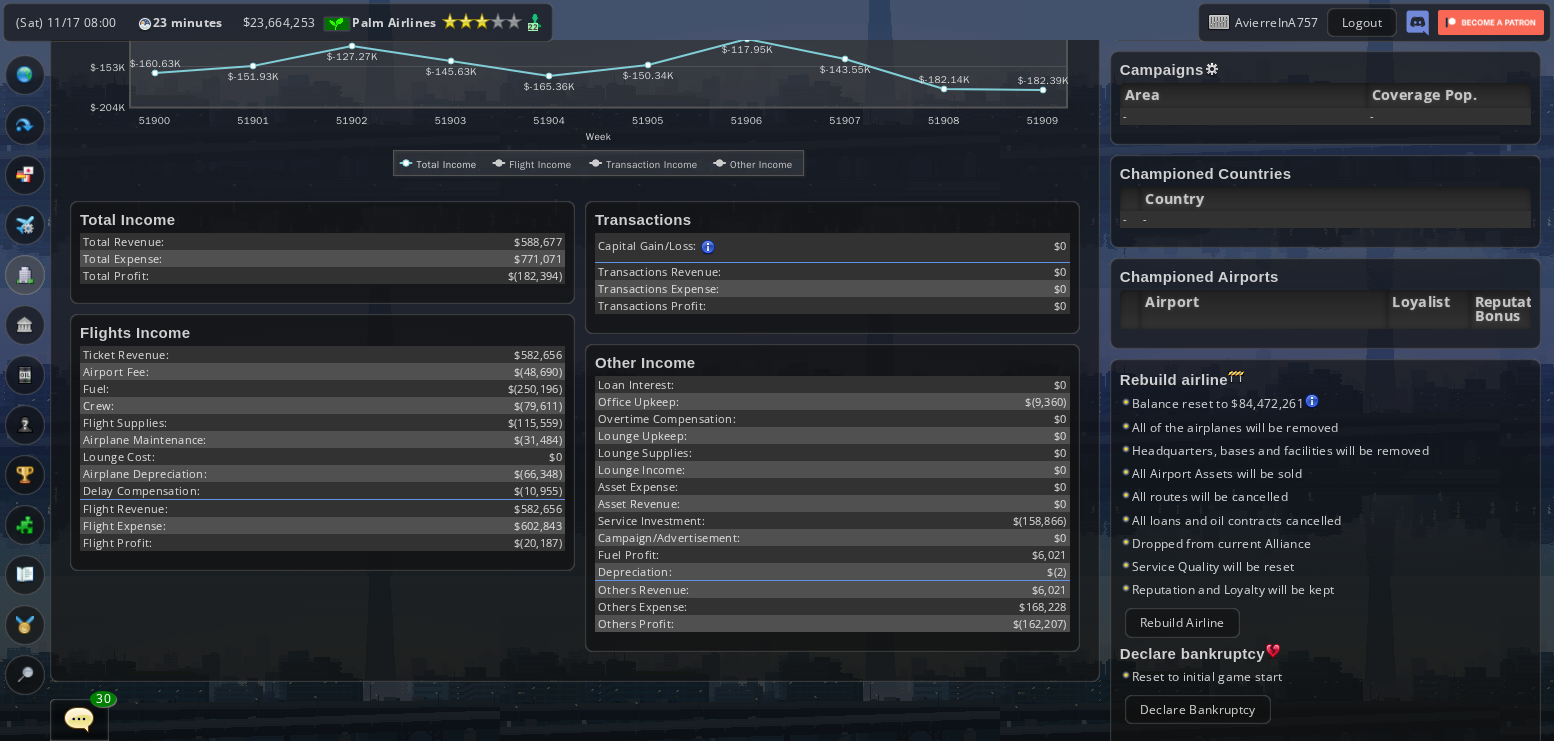 scroll, scrollTop: 465, scrollLeft: 0, axis: vertical 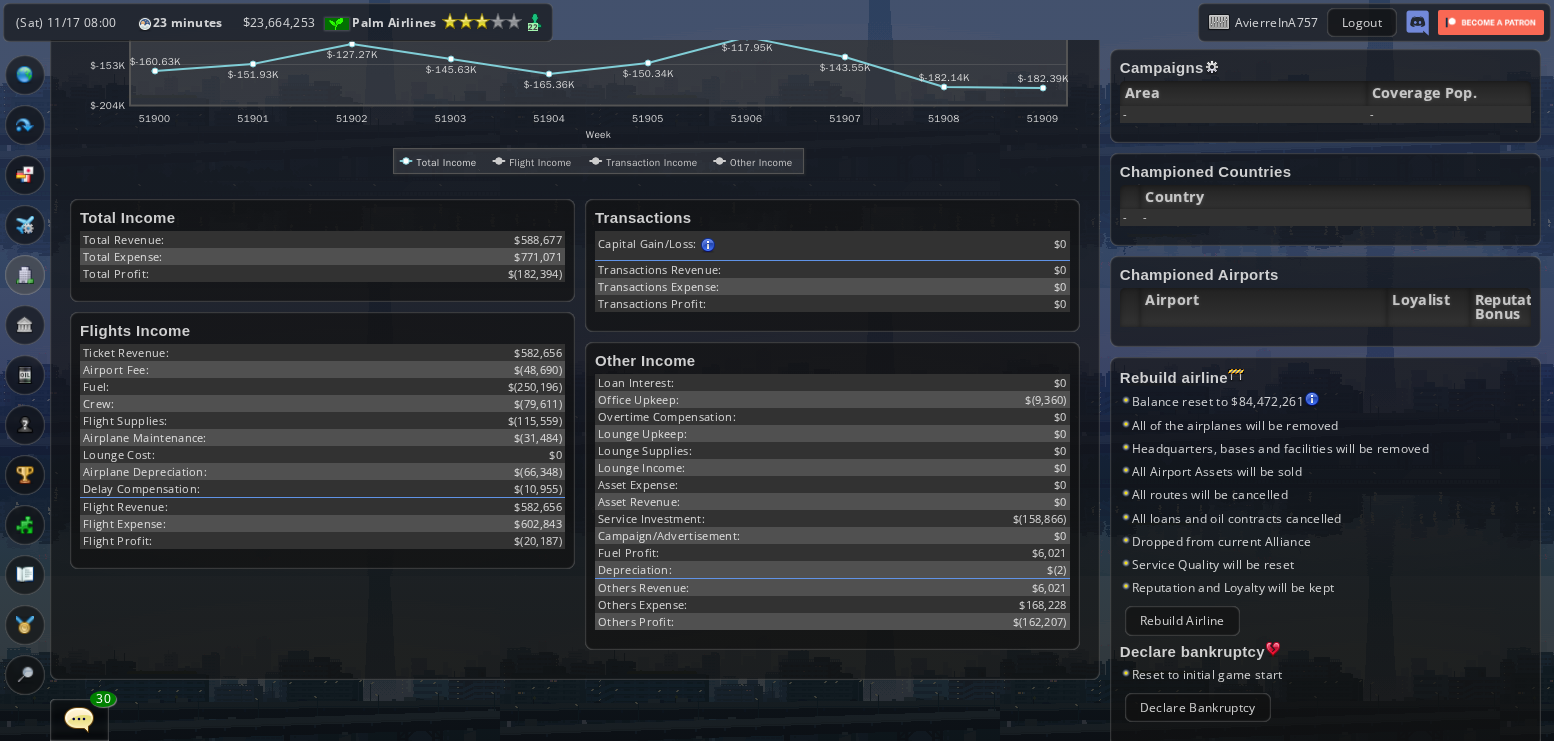 click at bounding box center (25, 125) 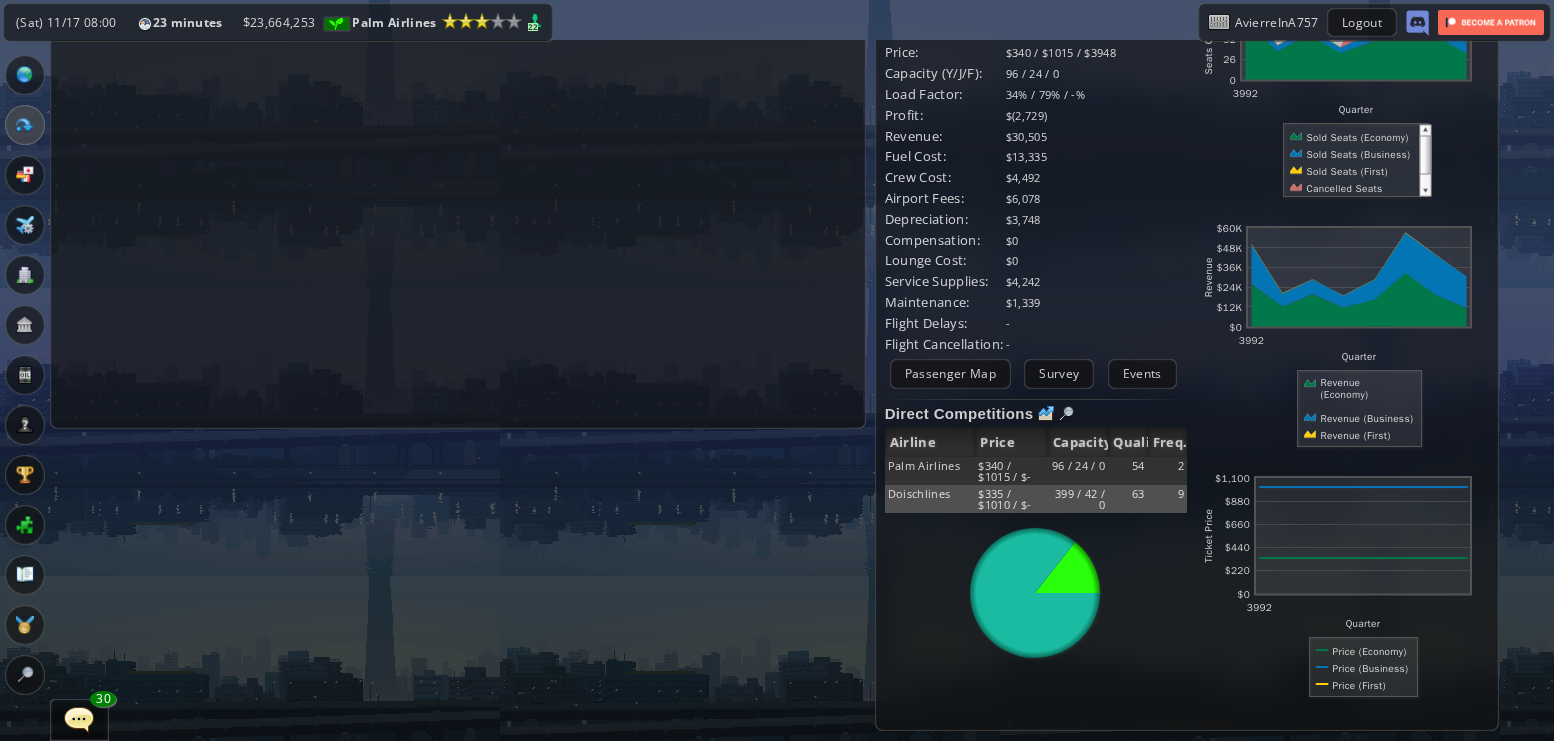 scroll, scrollTop: 0, scrollLeft: 0, axis: both 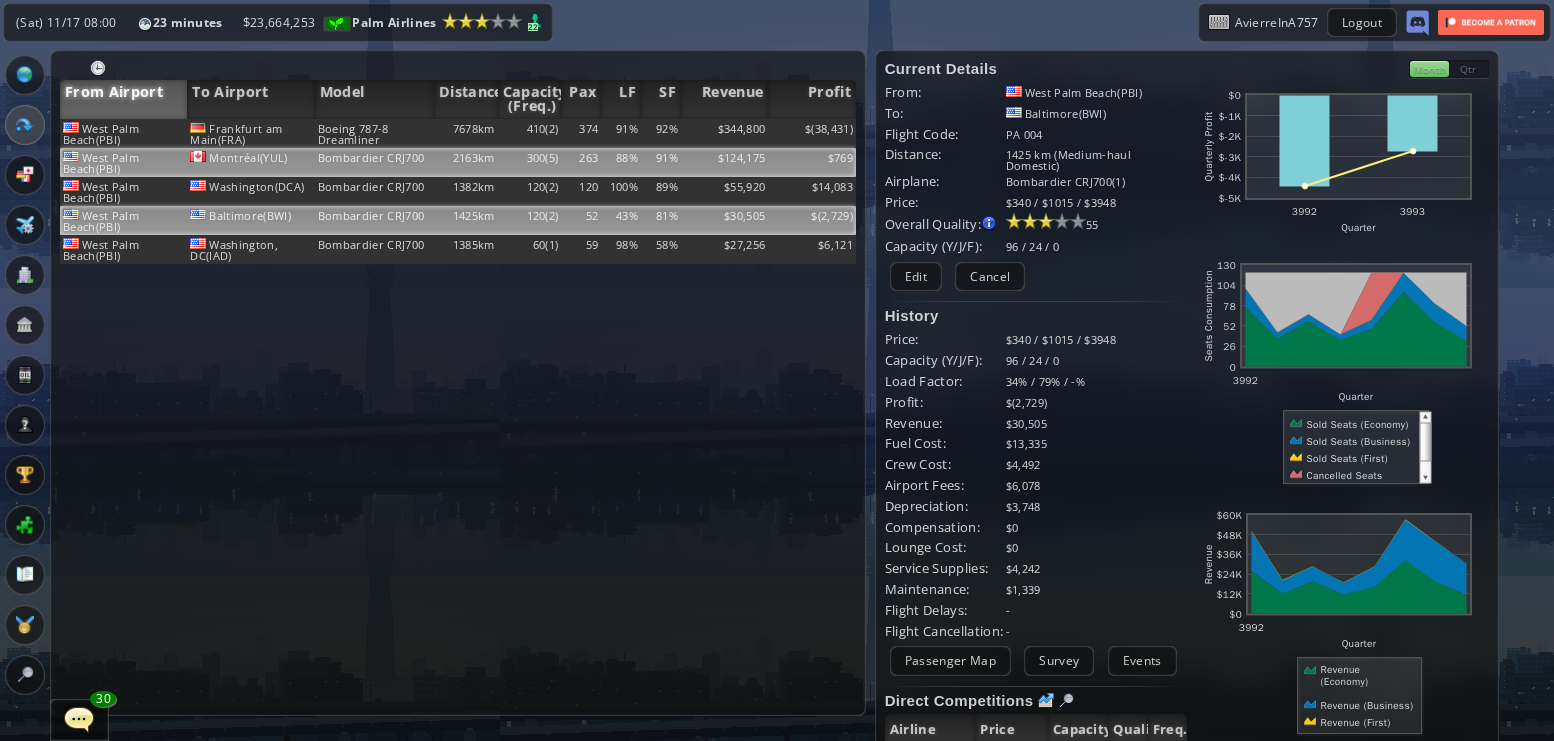 click on "2163km" at bounding box center [466, 133] 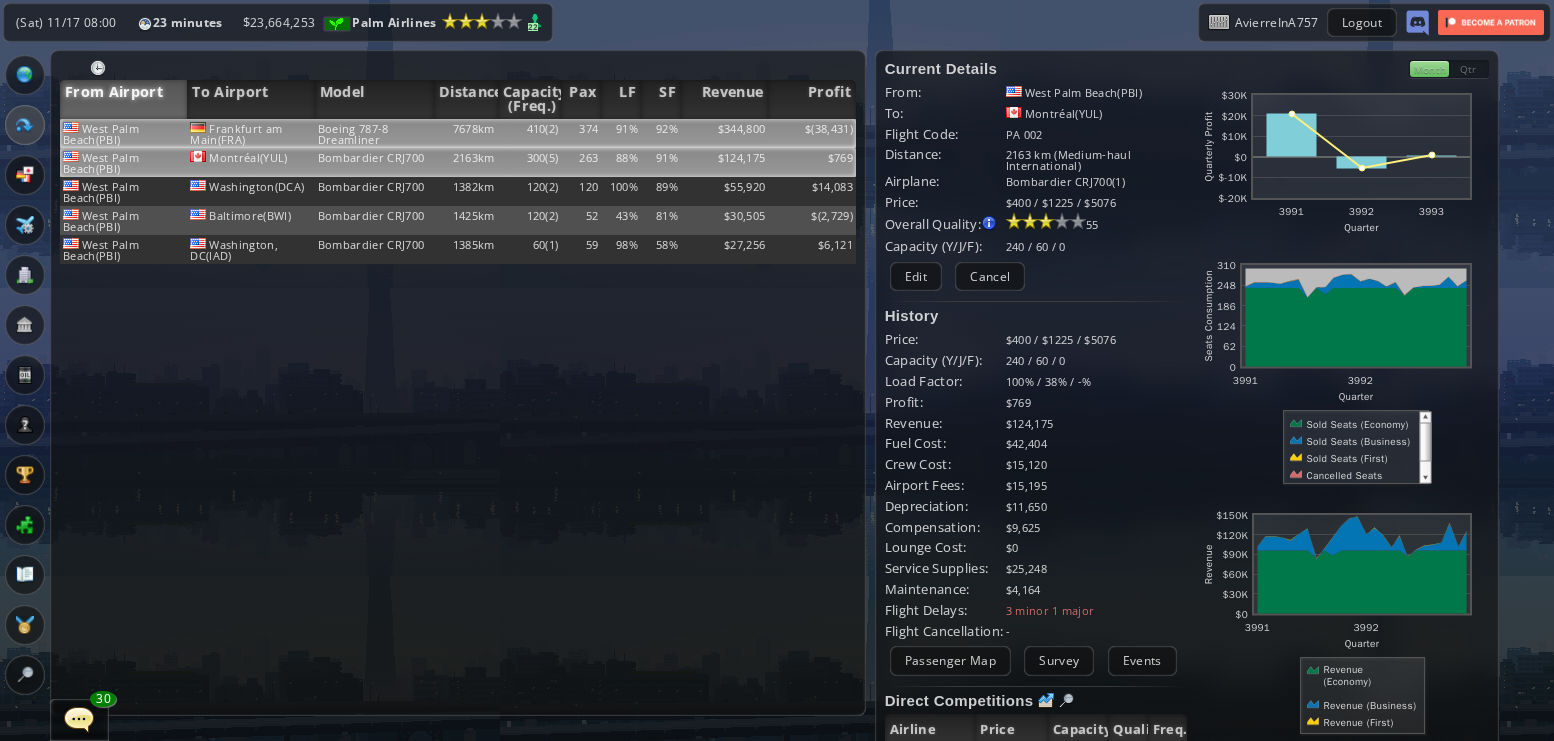 click on "410(2)" at bounding box center [530, 133] 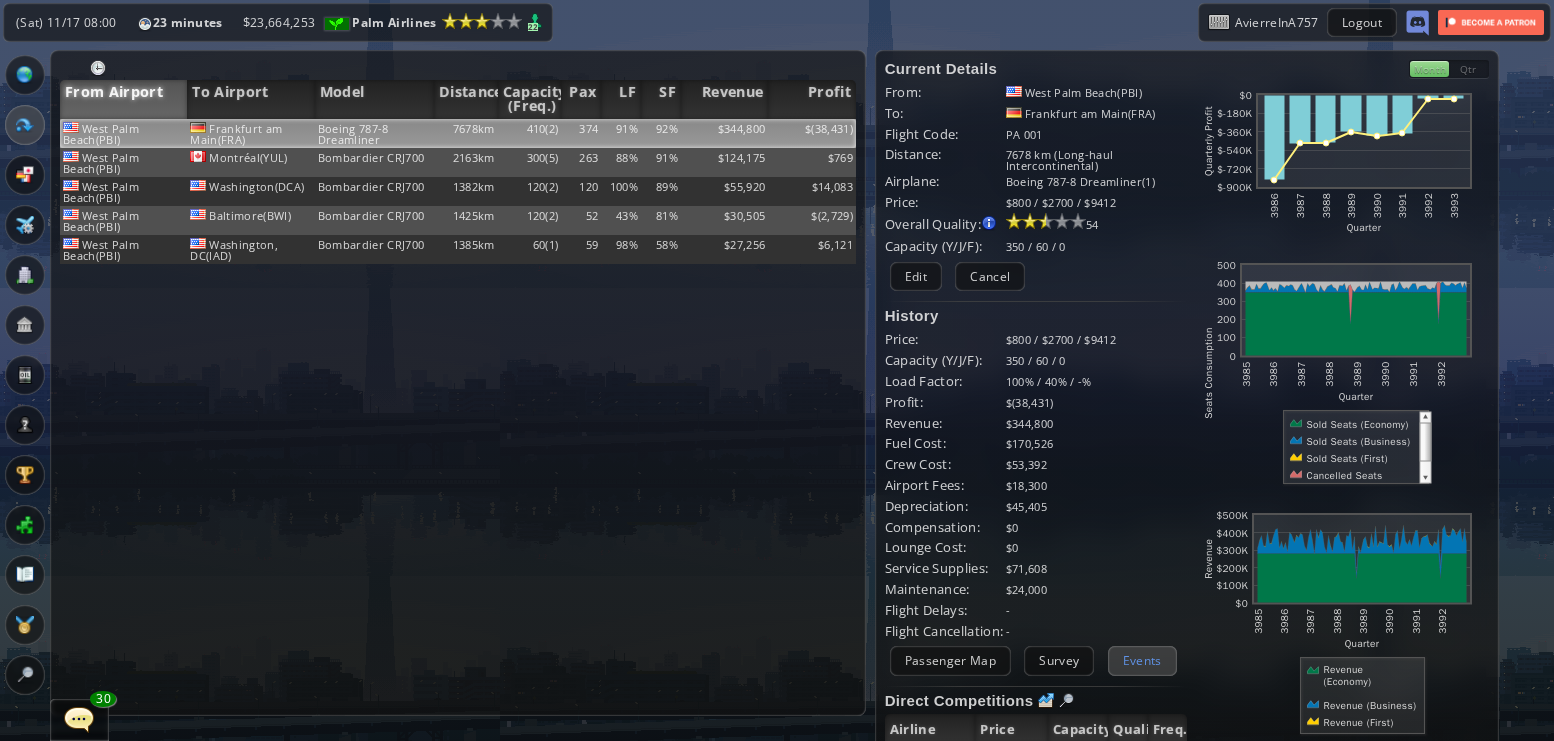click on "Events" at bounding box center (1142, 660) 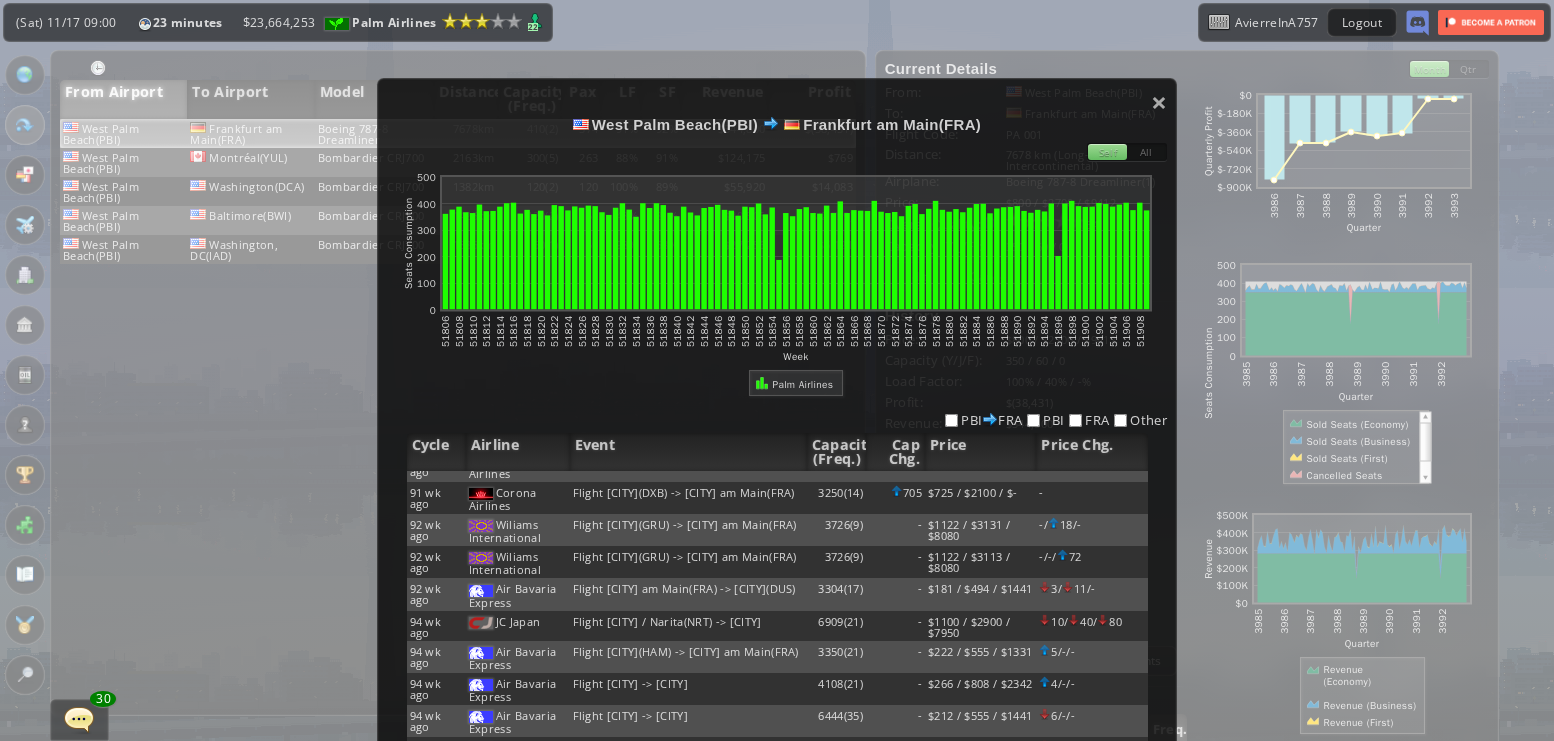 scroll, scrollTop: 3312, scrollLeft: 0, axis: vertical 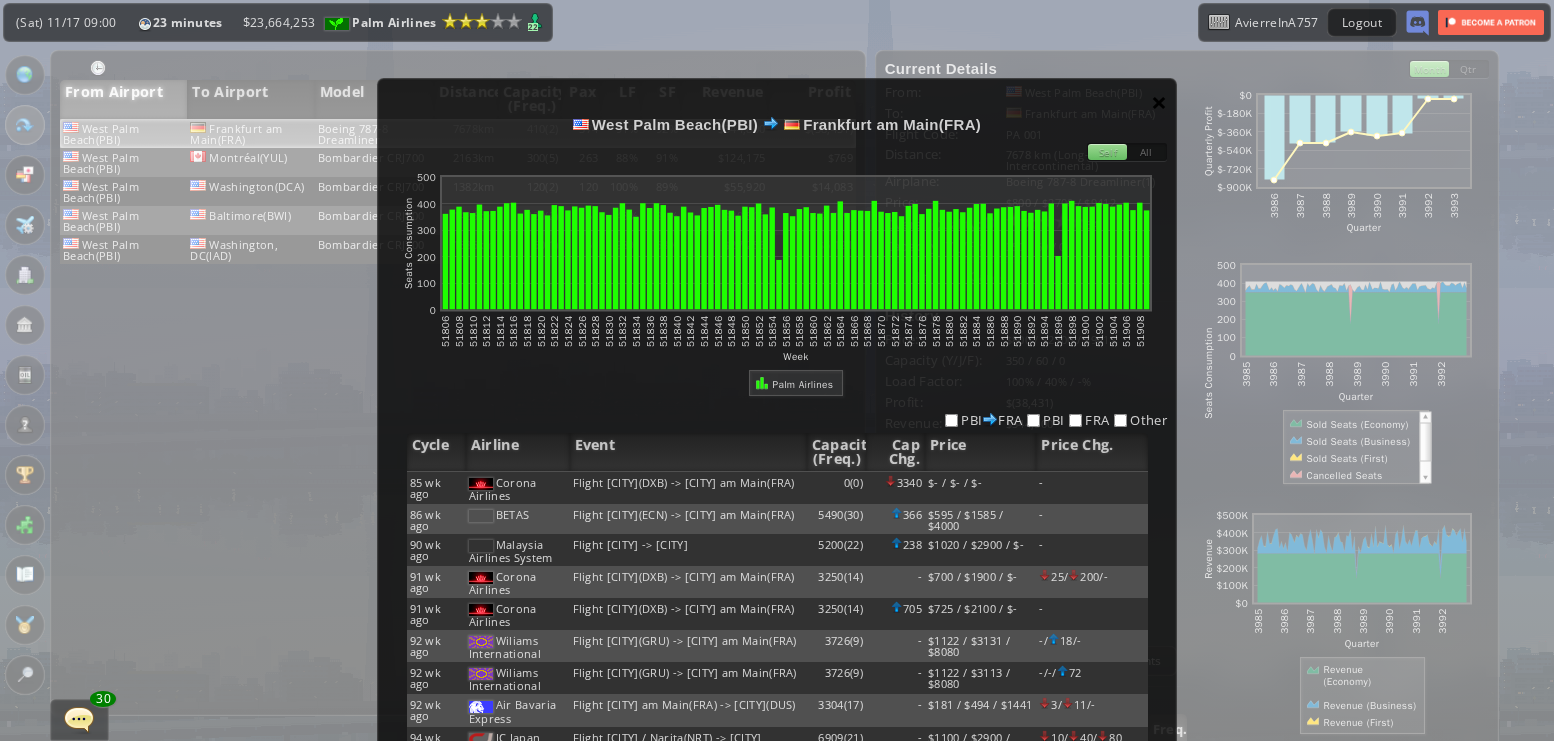 click on "×" at bounding box center (1159, 102) 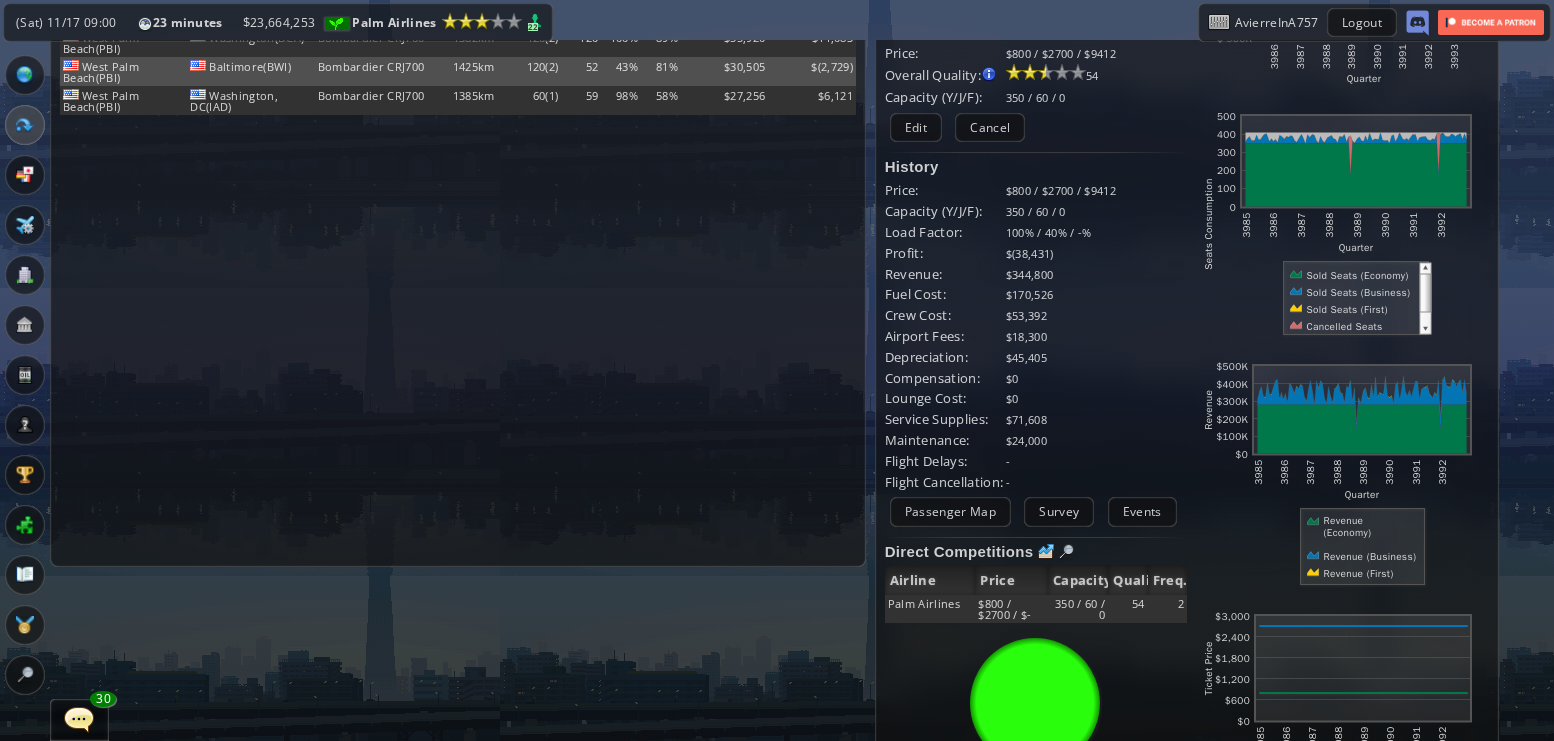 scroll, scrollTop: 150, scrollLeft: 0, axis: vertical 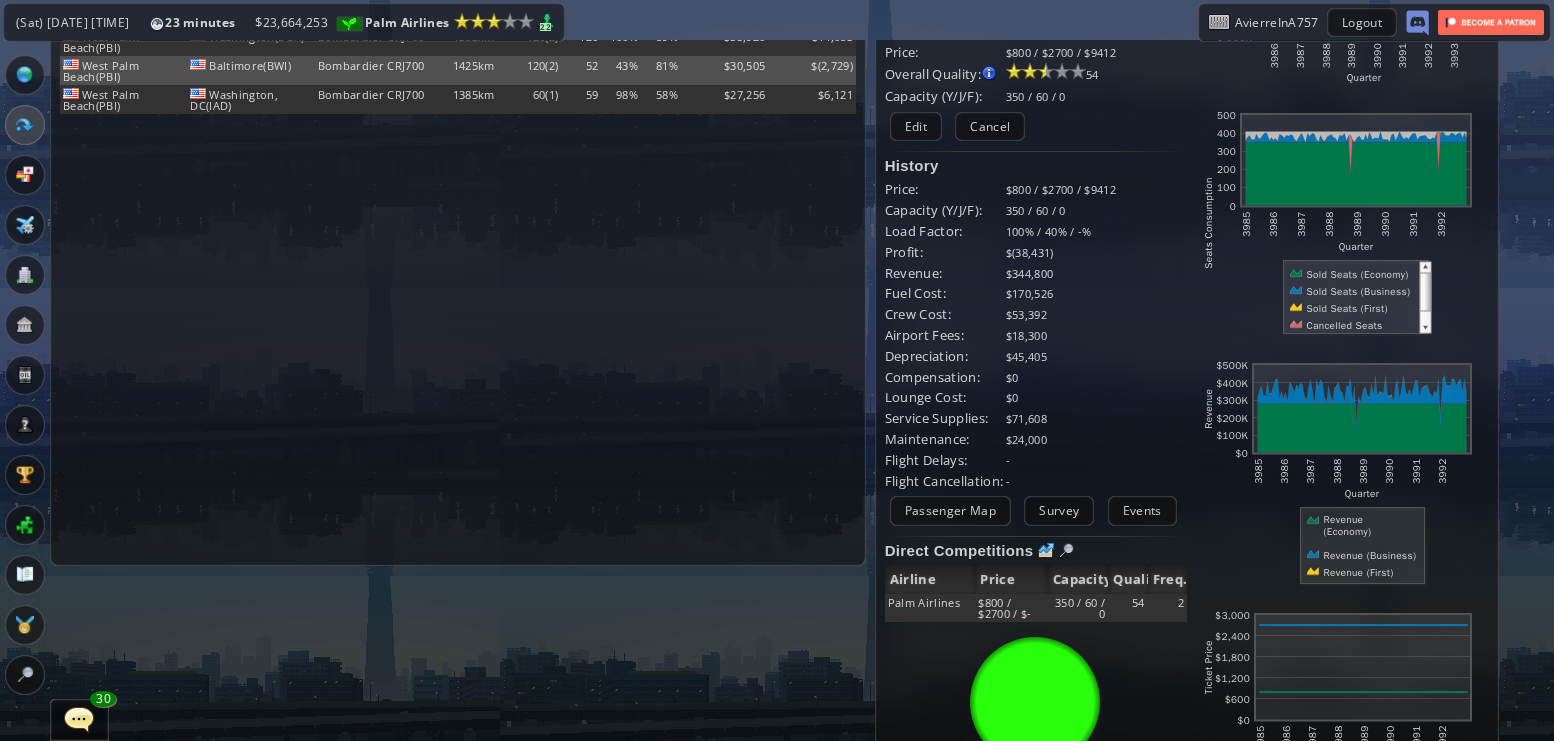 click on "From Airport
To Airport
Model
Distance
Capacity (Freq.)
Pax
LF
SF
Revenue
Profit
West Palm Beach(PBI) [CITY] am Main(FRA) Boeing 787-8 Dreamliner 7678km 410(2) 374 91% 92% $344,800 $(38,431) West Palm Beach(PBI) [CITY](YUL) Bombardier CRJ700 2163km 300(5) 263 88% 91% $124,175 $769 West Palm Beach(PBI) [CITY](DCA) Bombardier CRJ700 1382km 120(2) 120 100% 89% $55,920 $14,083 West Palm Beach(PBI) [CITY](BWI) Bombardier CRJ700 1425km 120(2) 52 43% 81% $30,505 $(2,729) West Palm Beach(PBI) [CITY](IAD) Bombardier CRJ700 1385km 60(1) 59 98%" at bounding box center (458, 233) 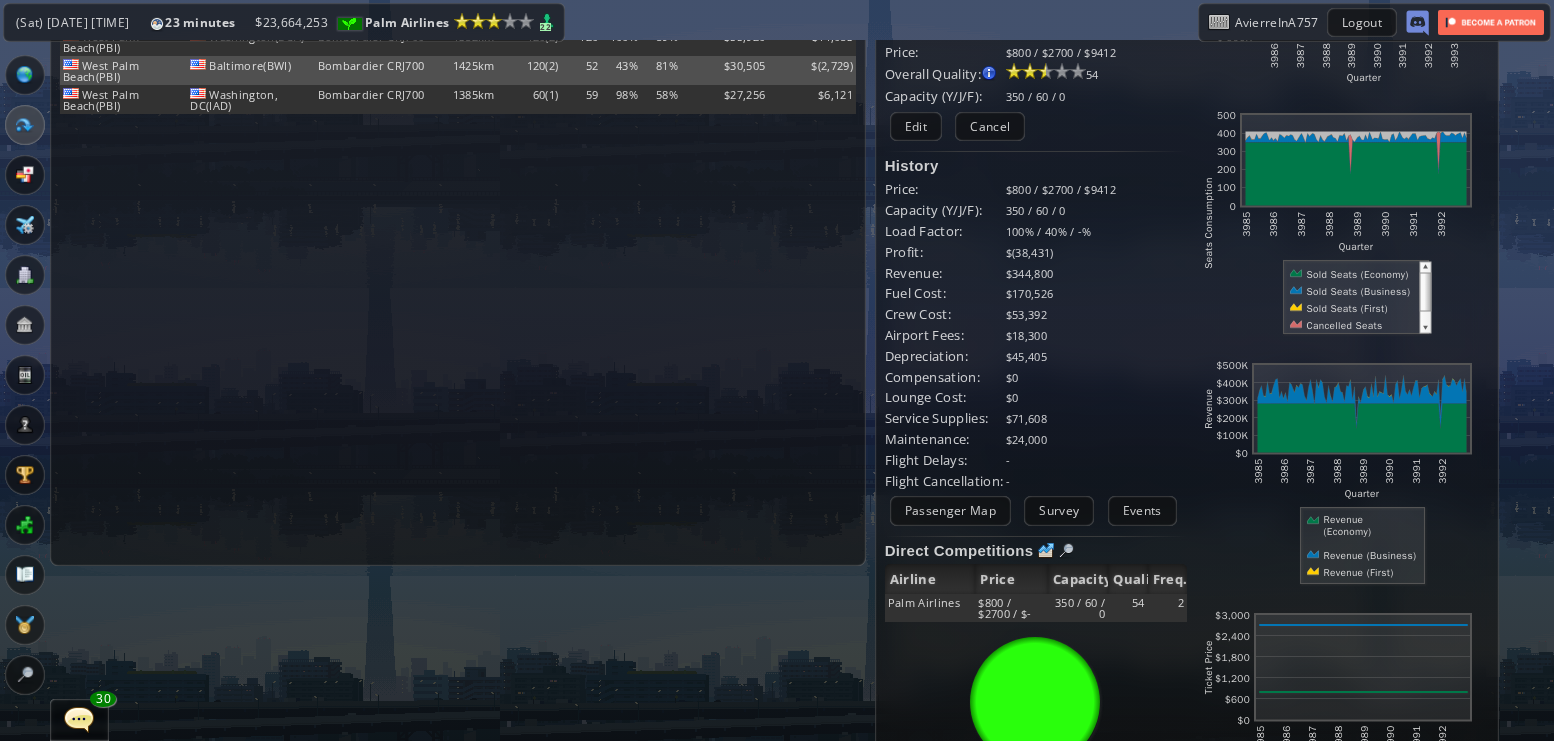 click at bounding box center [7, 370] 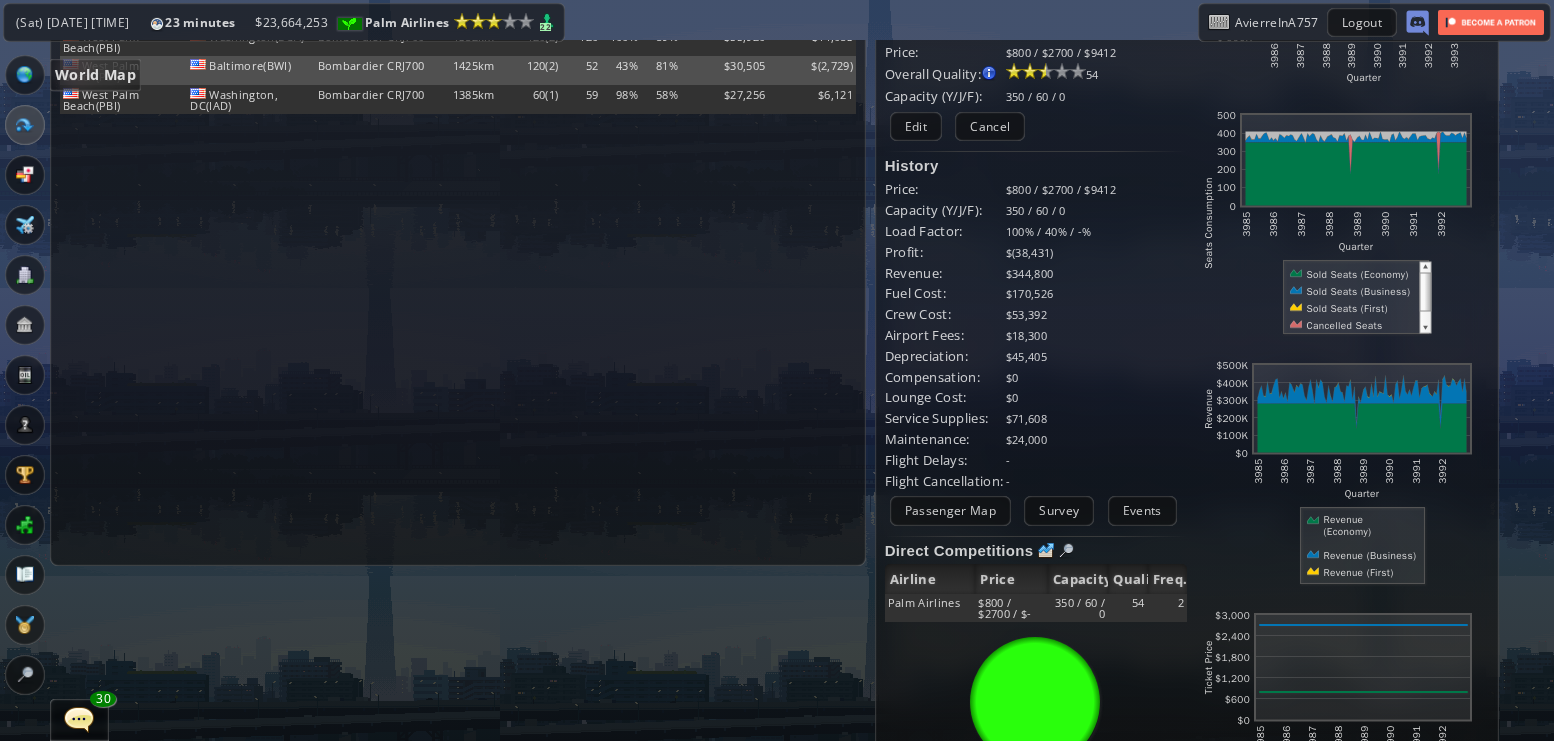 click at bounding box center (25, 75) 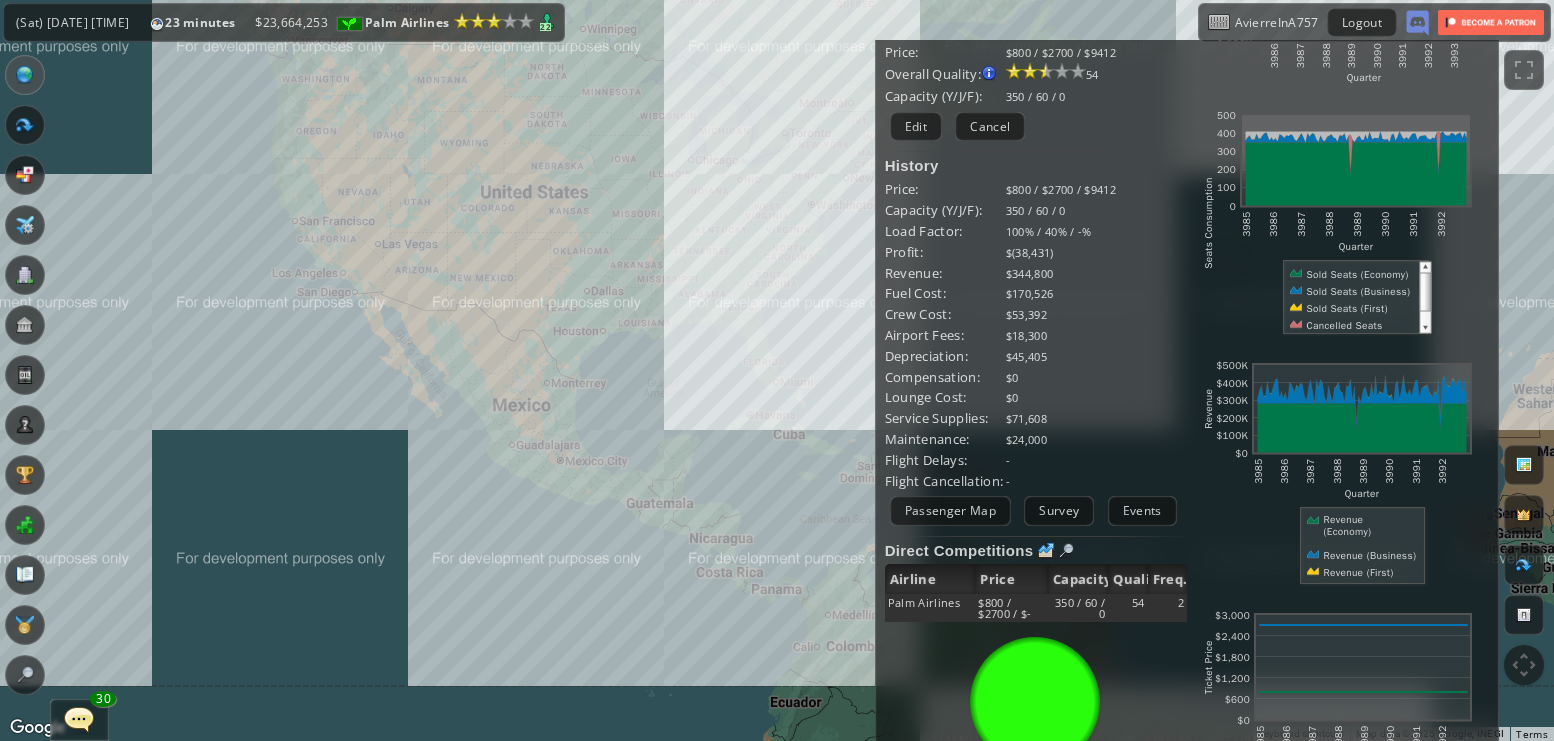 drag, startPoint x: 747, startPoint y: 324, endPoint x: 681, endPoint y: 315, distance: 66.61081 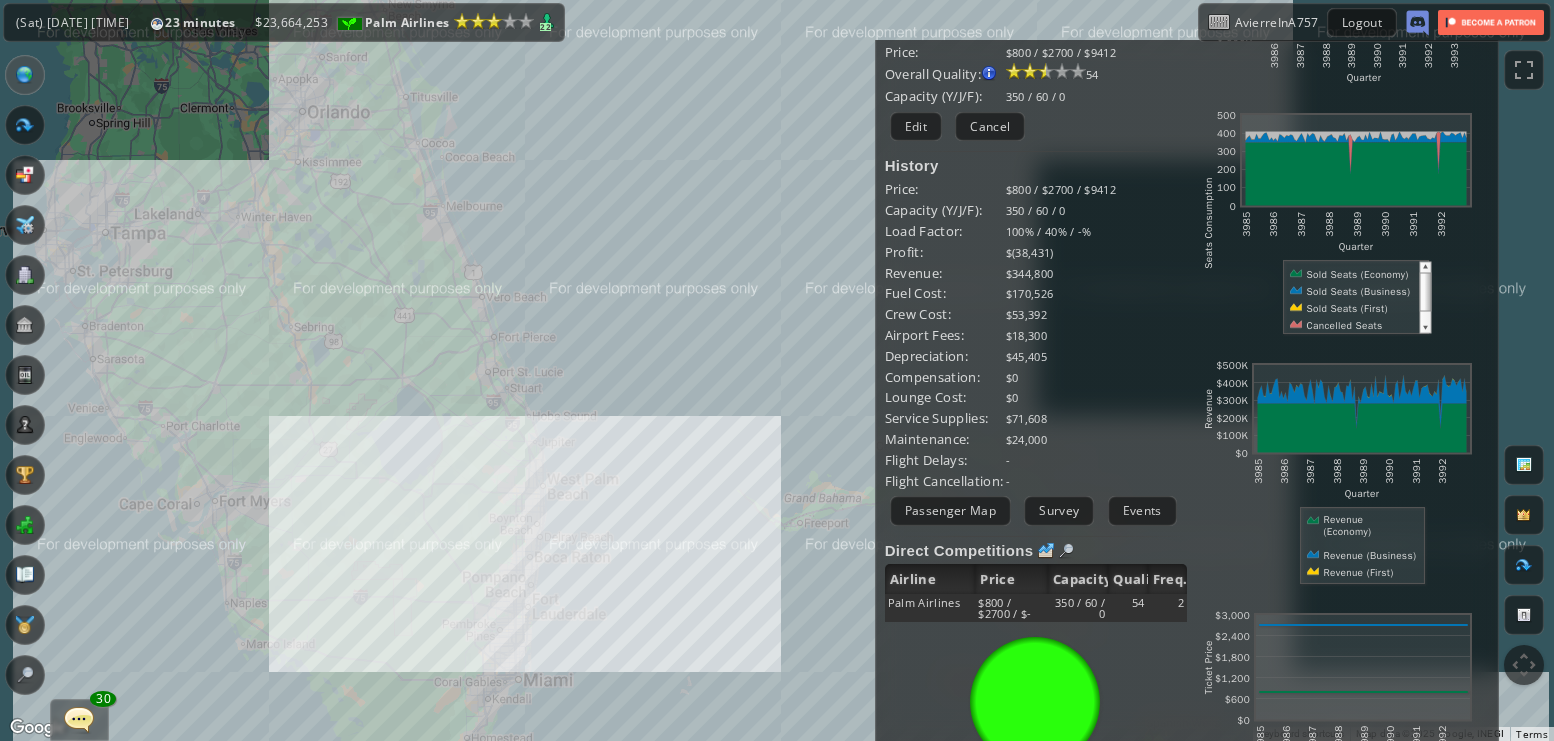 click on "To navigate, press the arrow keys." at bounding box center (777, 370) 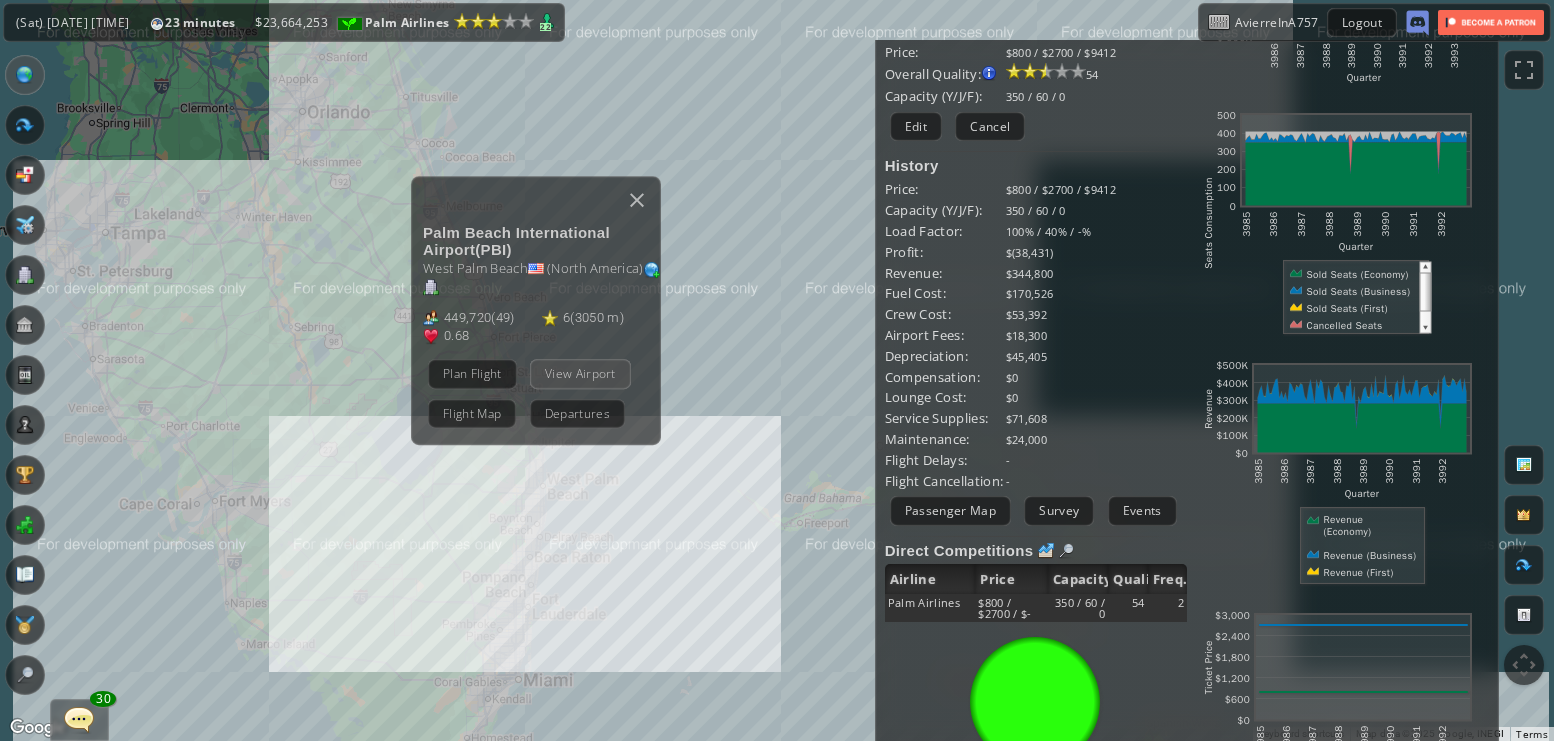 click on "View Airport" at bounding box center (580, 373) 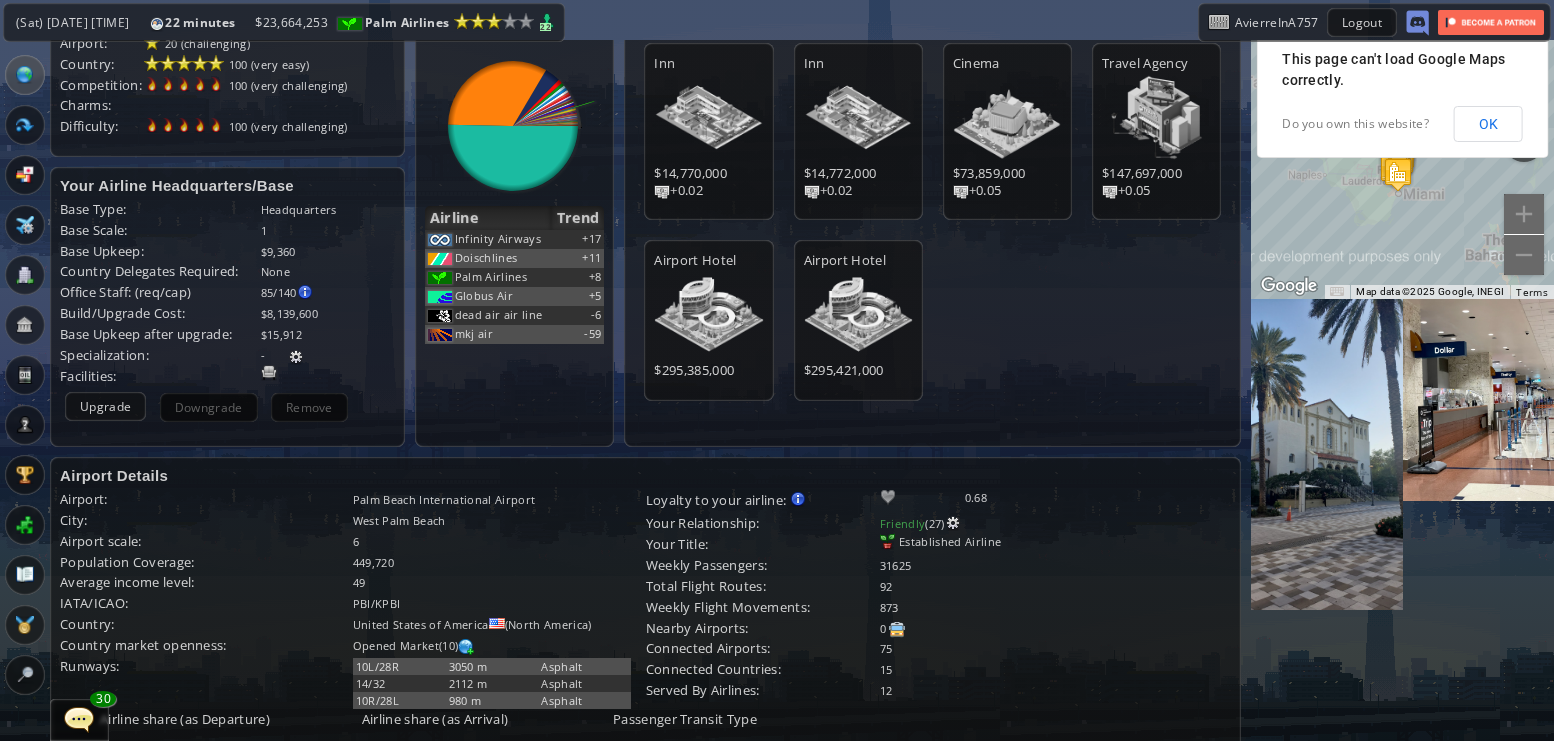 scroll, scrollTop: 0, scrollLeft: 0, axis: both 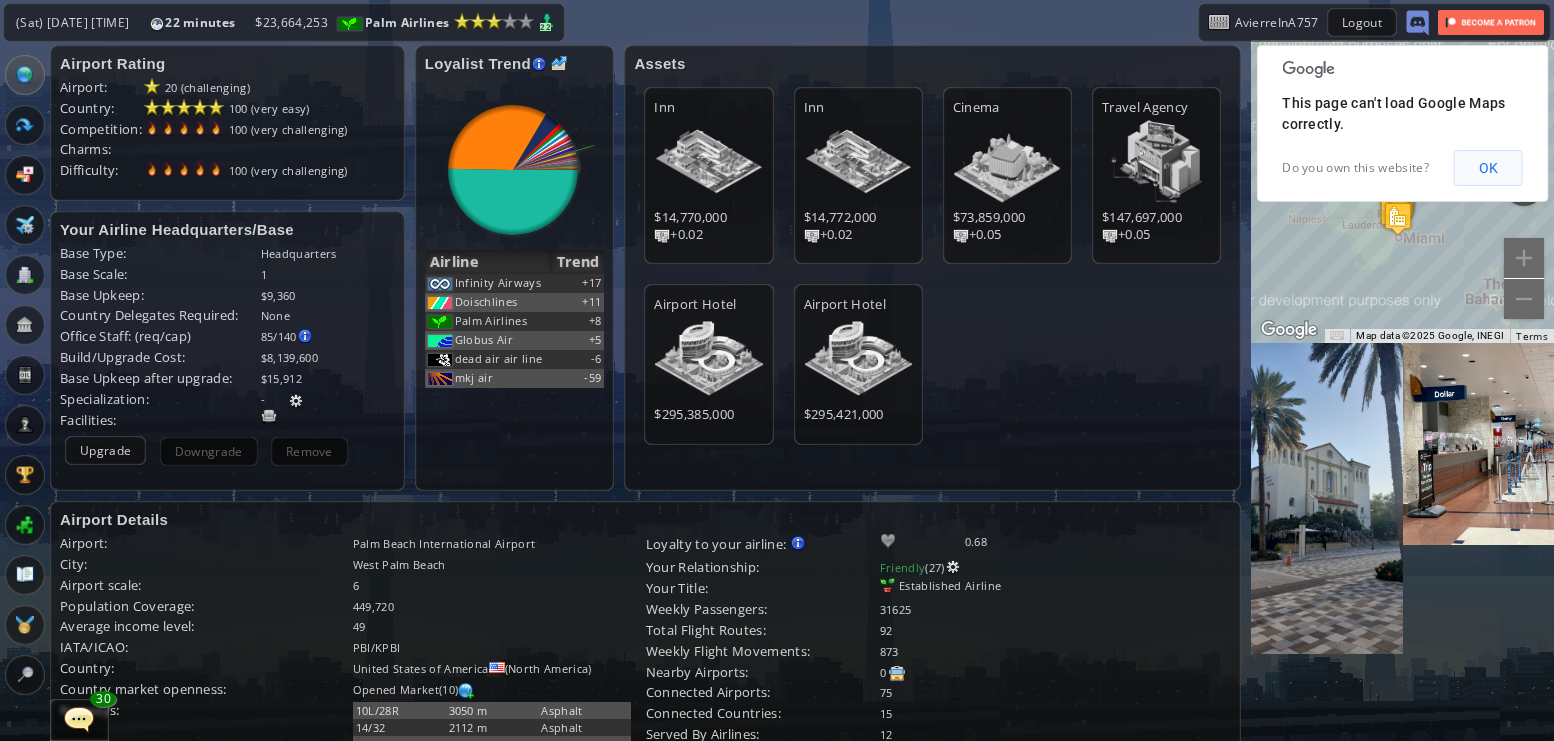 click on "OK" at bounding box center (1488, 168) 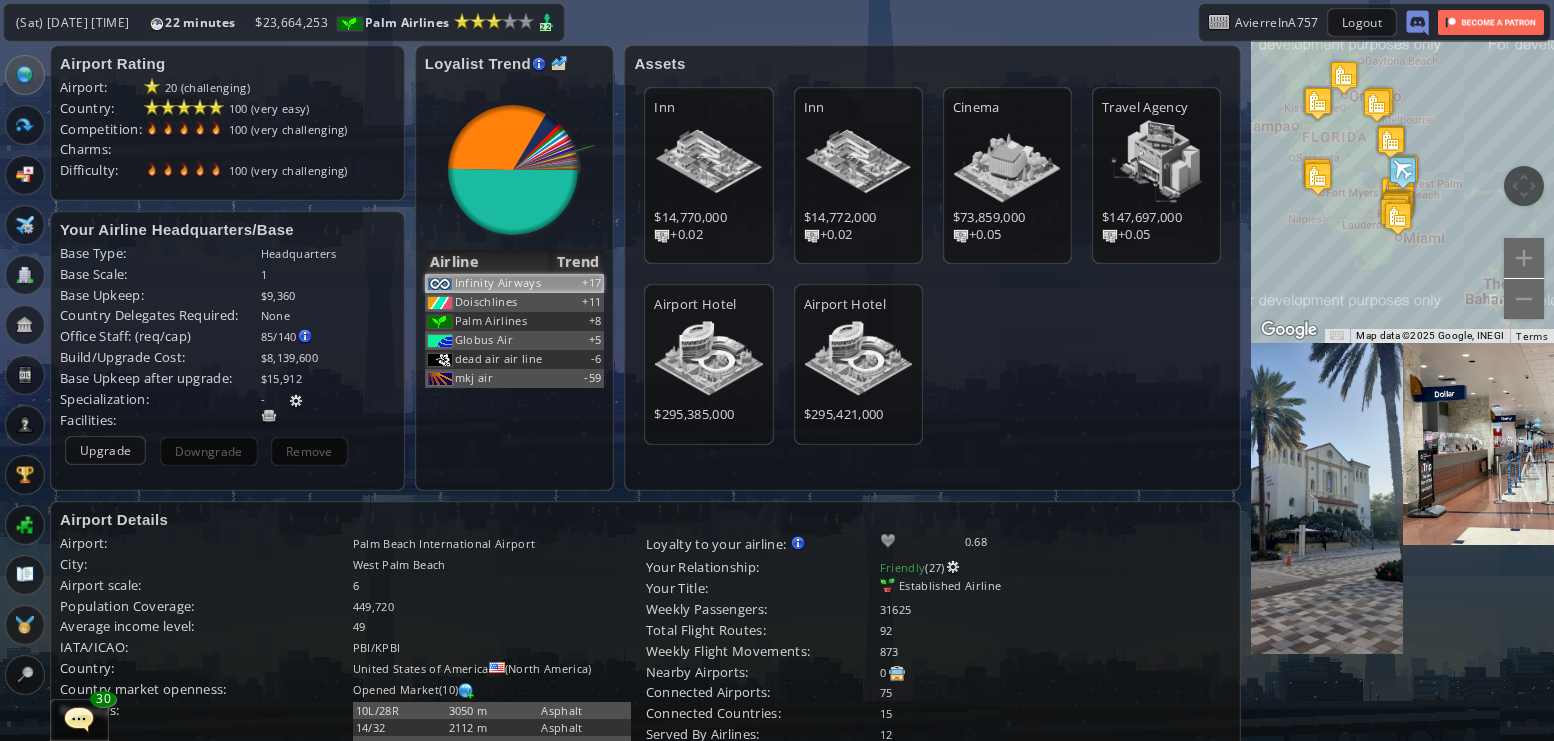 click on "+17" at bounding box center (578, 283) 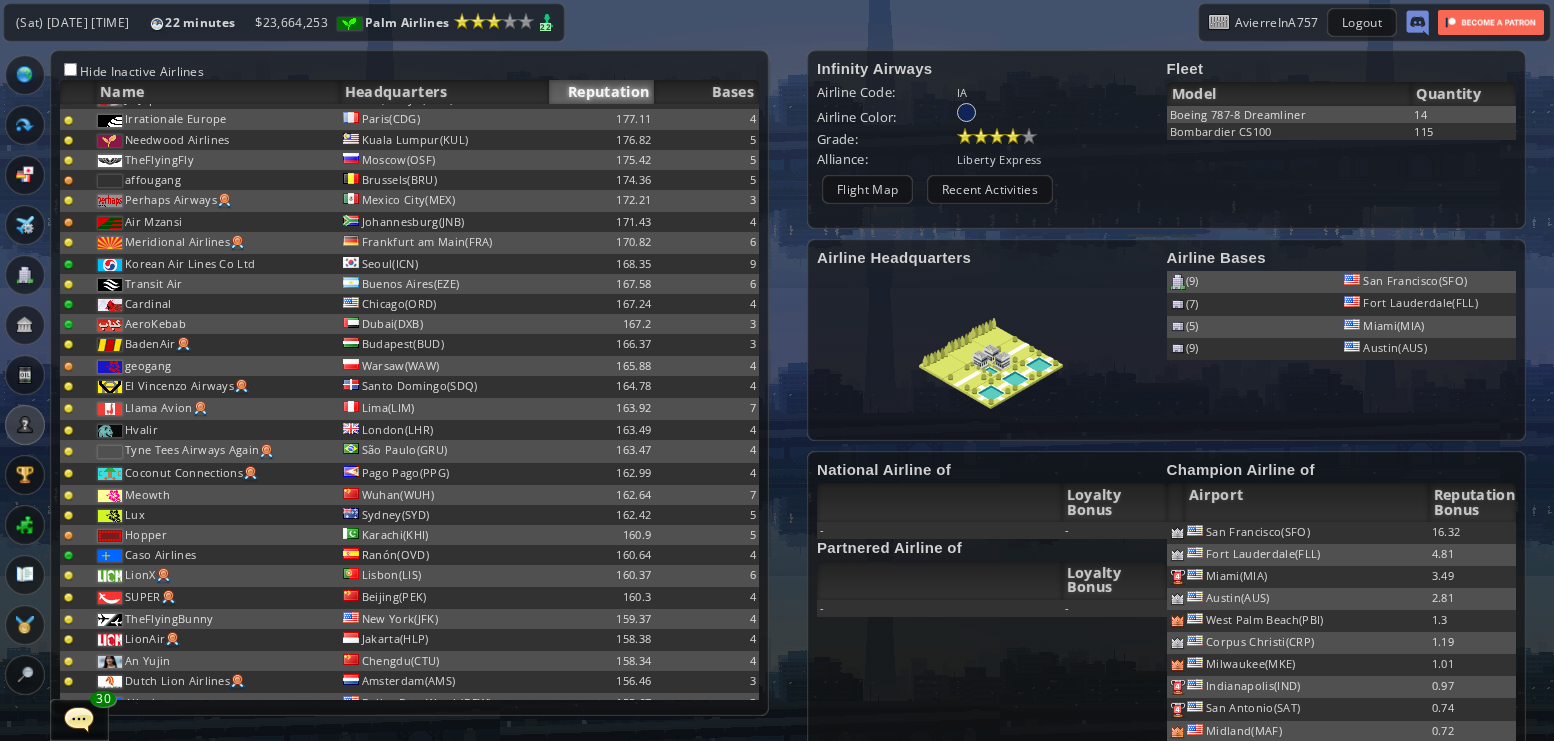 scroll, scrollTop: 1386, scrollLeft: 0, axis: vertical 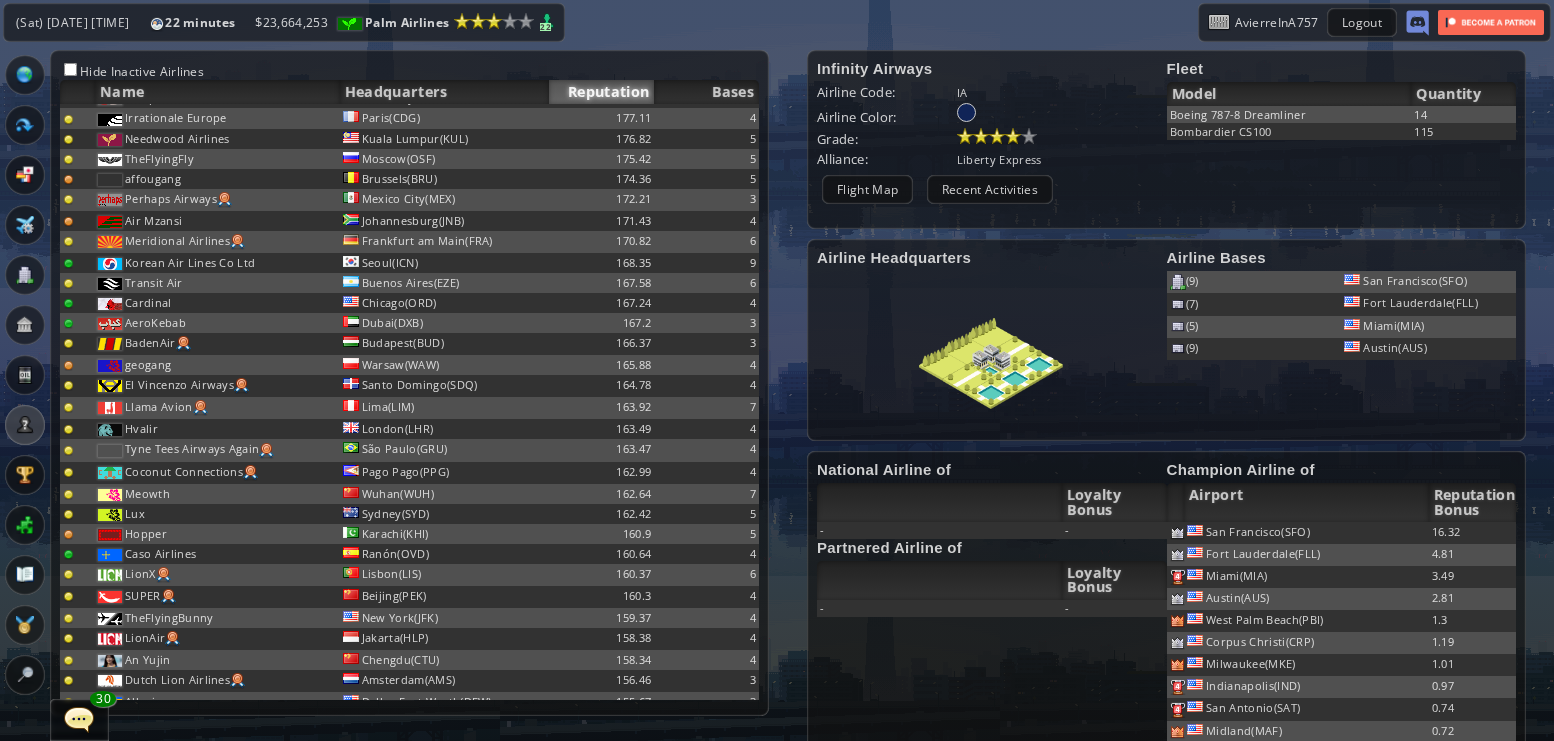 click at bounding box center (25, 75) 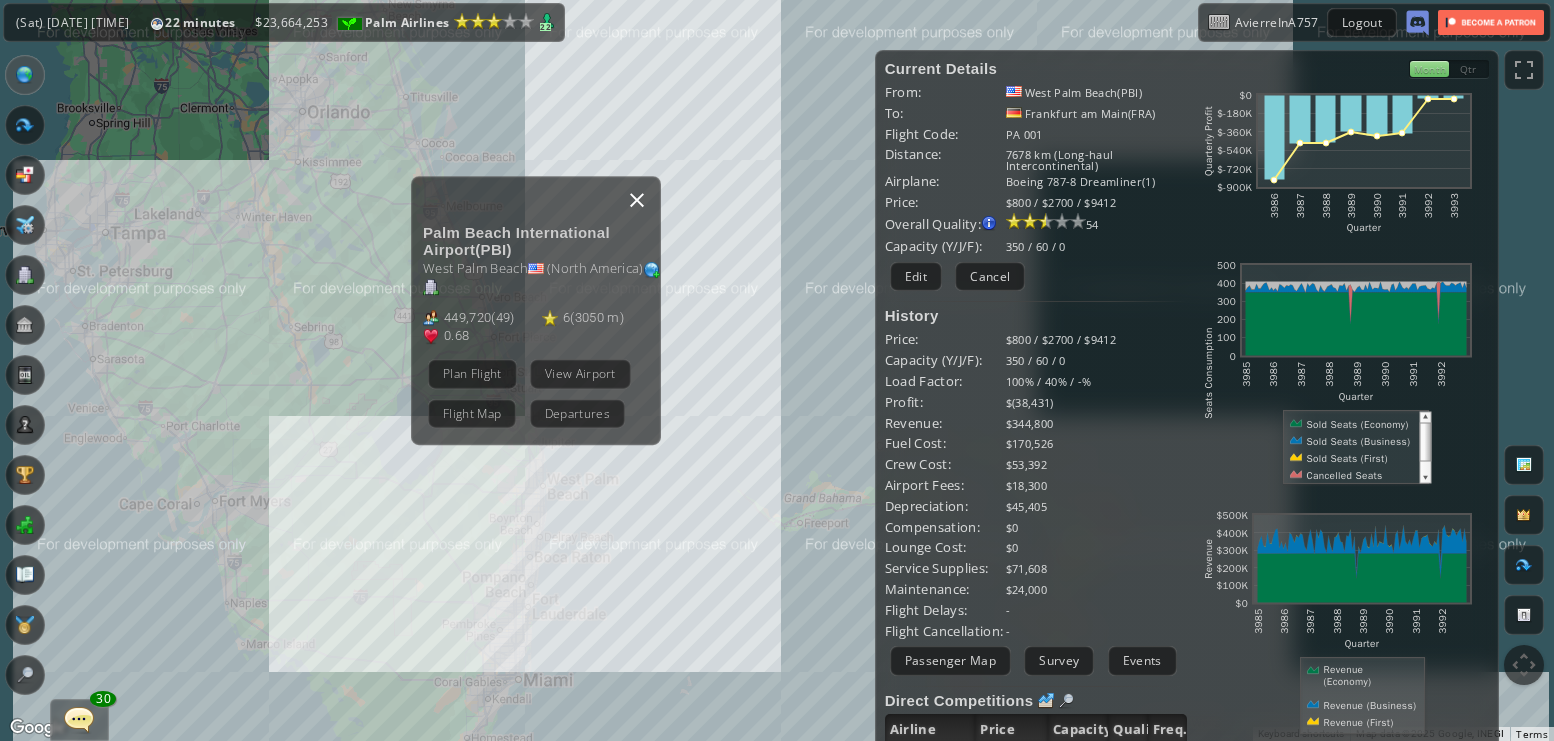 click at bounding box center [637, 200] 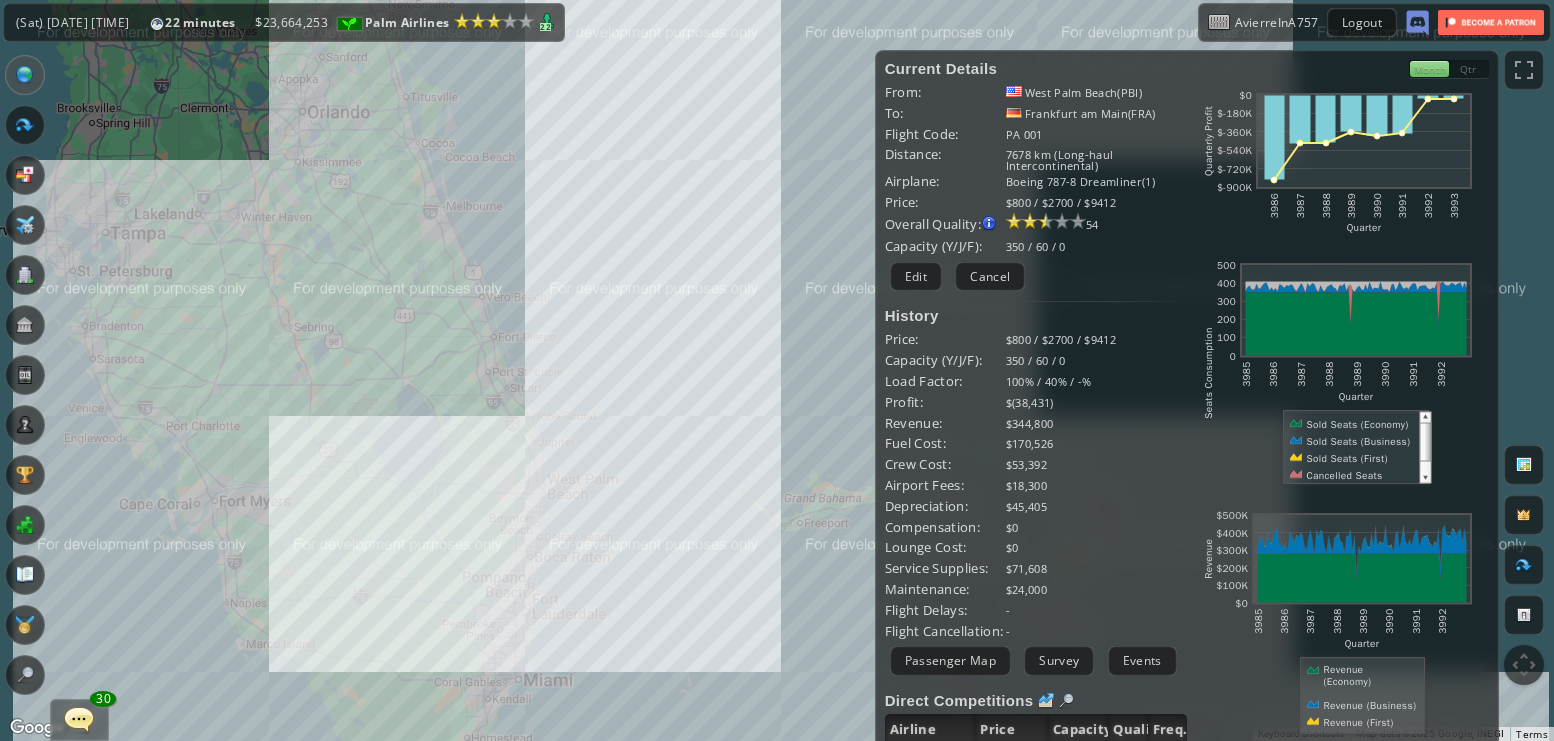 drag, startPoint x: 651, startPoint y: 171, endPoint x: 618, endPoint y: 321, distance: 153.58711 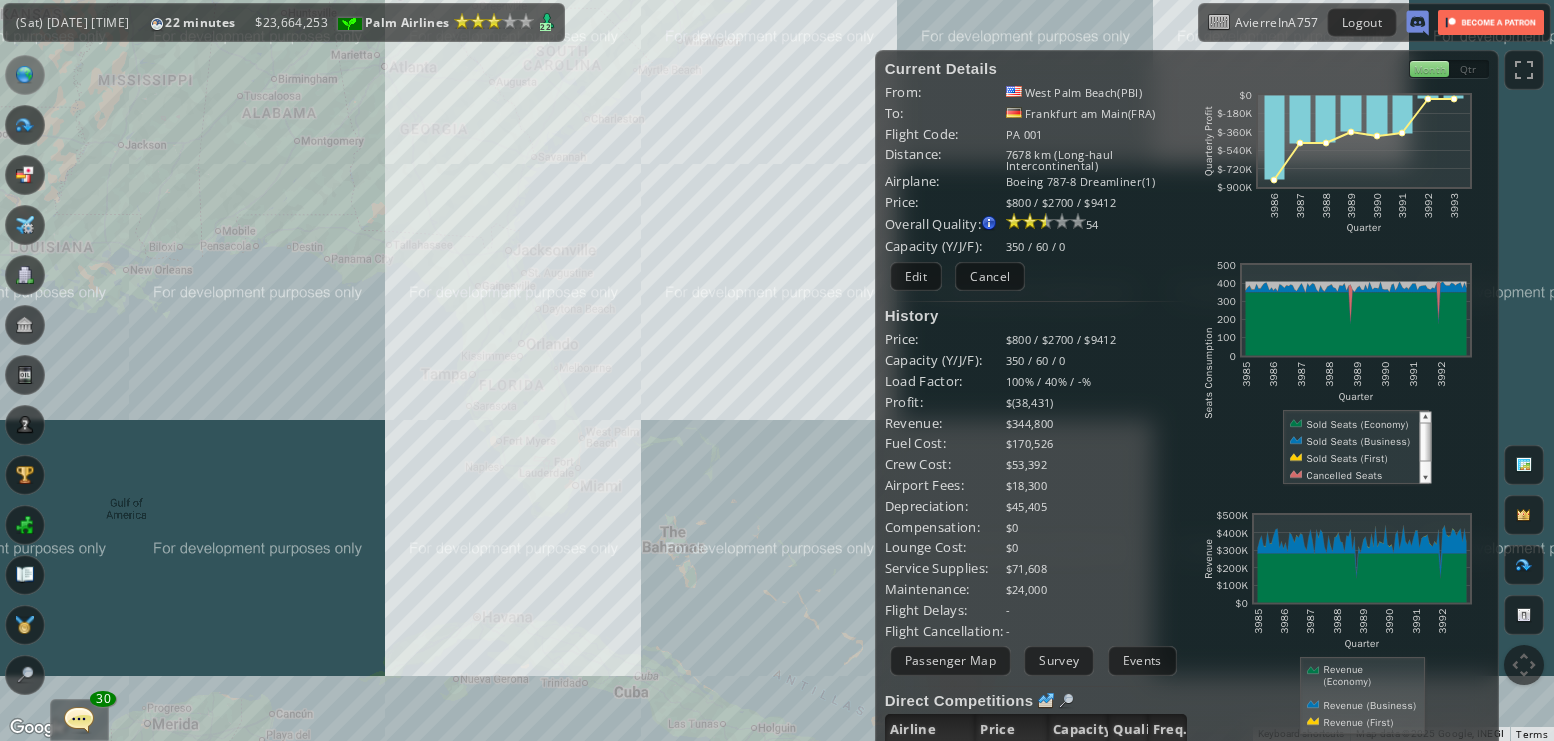 drag, startPoint x: 603, startPoint y: 198, endPoint x: 572, endPoint y: 289, distance: 96.13532 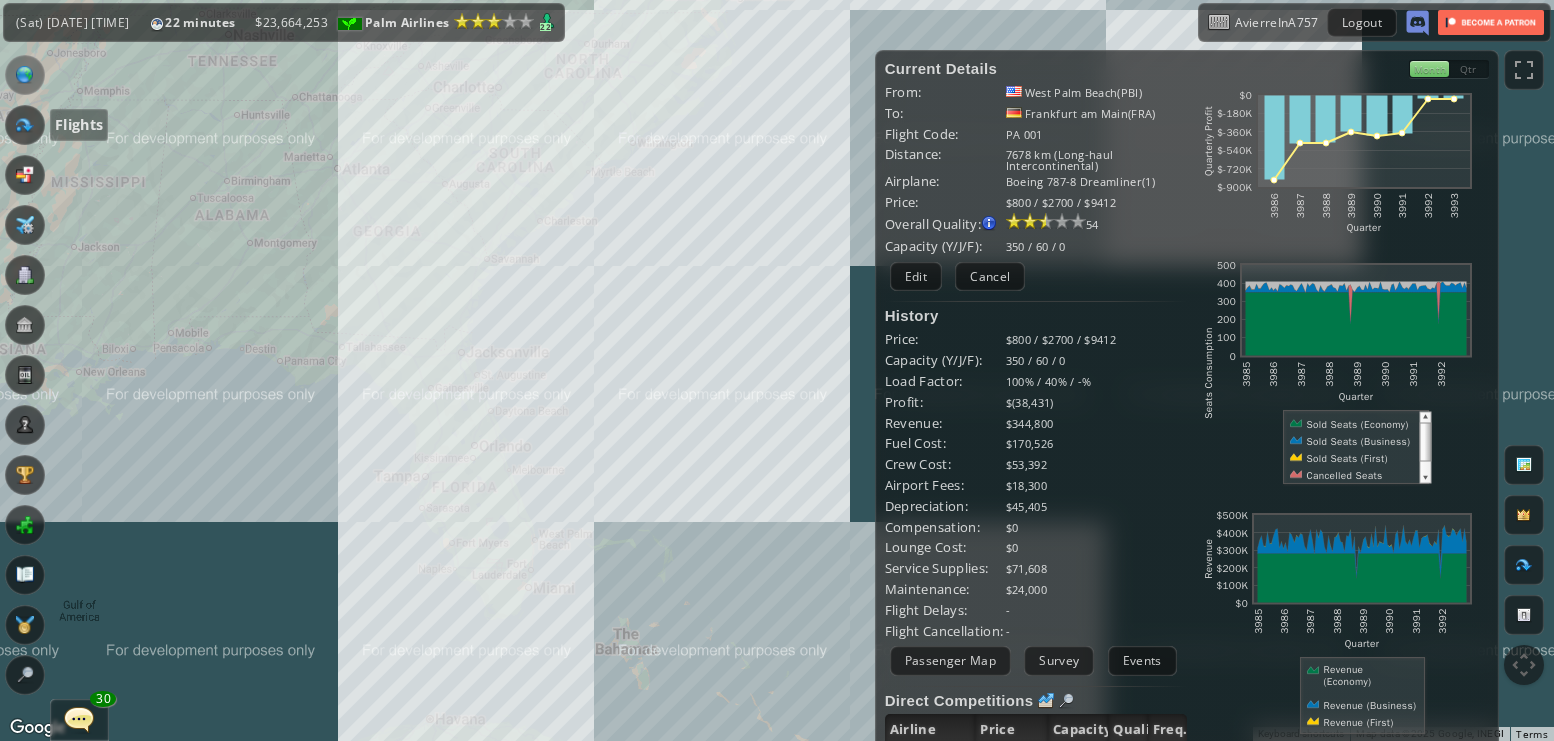click at bounding box center [25, 125] 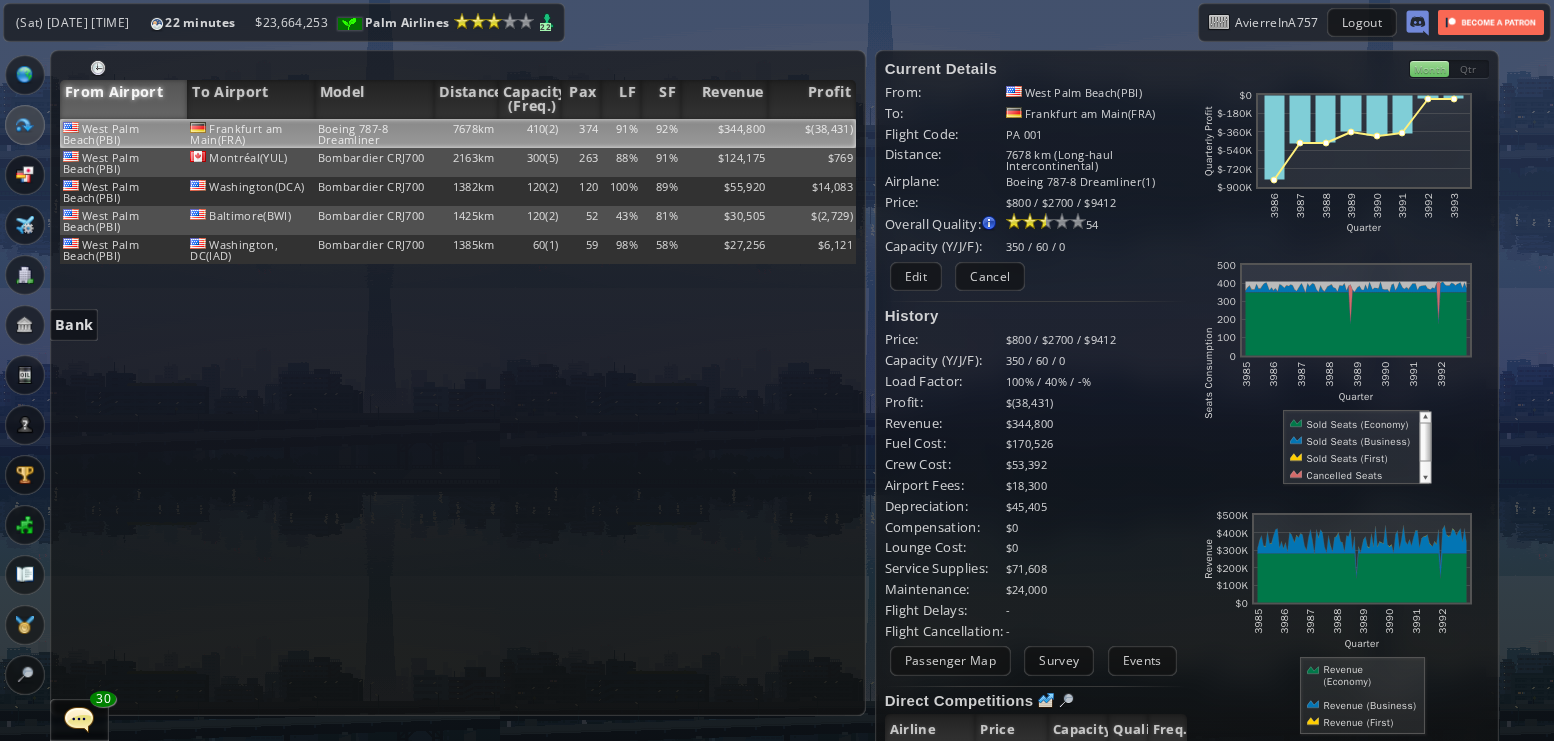 click at bounding box center (25, 325) 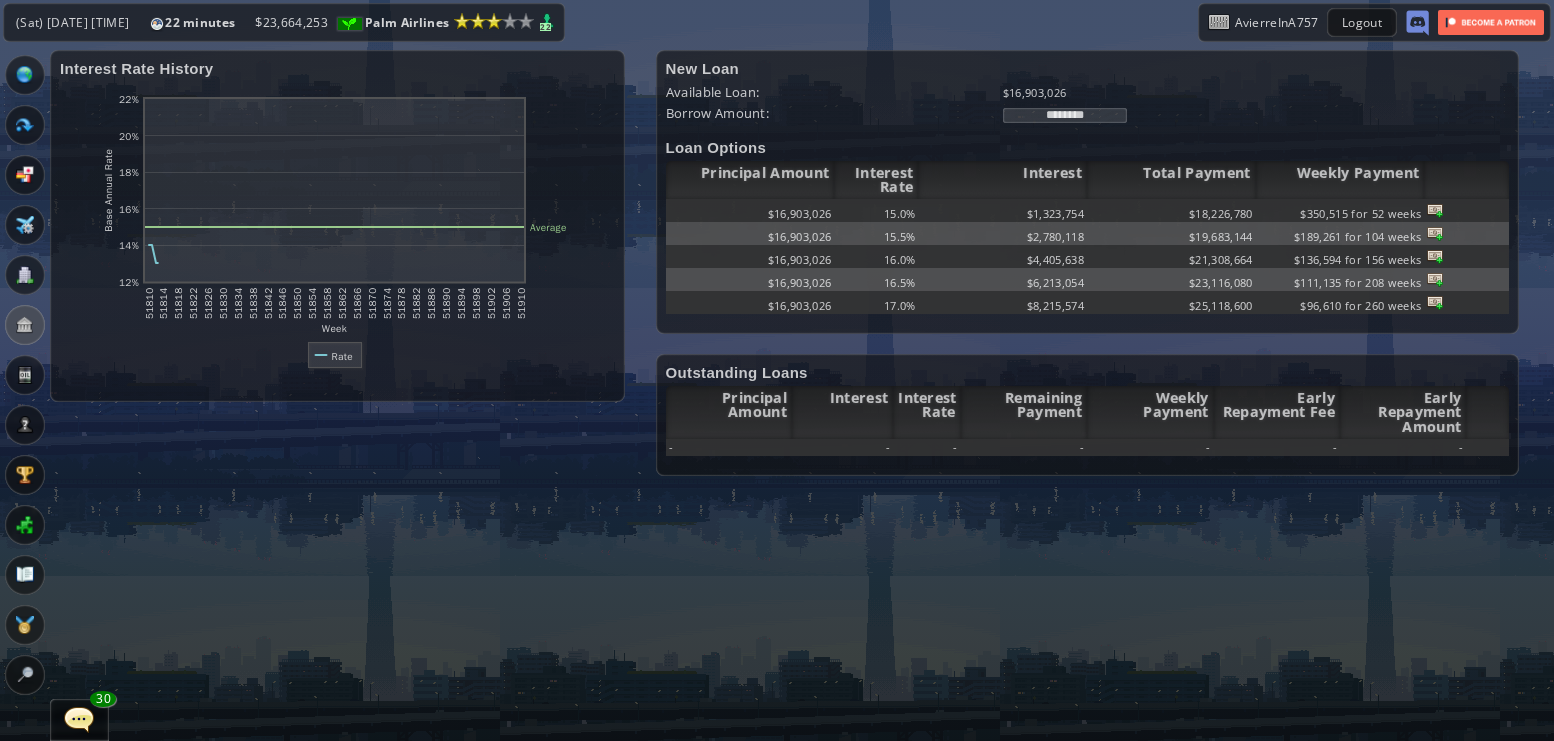 click at bounding box center [25, 275] 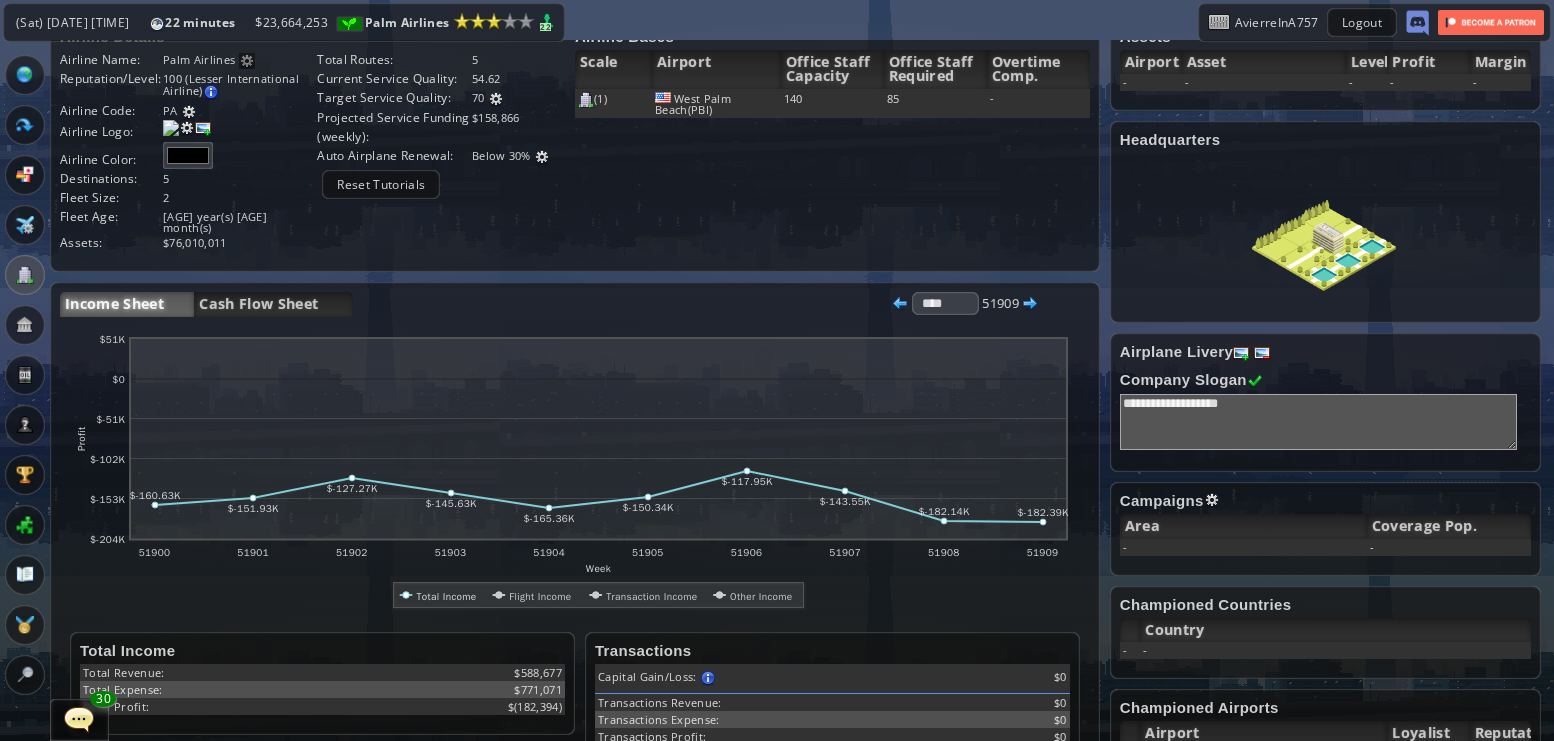 scroll, scrollTop: 0, scrollLeft: 0, axis: both 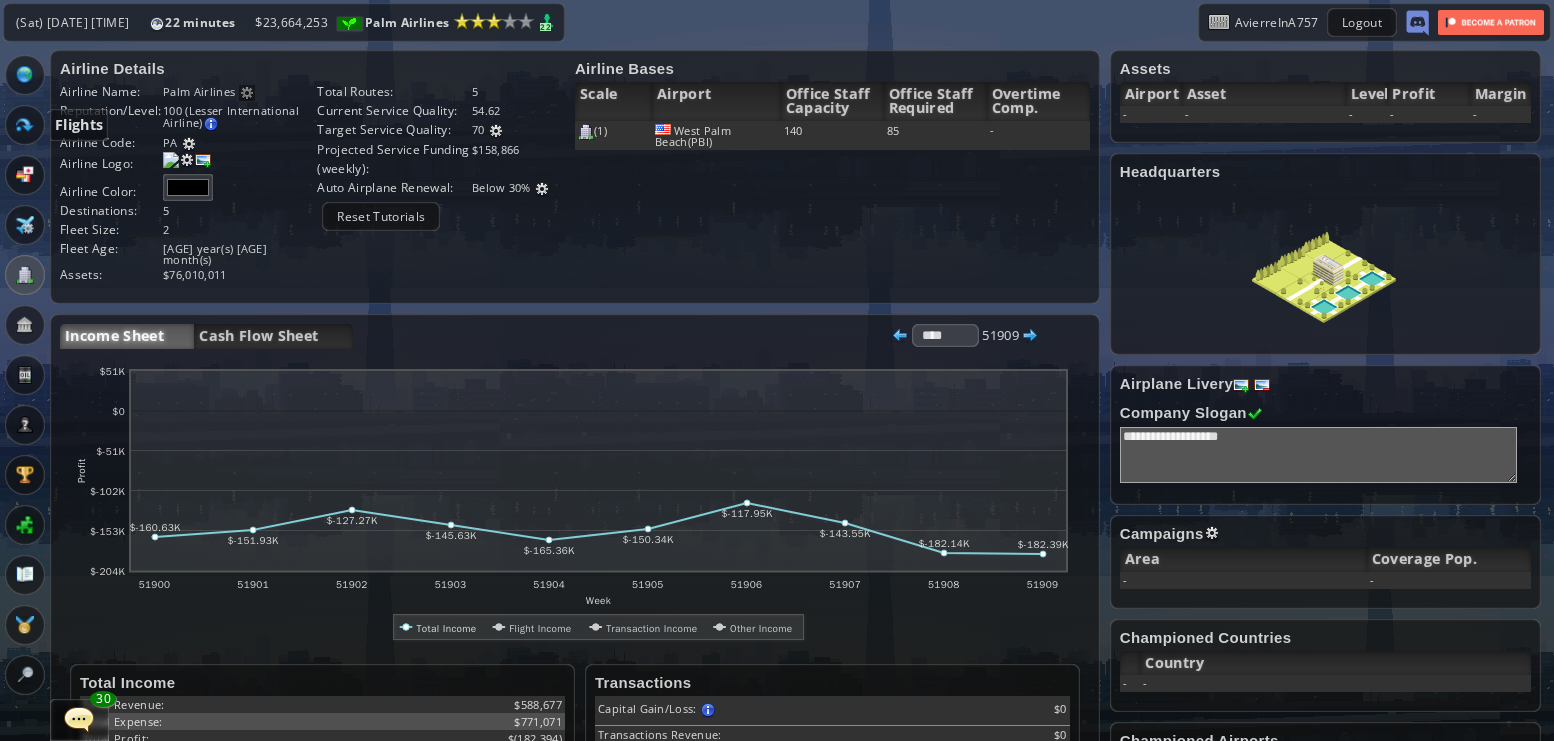 click at bounding box center (25, 125) 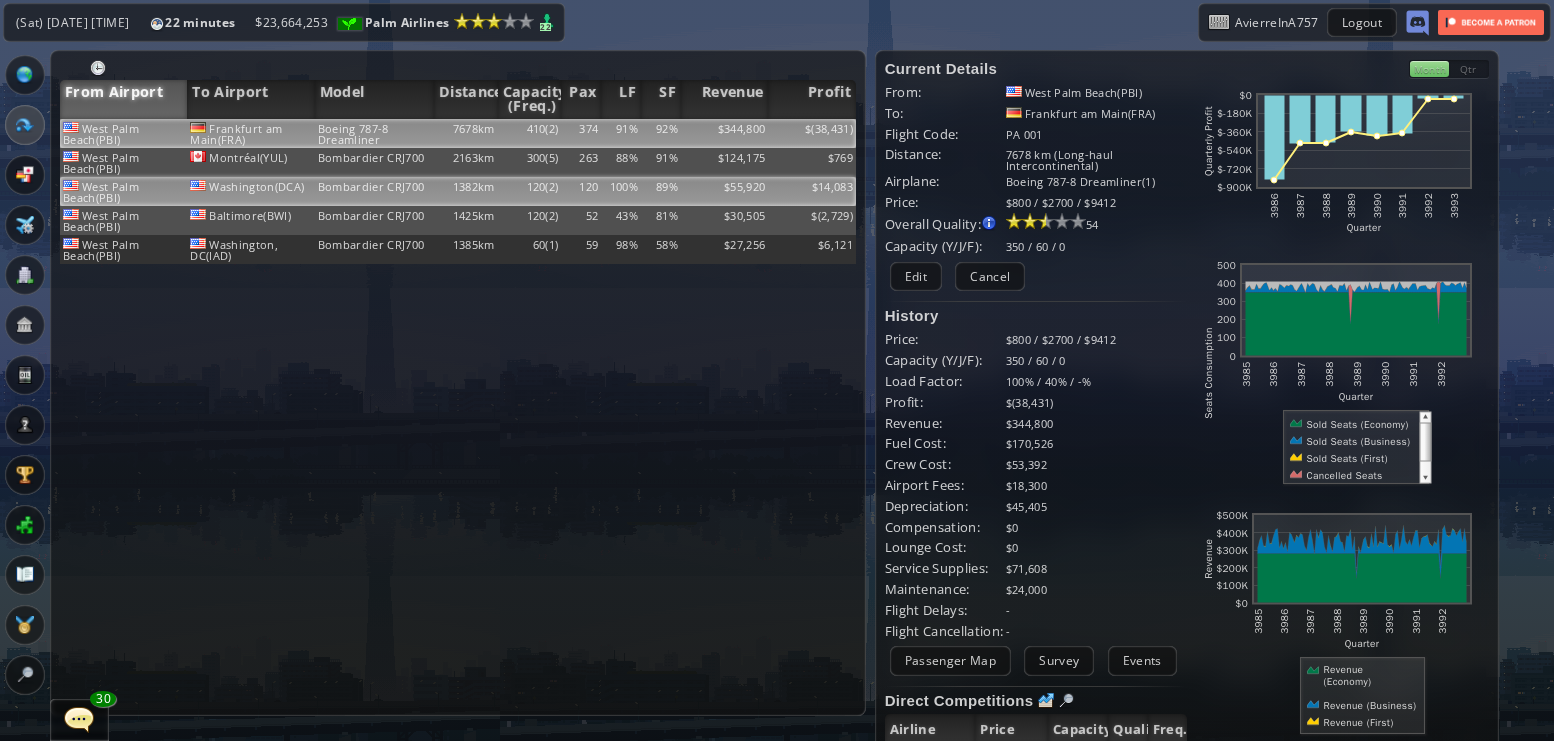 click on "$14,083" at bounding box center [812, 133] 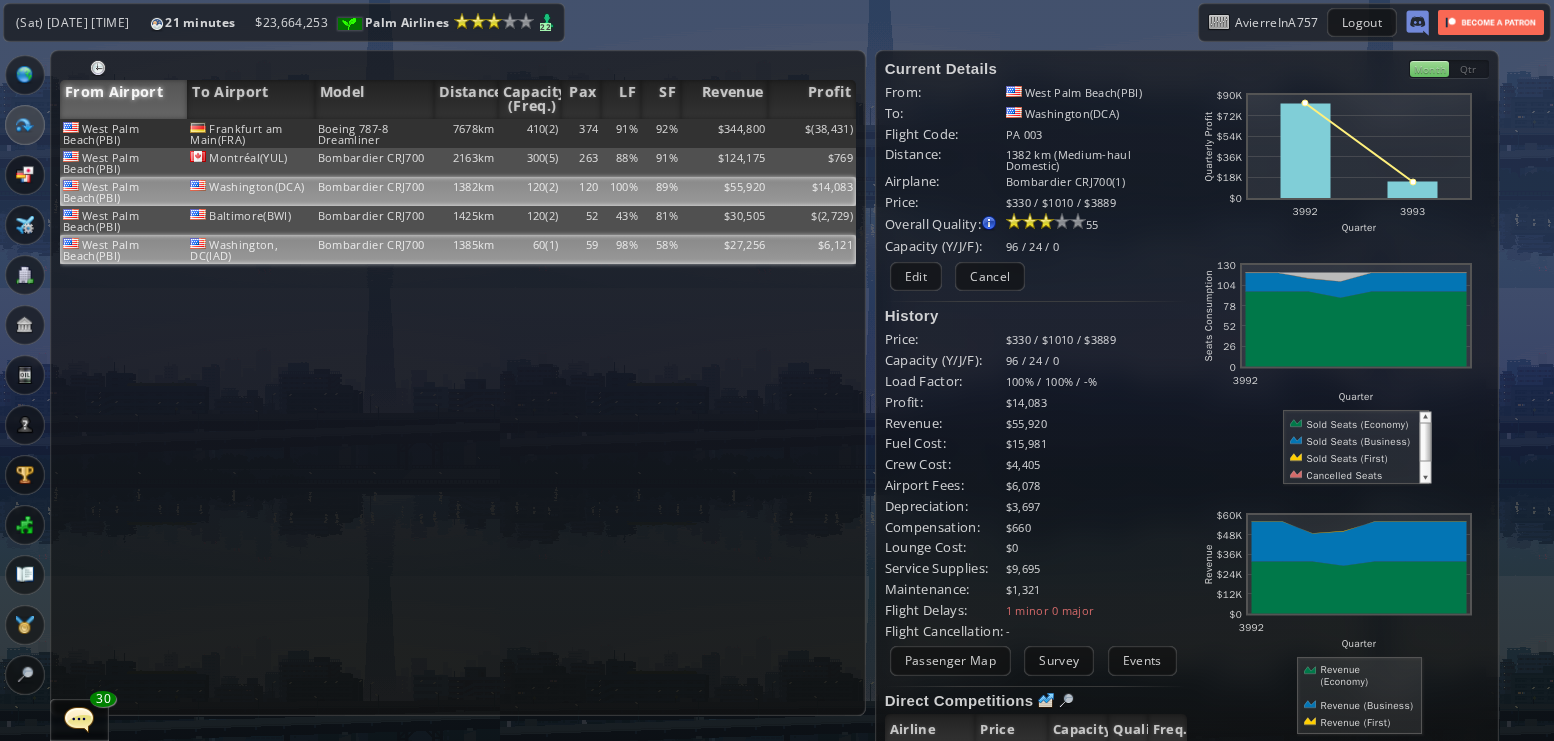 click on "$6,121" at bounding box center (812, 133) 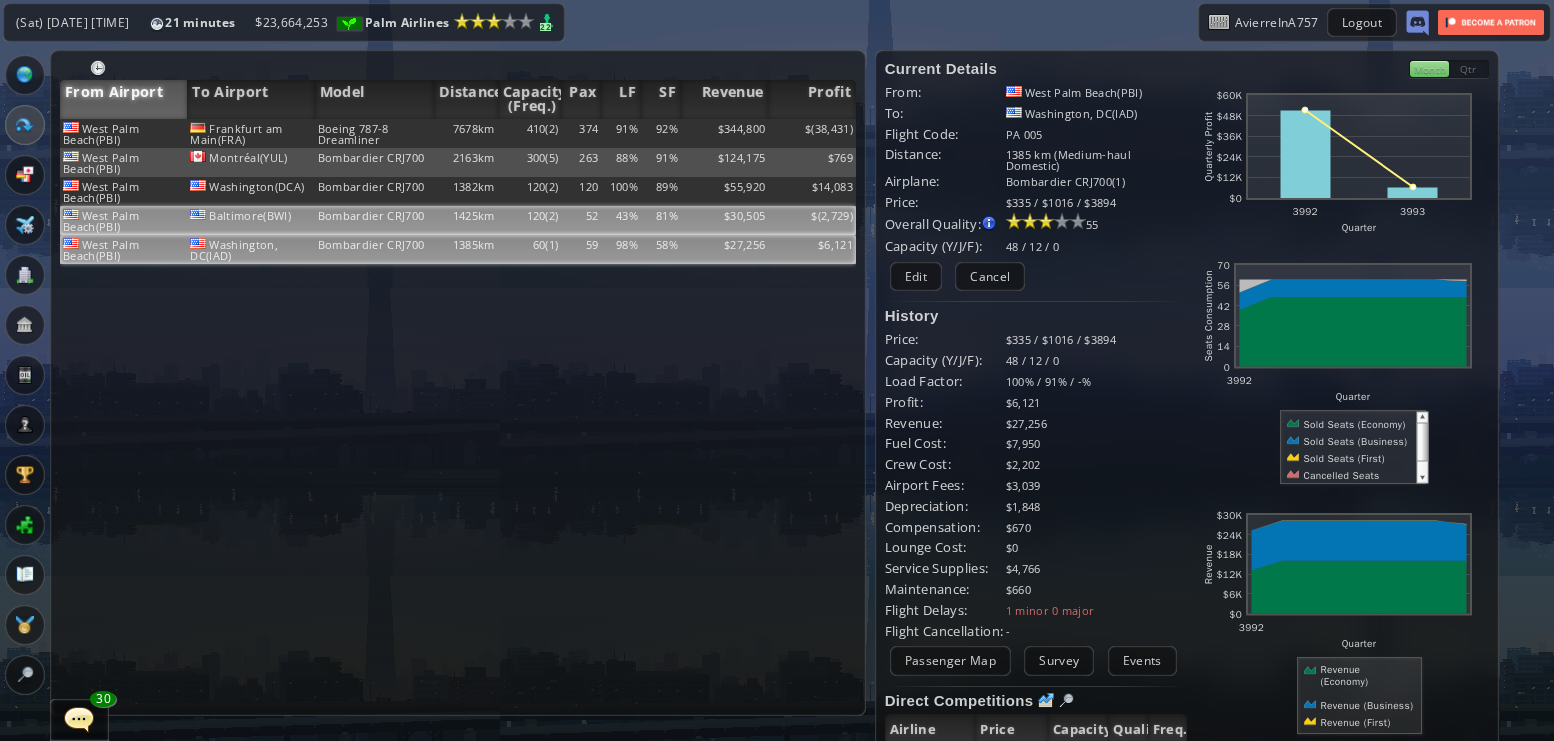 click on "$(2,729)" at bounding box center (812, 133) 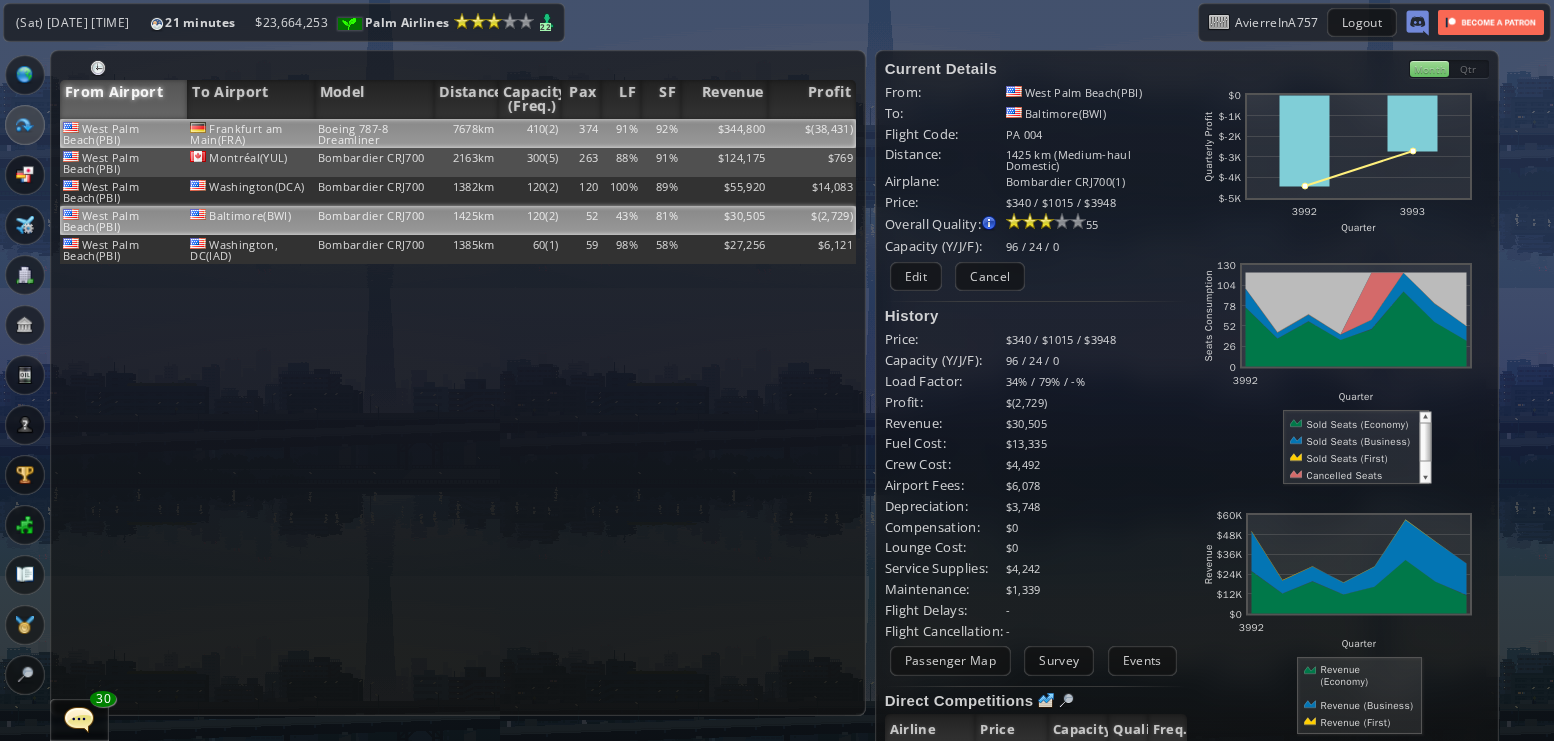 click on "$(38,431)" at bounding box center (812, 133) 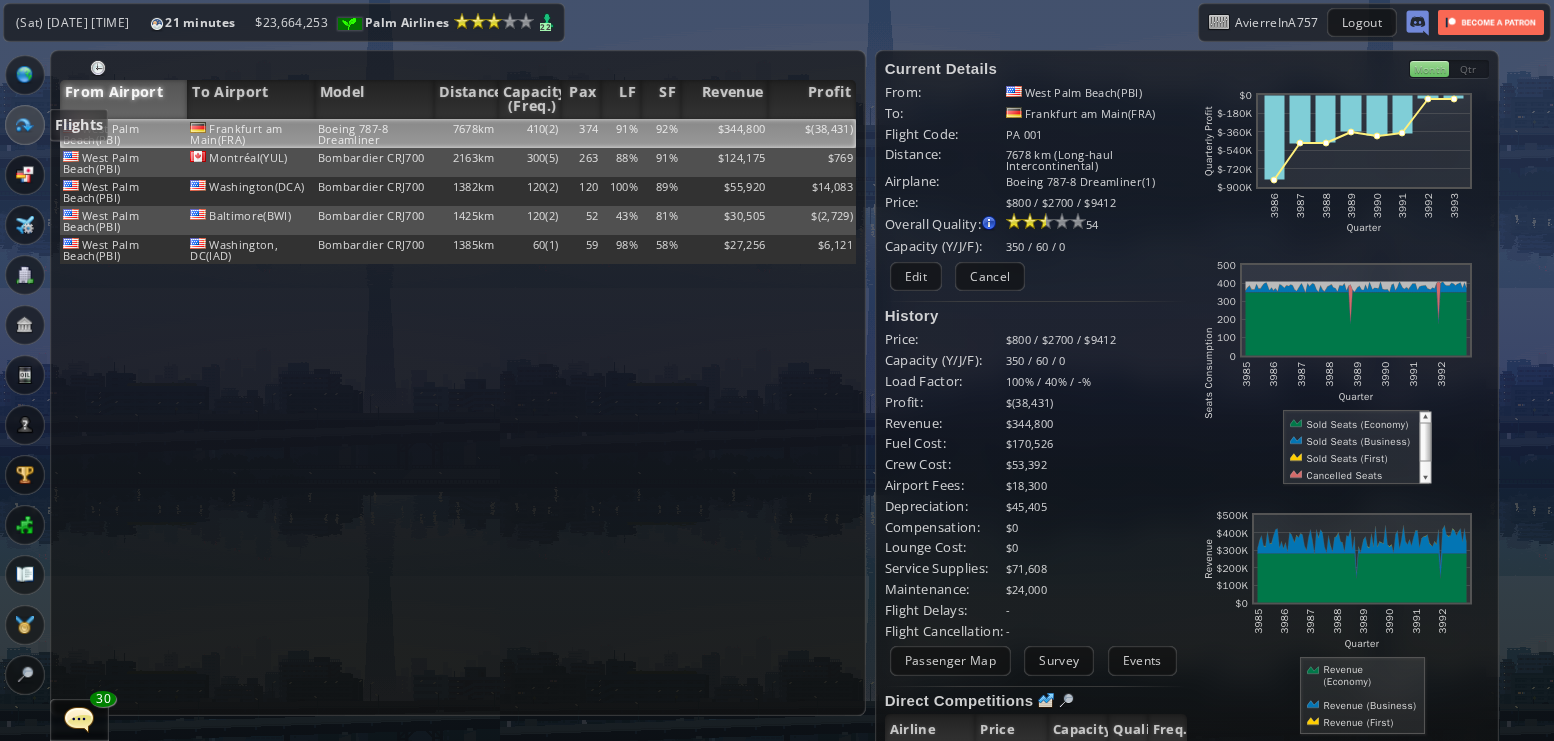 click at bounding box center [25, 125] 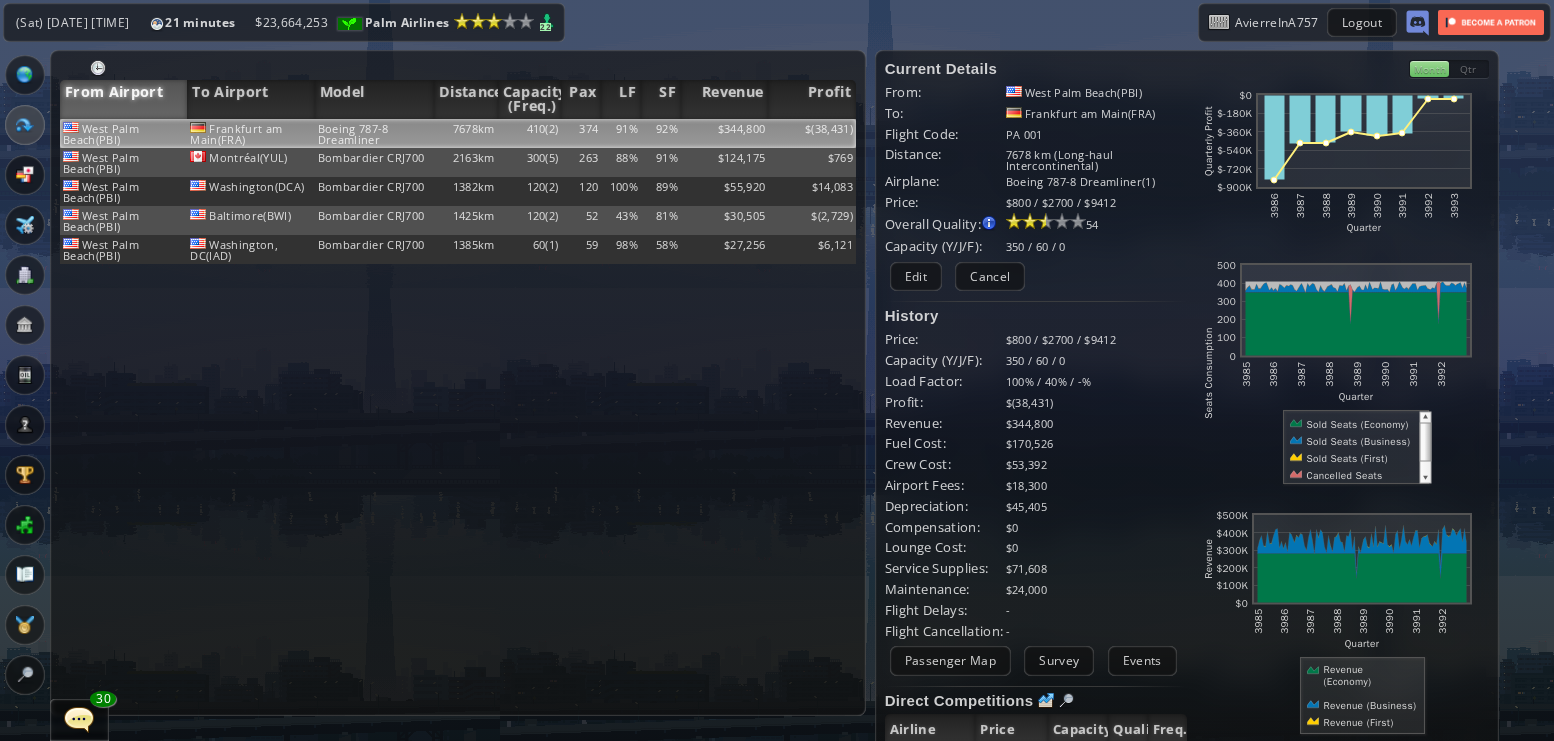 click on "Airplane" at bounding box center (25, 225) 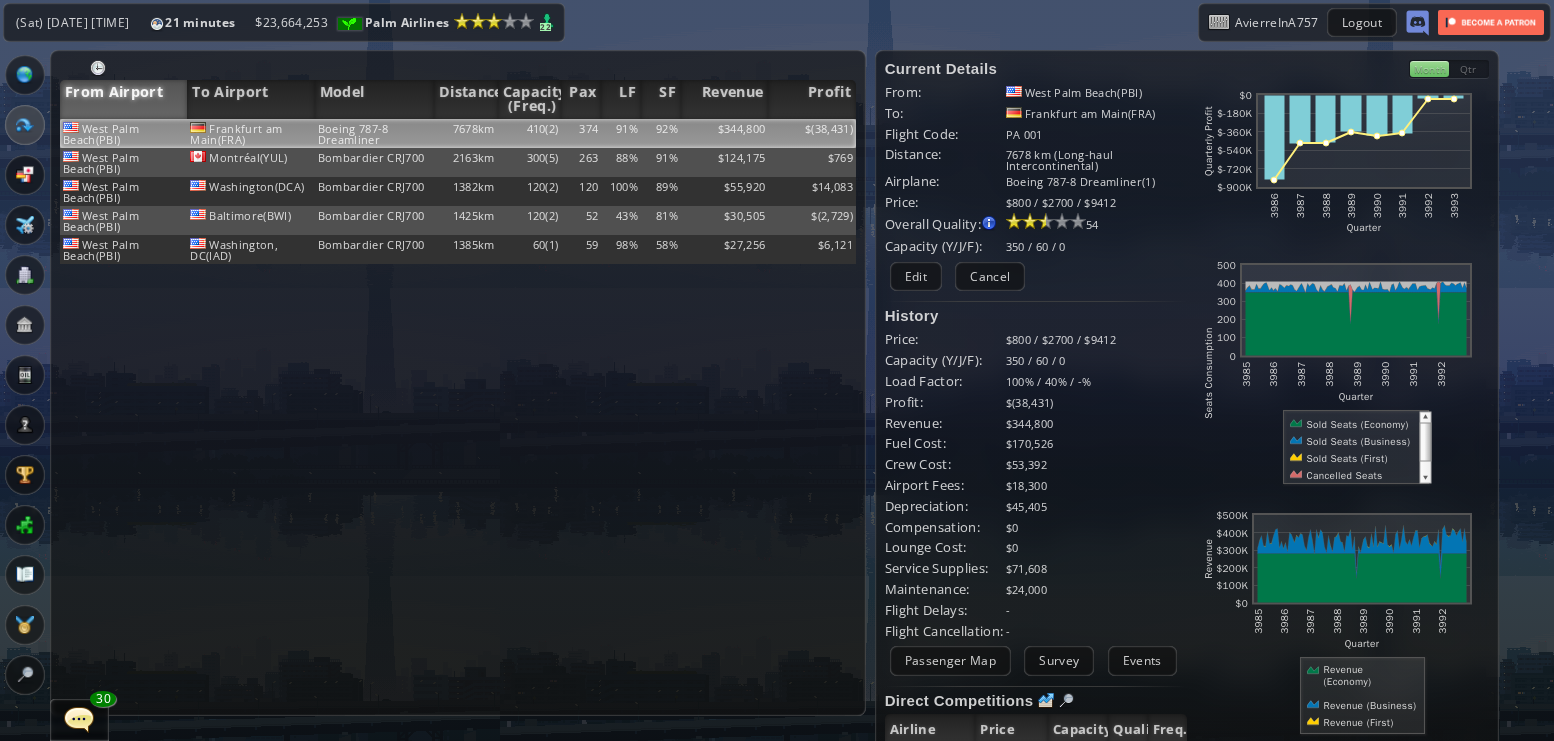 click at bounding box center (25, 275) 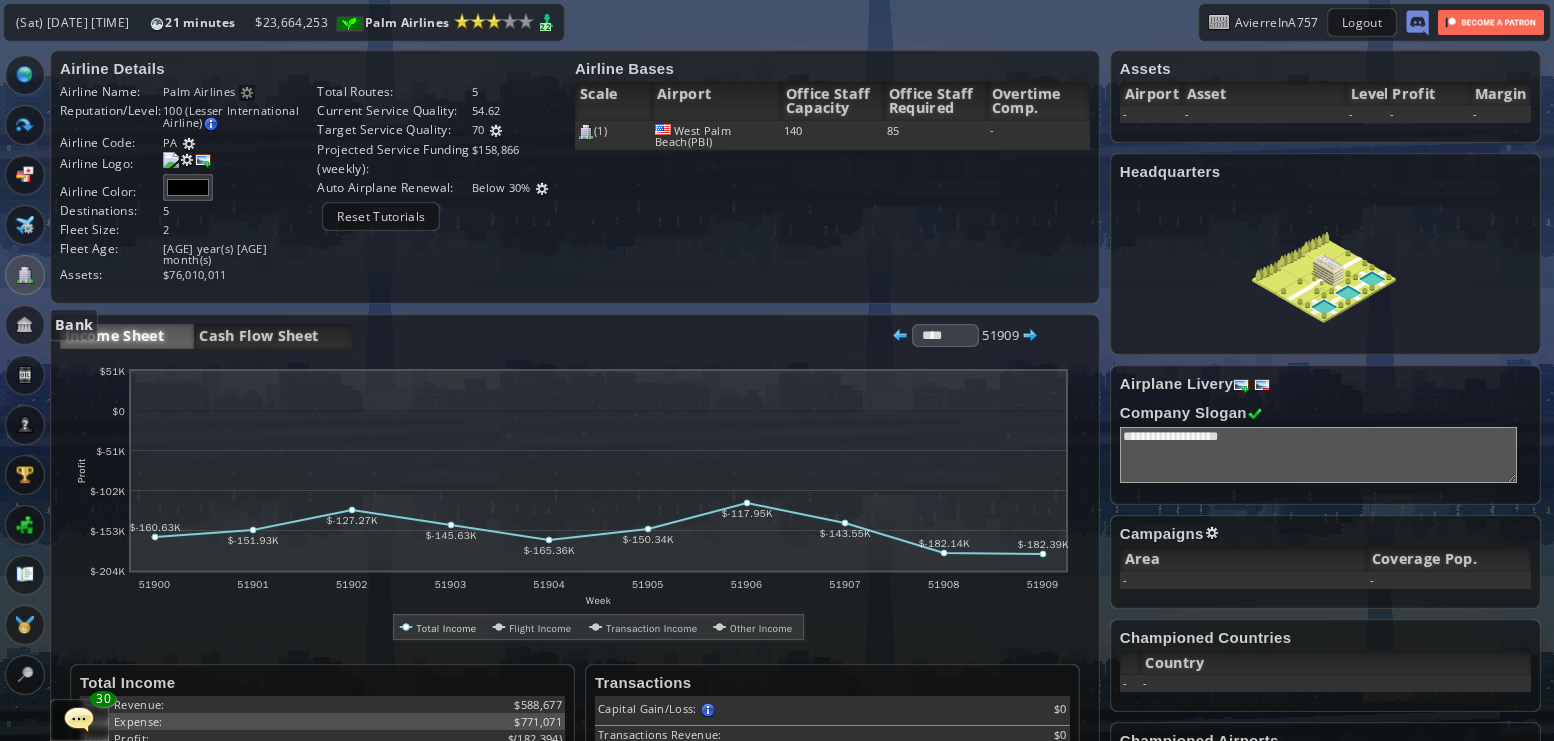 click at bounding box center [25, 325] 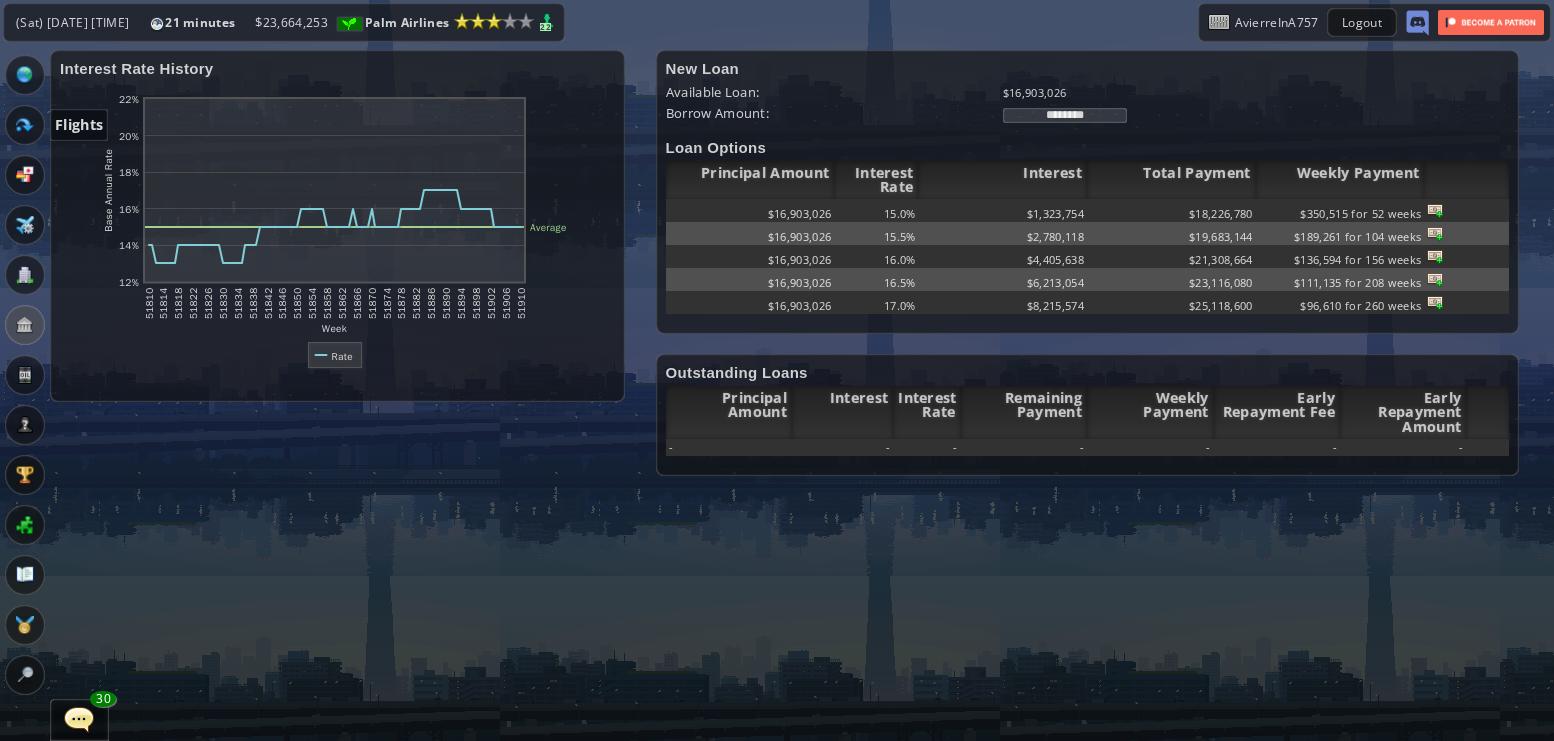 click at bounding box center (25, 125) 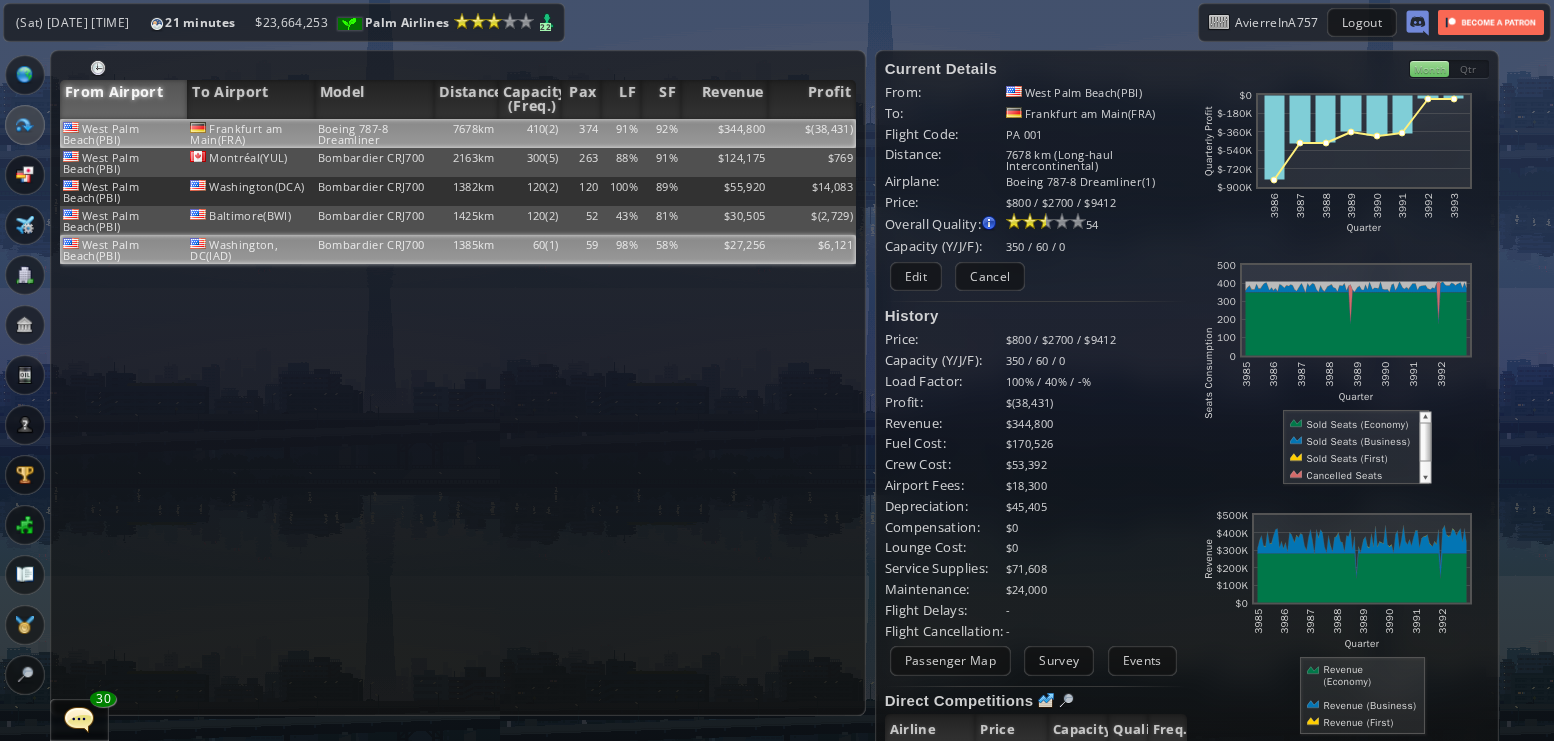 click on "58%" at bounding box center (661, 133) 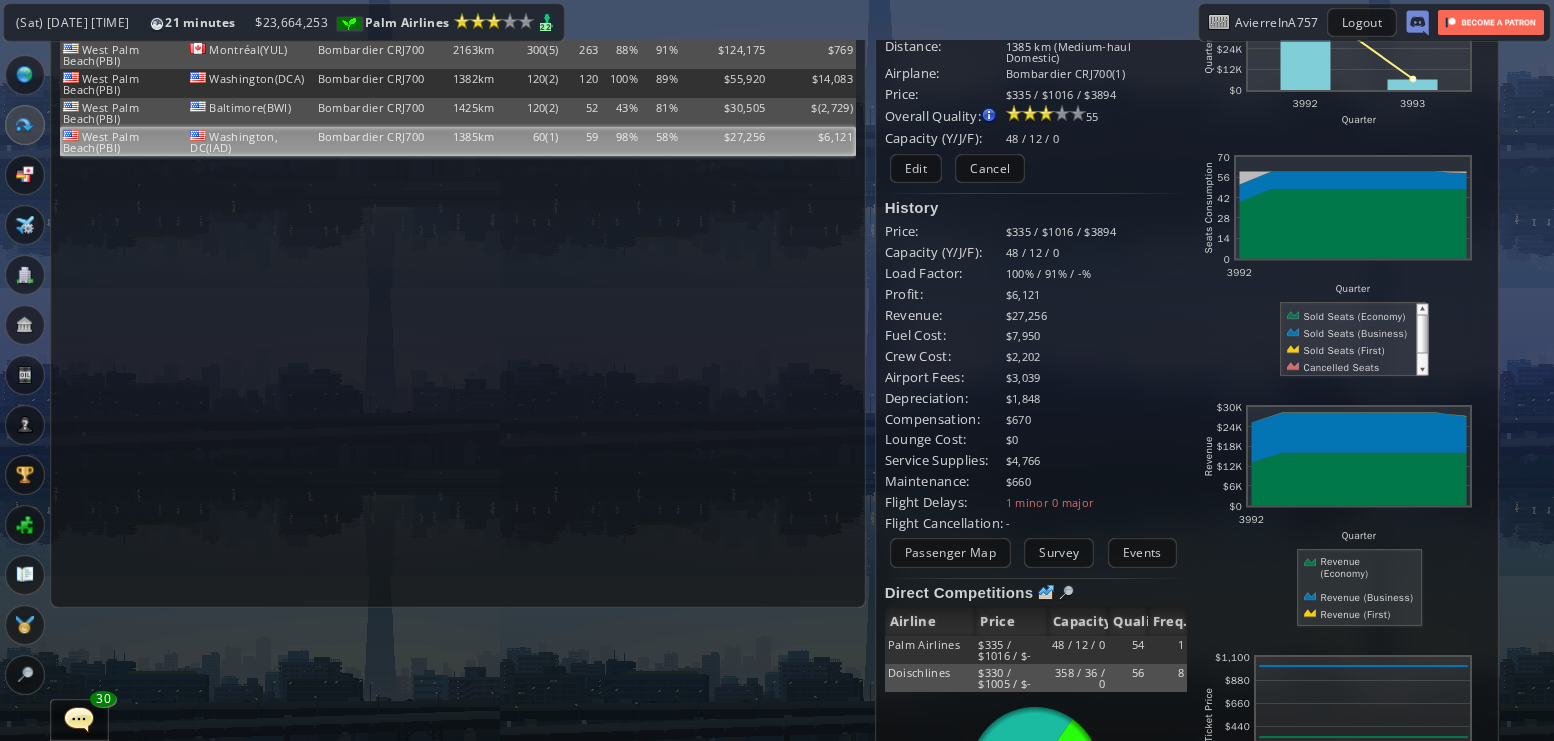 scroll, scrollTop: 111, scrollLeft: 0, axis: vertical 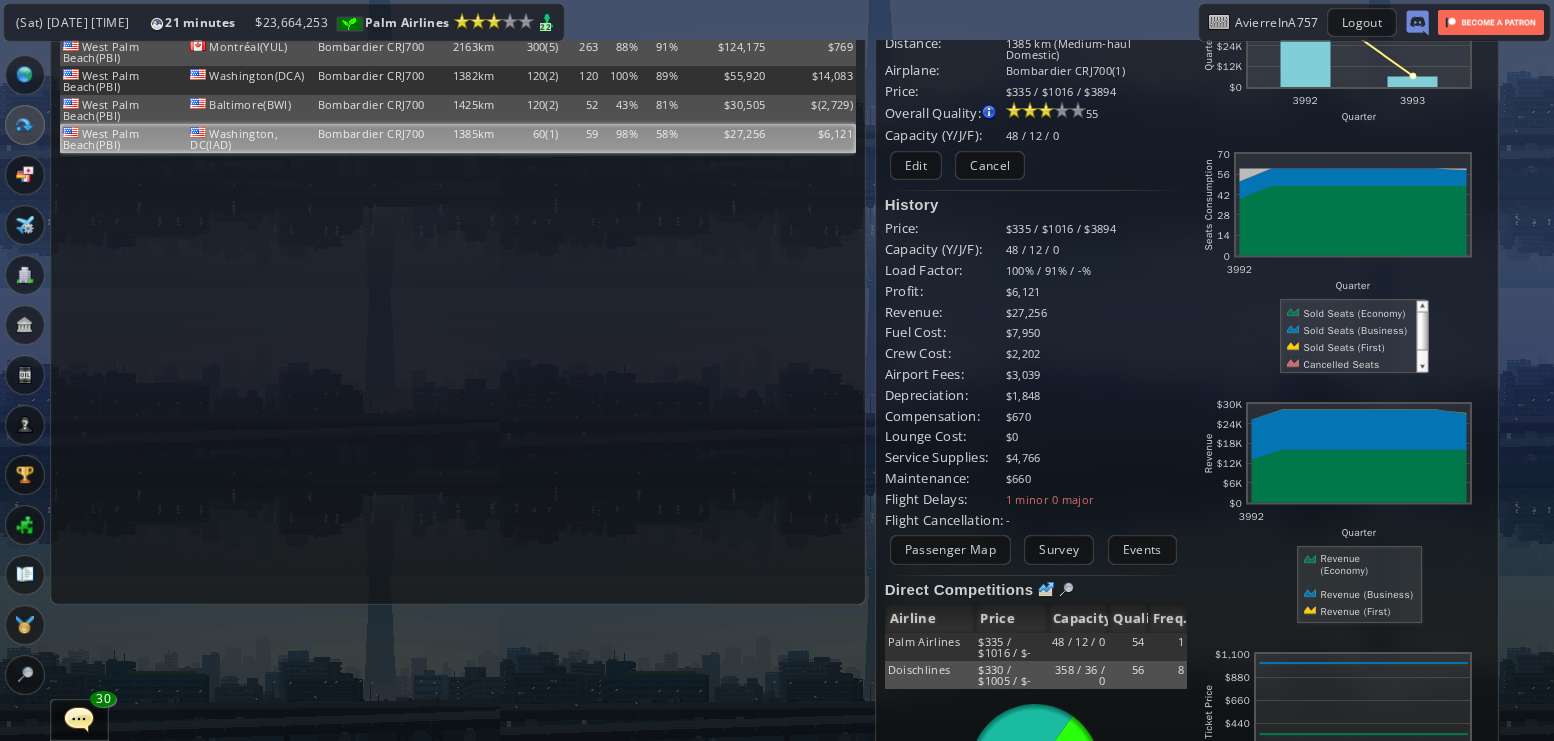 click on "Current Details
From:
West Palm Beach(PBI)
To:
[CITY], DC(IAD)
Flight Code:
PA 005
Distance:
1385 km (Medium-haul Domestic)
Airplane:
Bombardier CRJ700(1)
Price:
$335 / $1016 / $3894
Overall Quality:
Overall quality is determined by:
- Fleet Age per Route
- Service Star level per route
- Company wide Service Quality
55
Edit $0" at bounding box center (1036, 399) 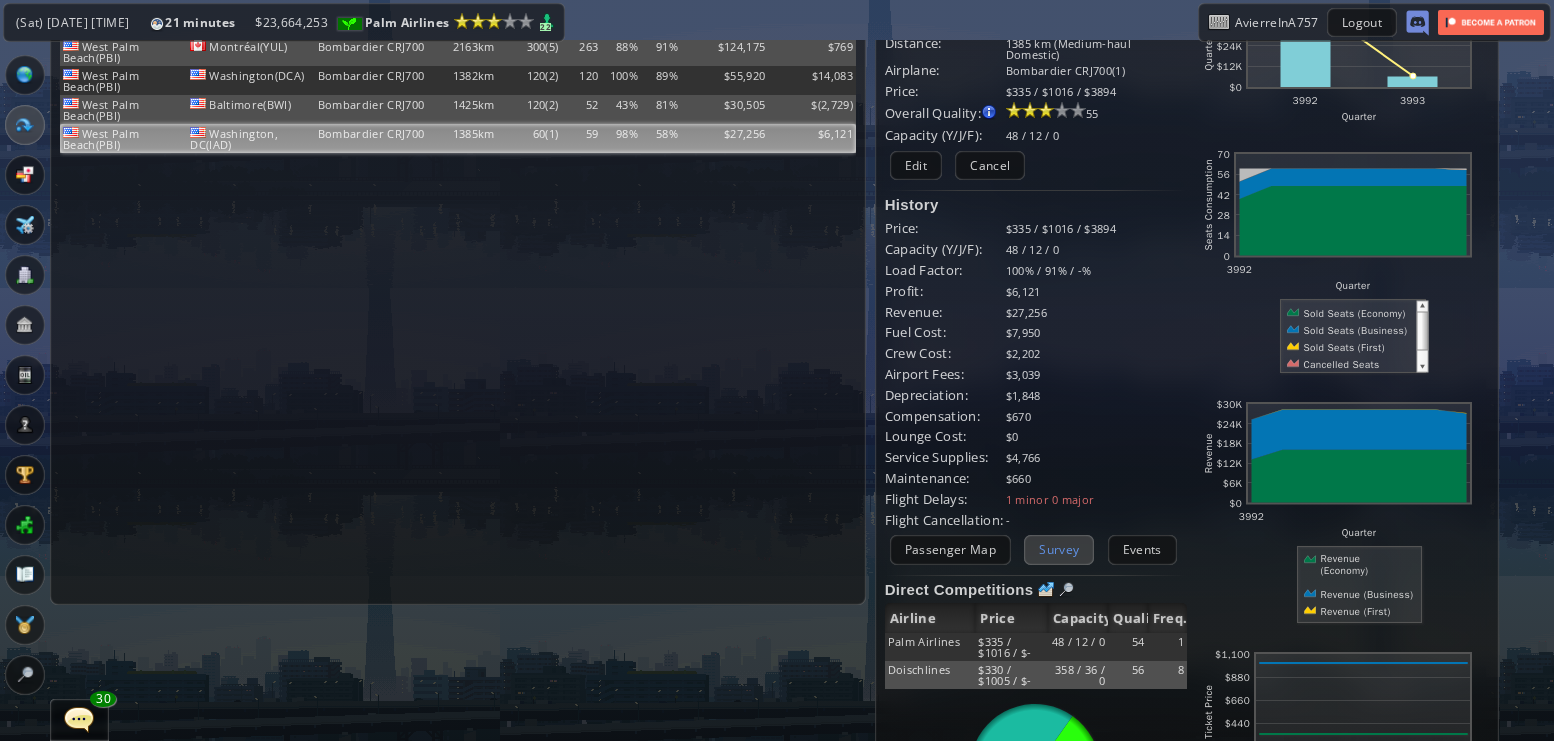 click on "Survey" at bounding box center [1059, 549] 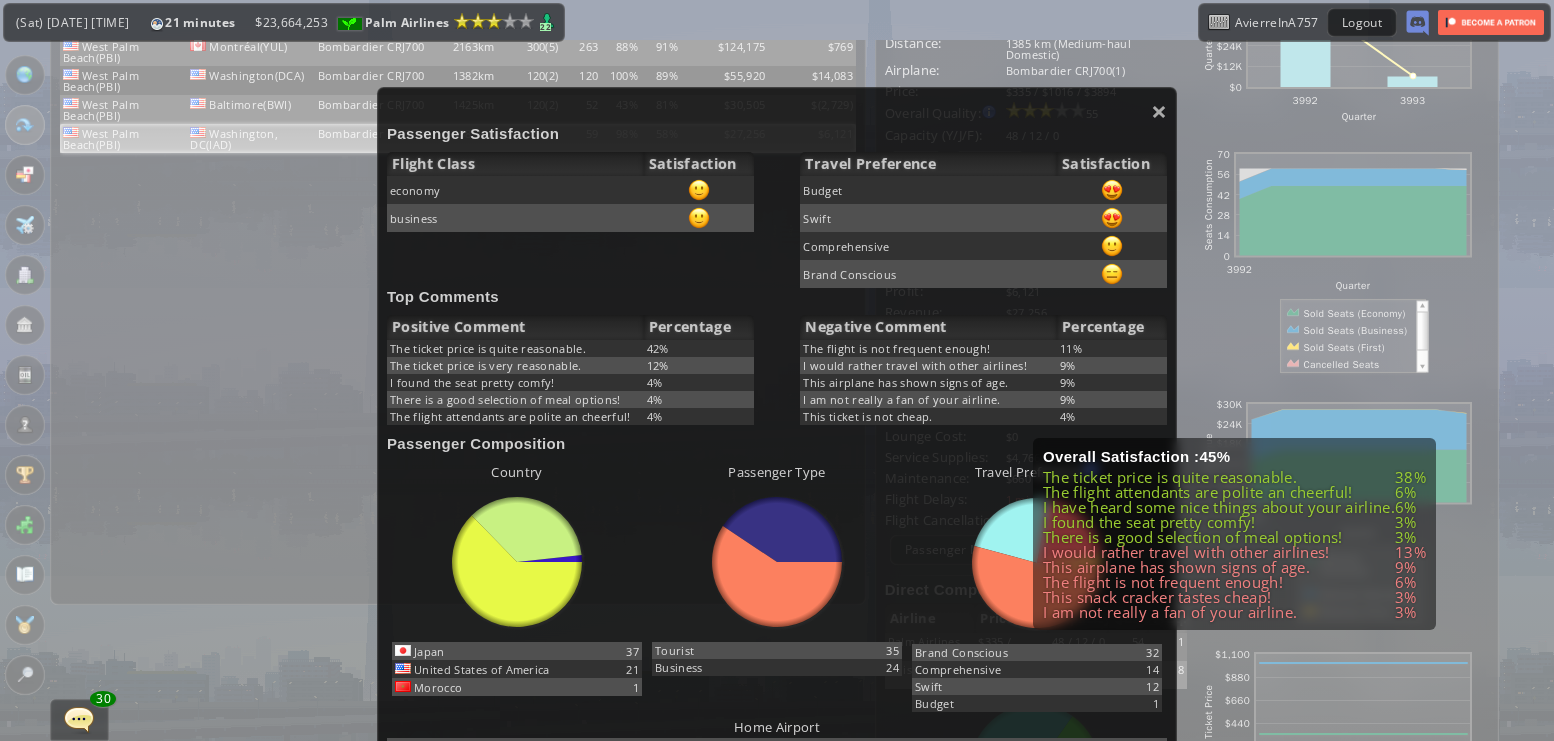 scroll, scrollTop: 147, scrollLeft: 0, axis: vertical 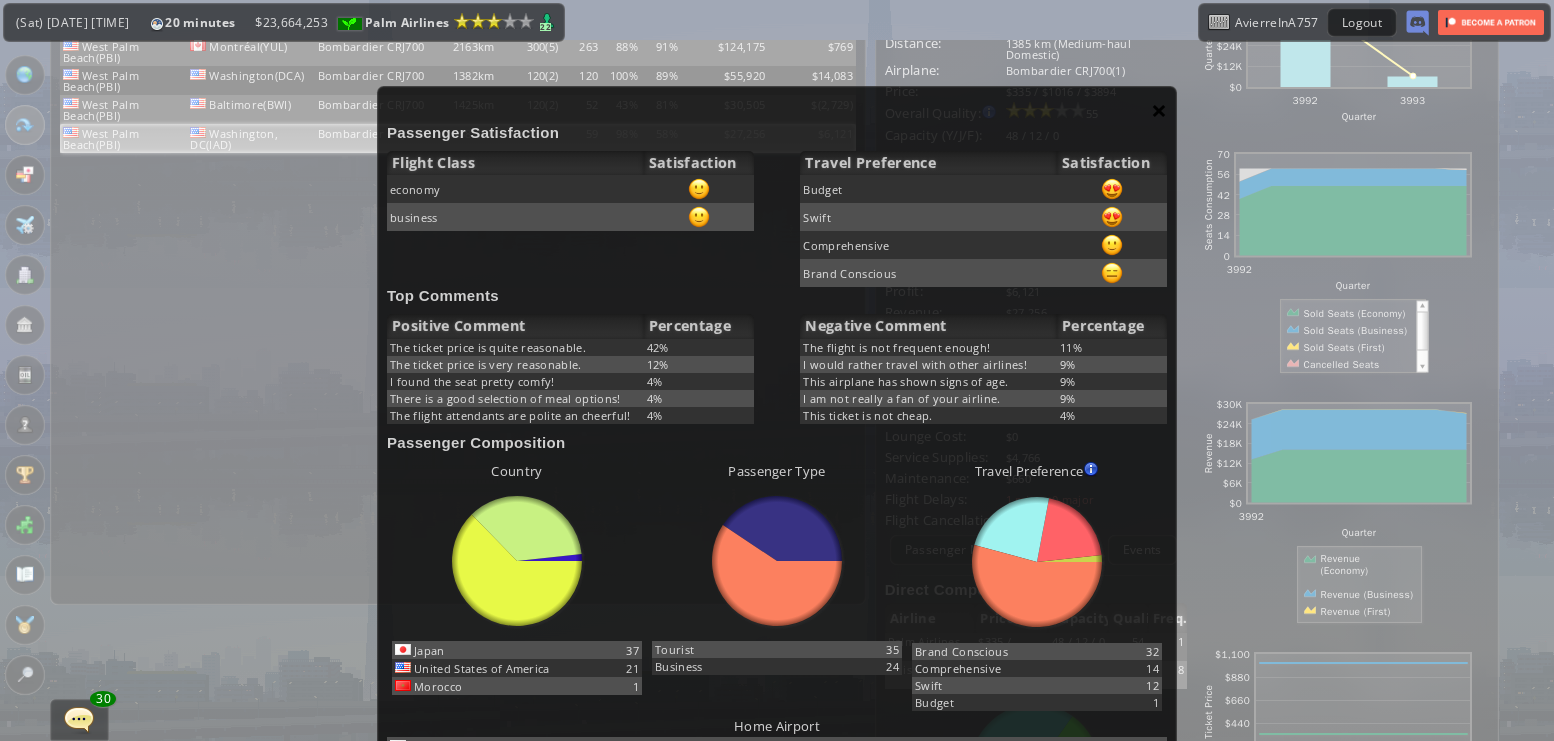 click on "×" at bounding box center [1159, 110] 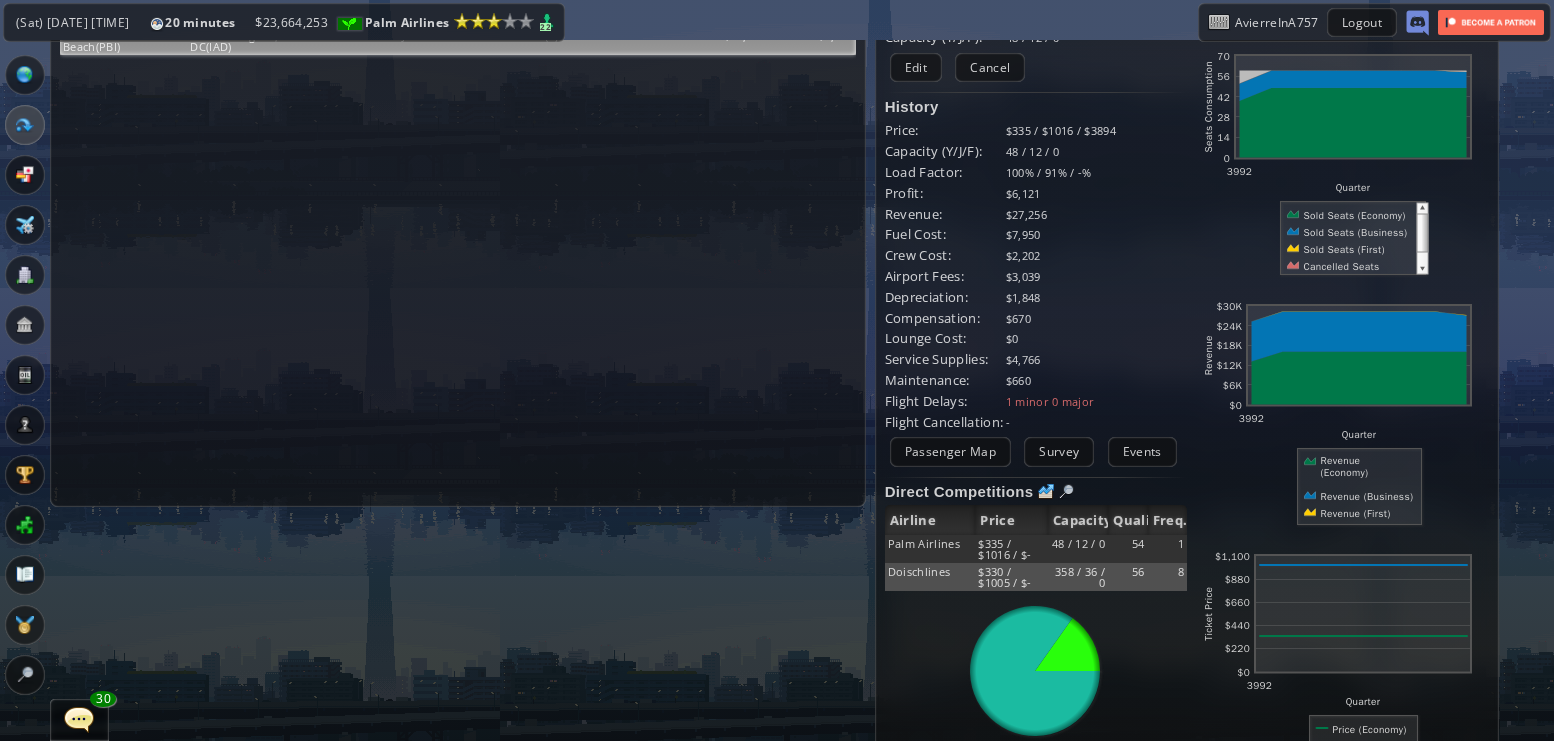 scroll, scrollTop: 210, scrollLeft: 0, axis: vertical 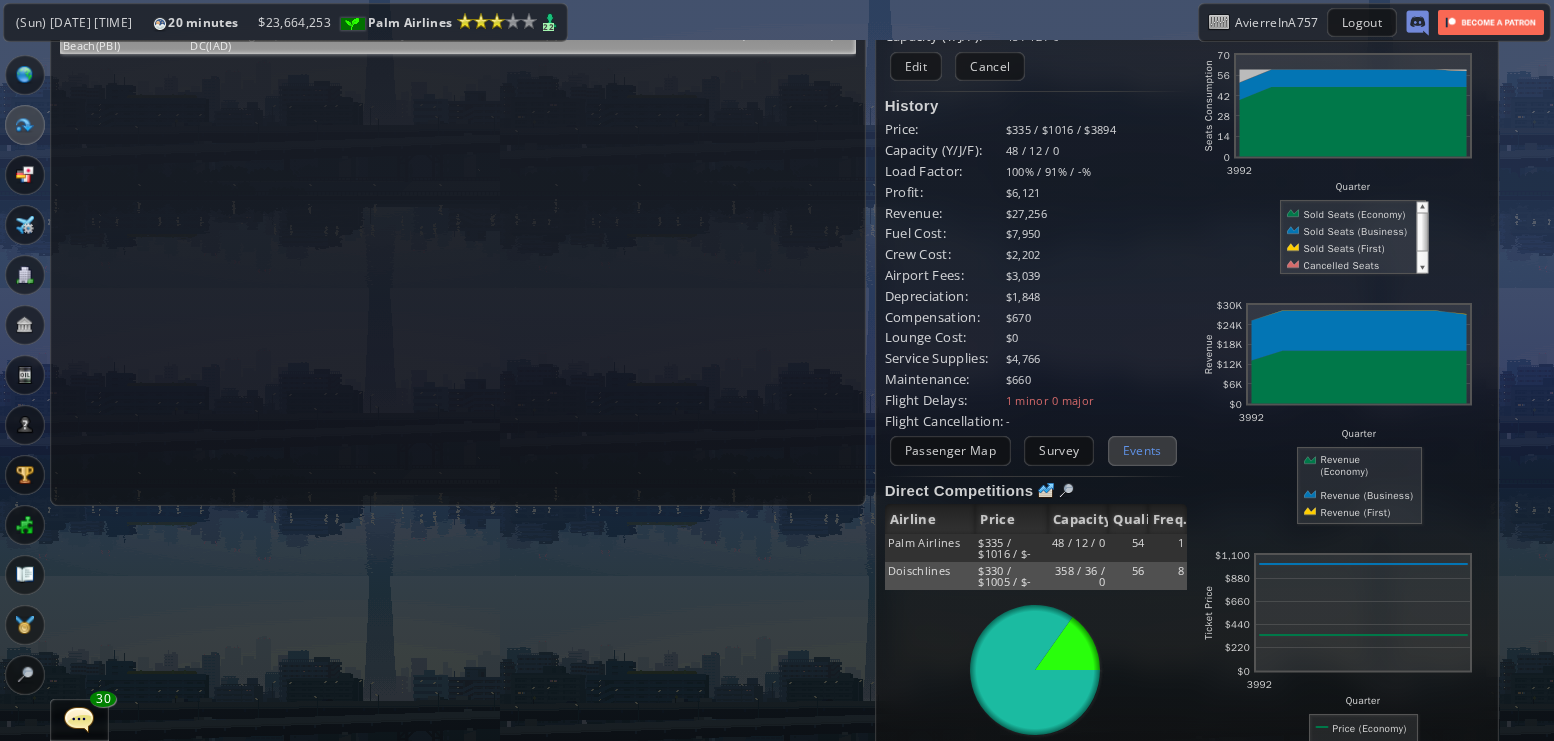 click on "Events" at bounding box center [1142, 450] 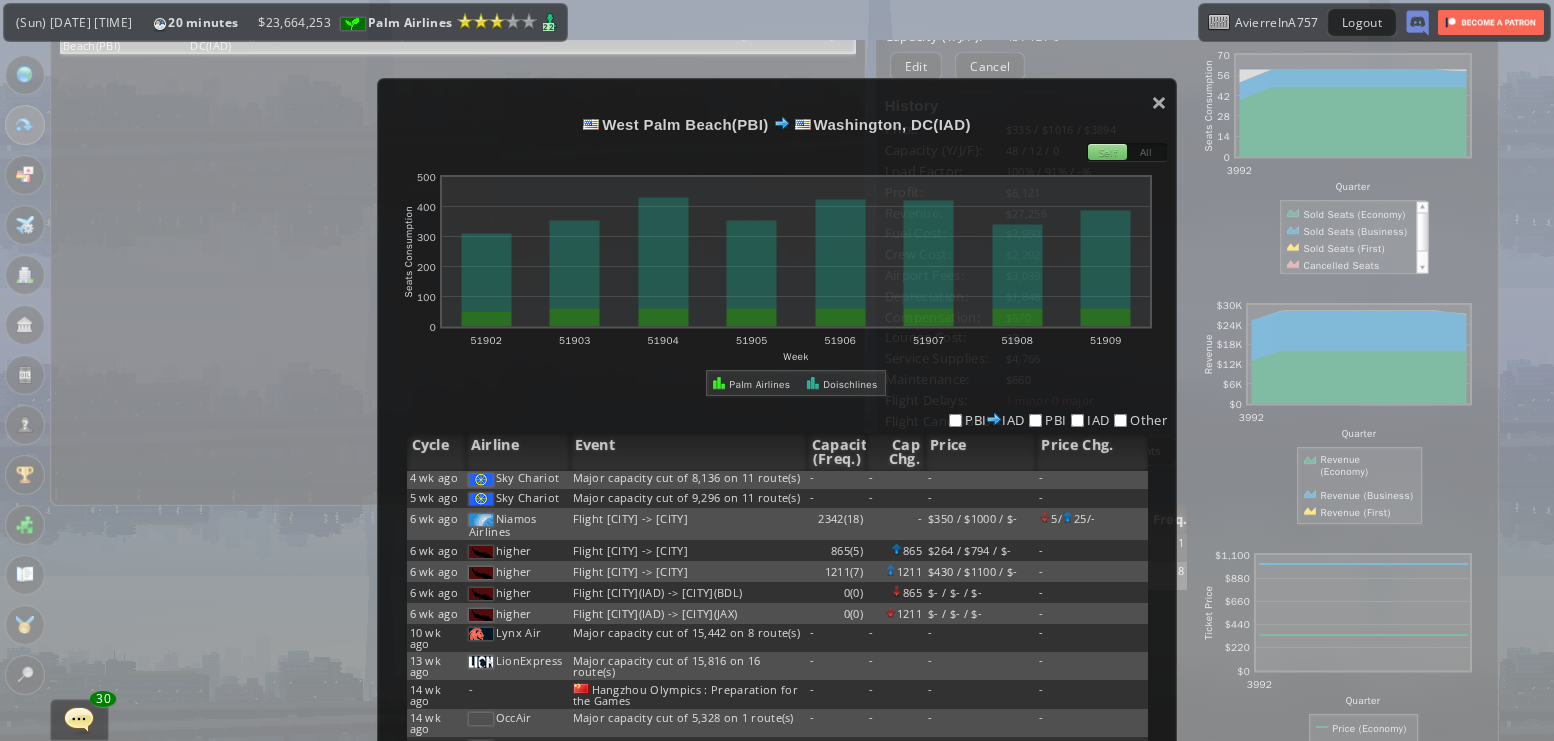 scroll, scrollTop: 0, scrollLeft: 0, axis: both 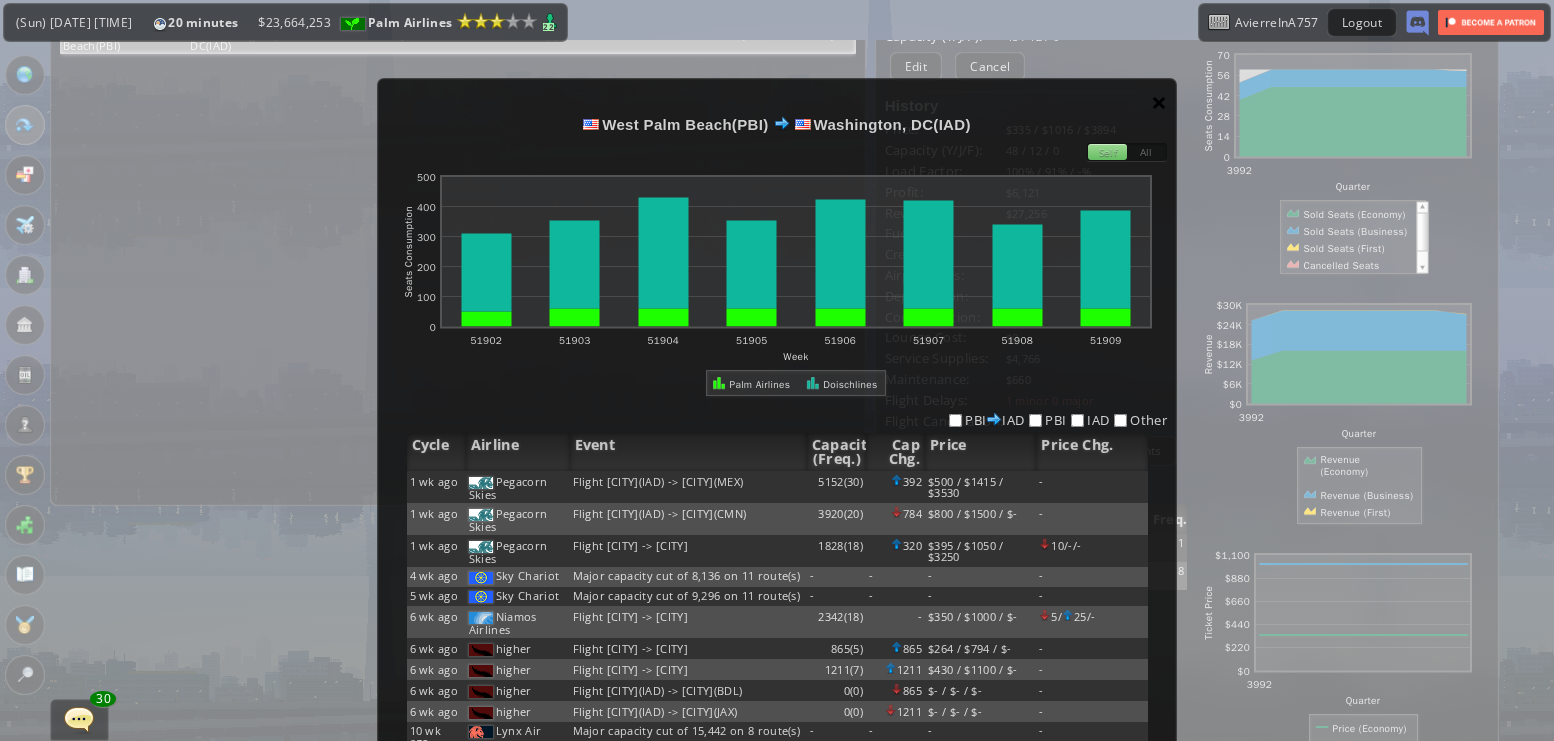 click on "×" at bounding box center (1159, 102) 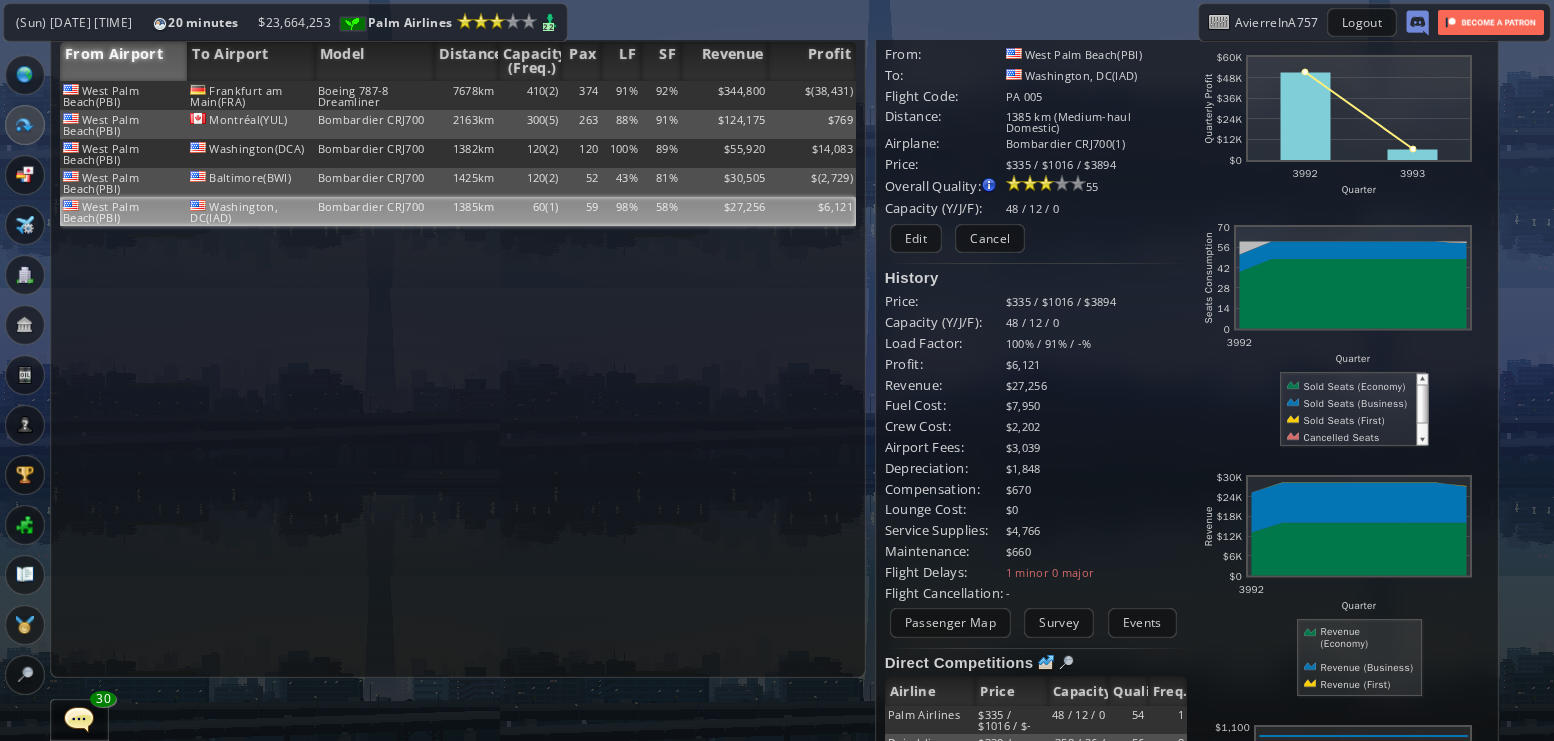 scroll, scrollTop: 37, scrollLeft: 0, axis: vertical 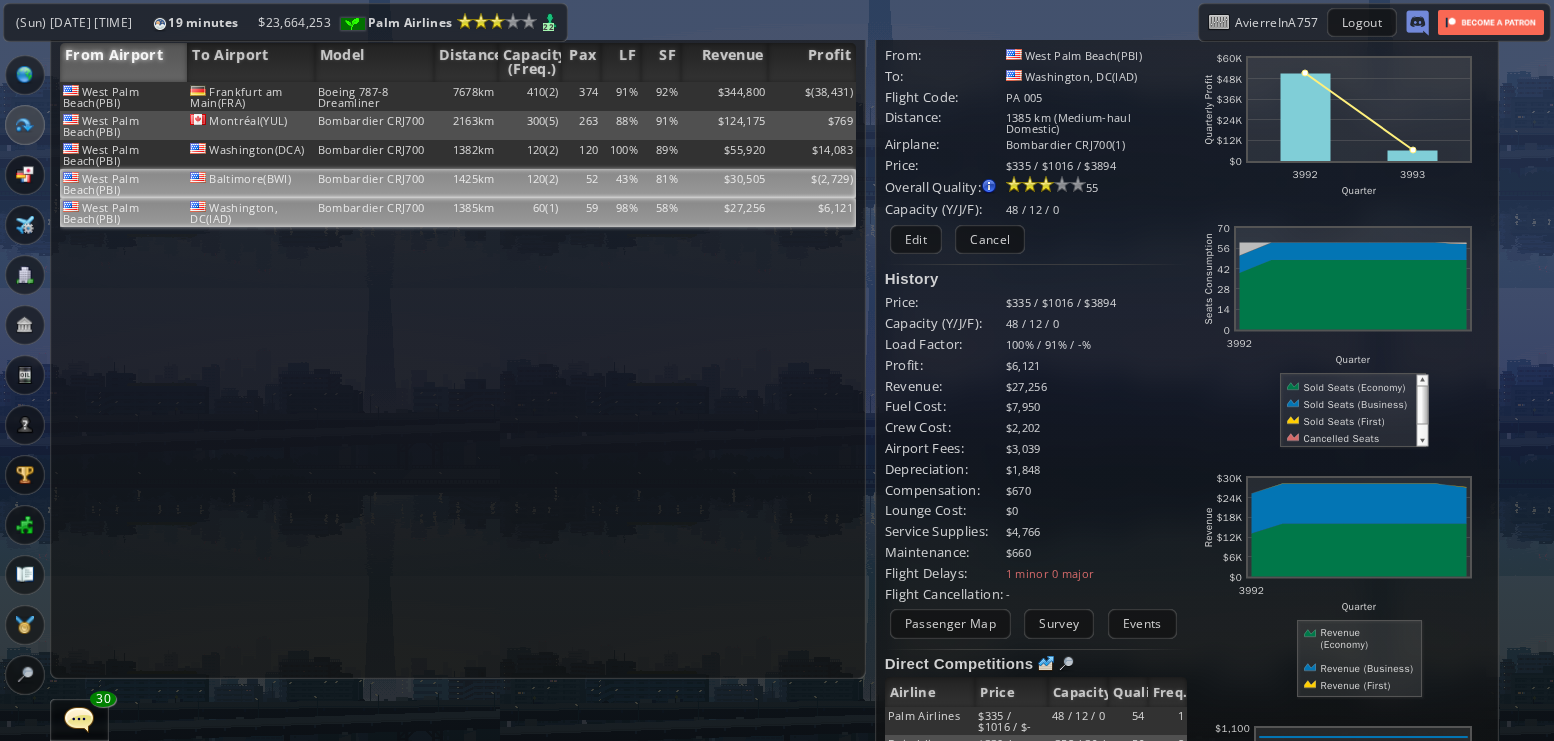 click on "$(2,729)" at bounding box center [812, 96] 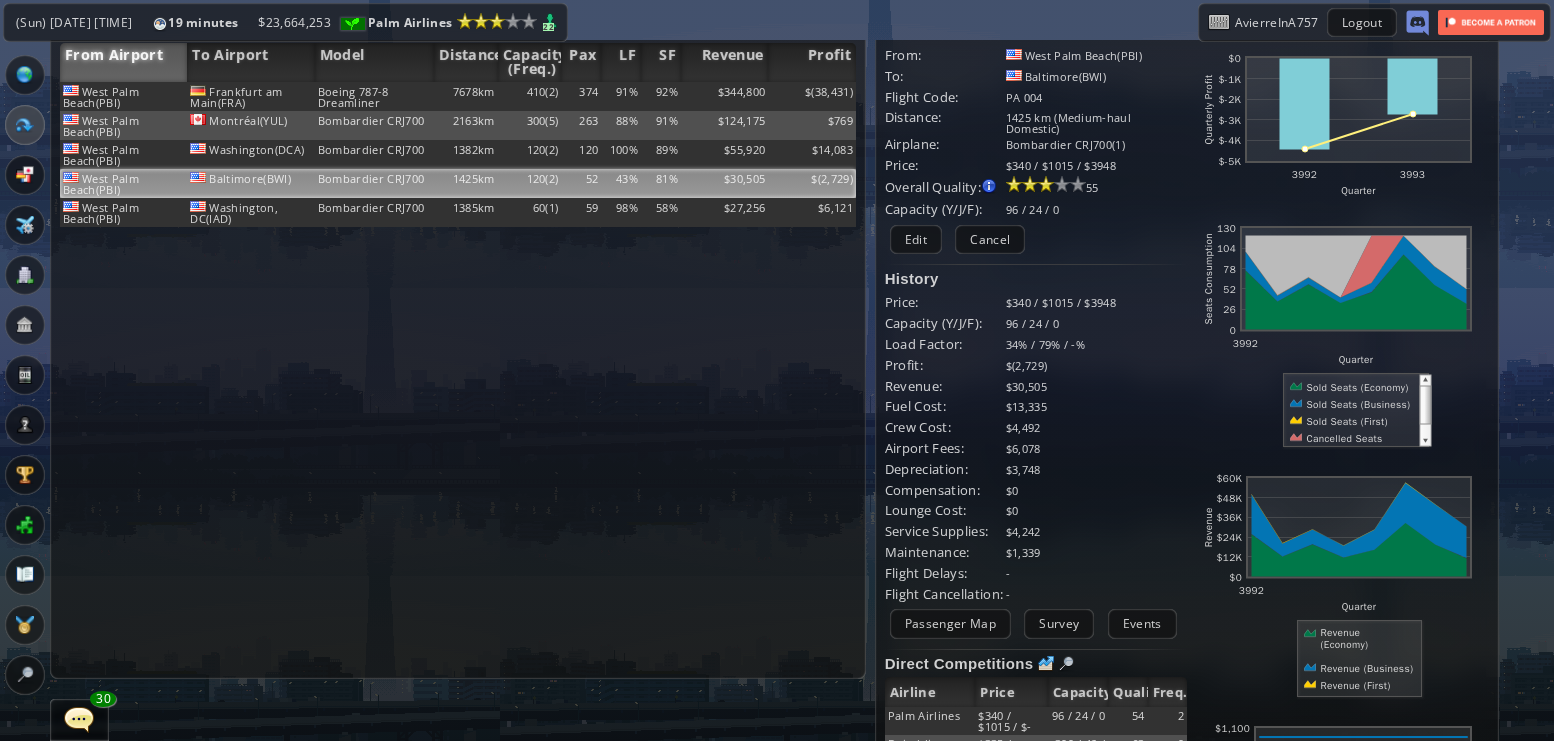 scroll, scrollTop: 0, scrollLeft: 0, axis: both 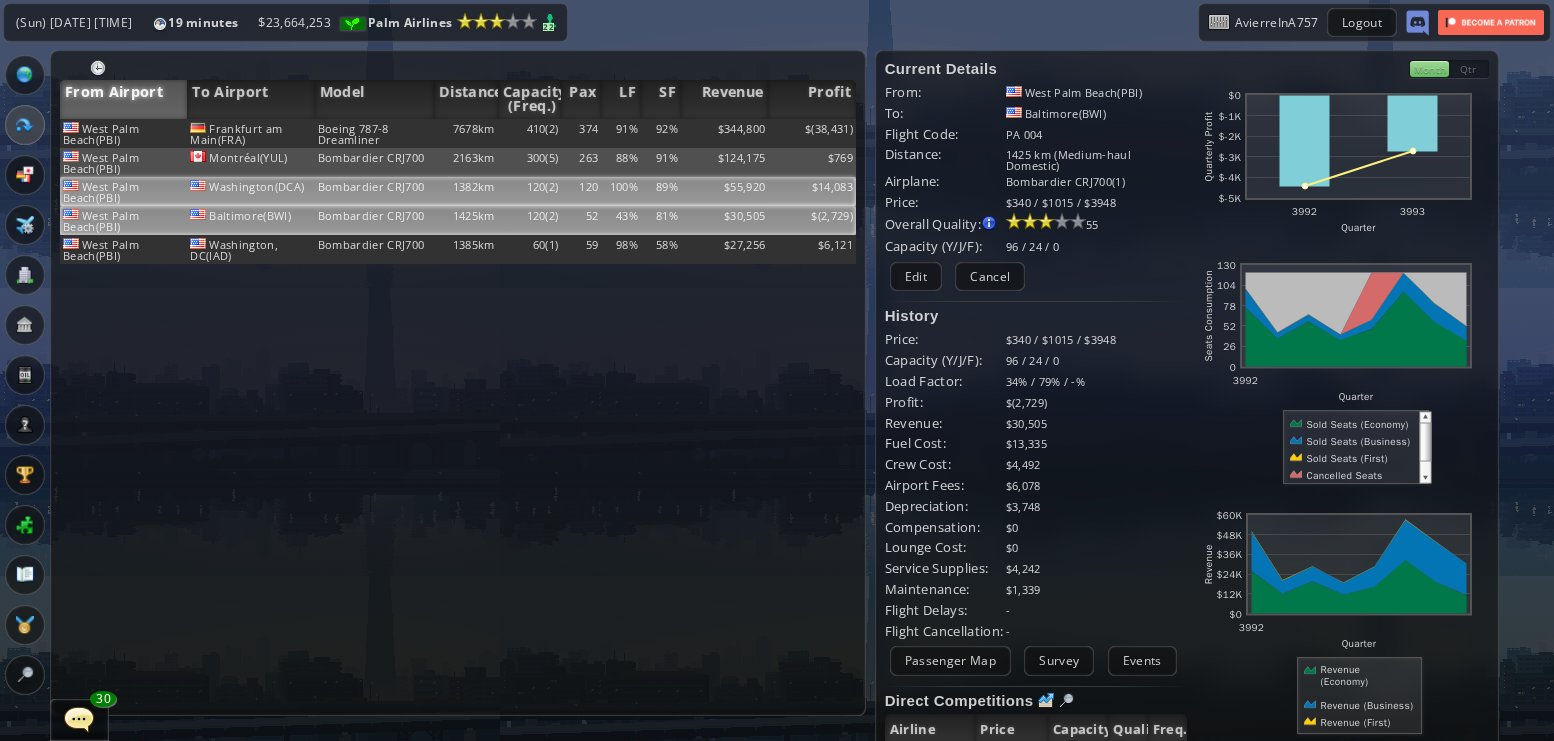 click on "$14,083" at bounding box center [812, 133] 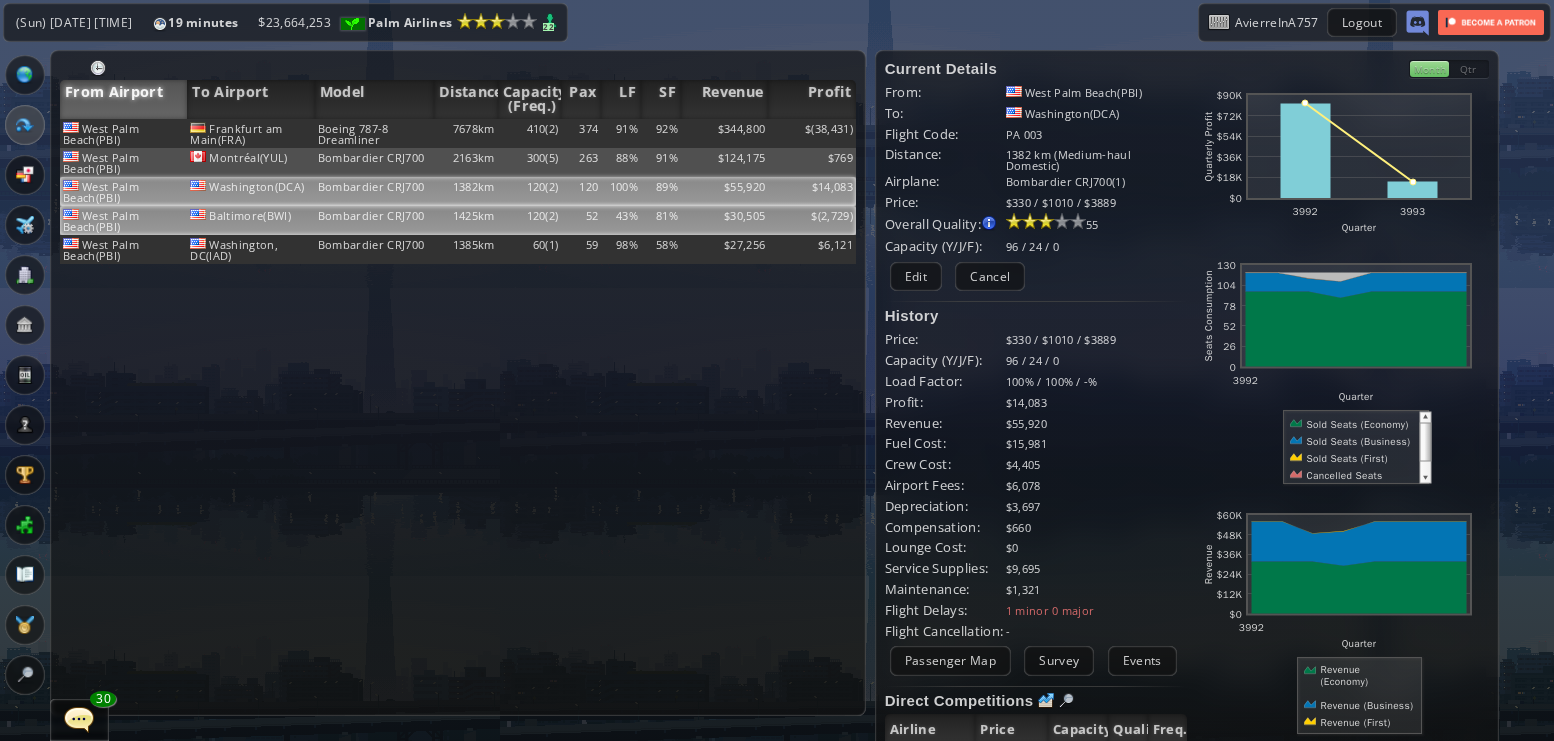click on "$(2,729)" at bounding box center (812, 133) 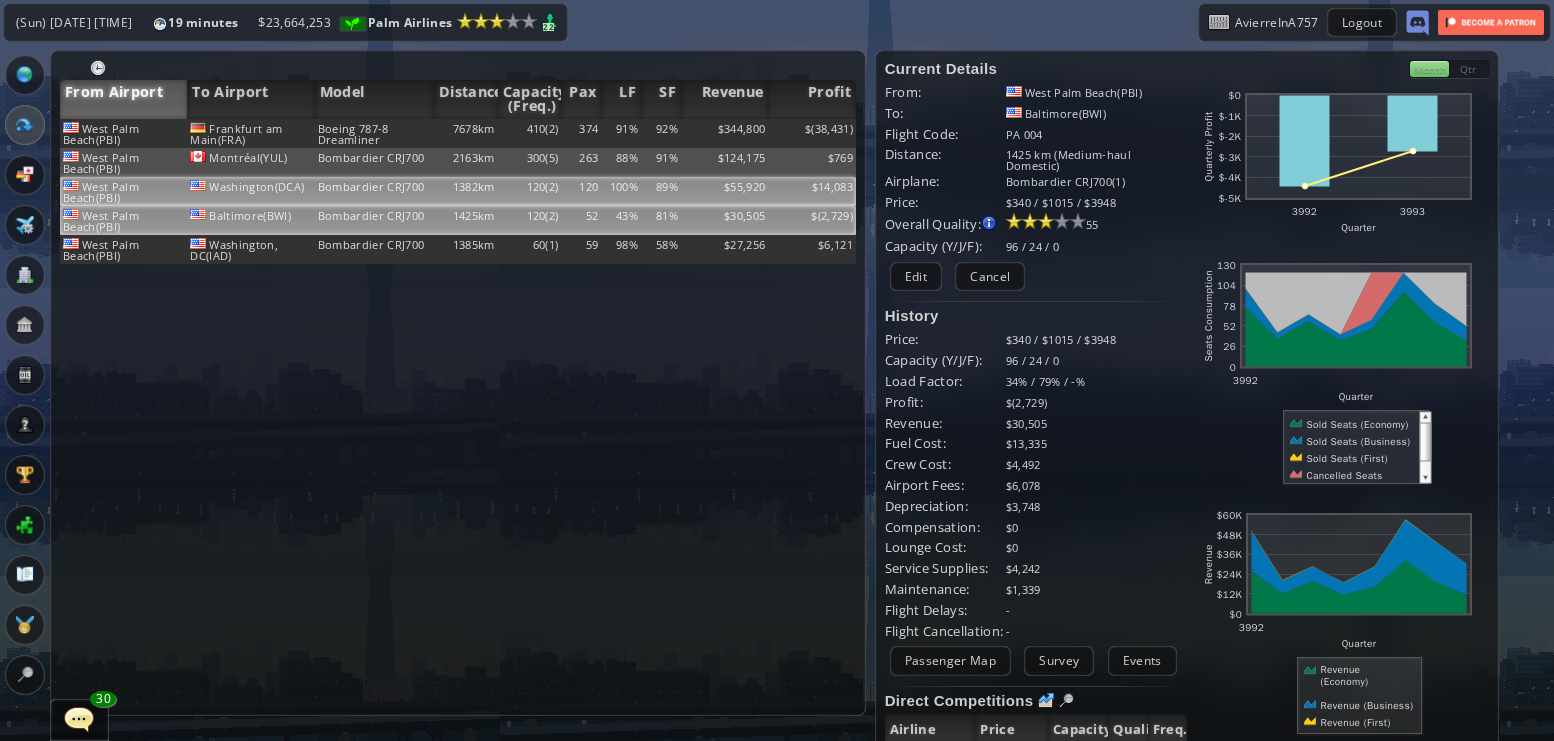 click on "$14,083" at bounding box center (812, 133) 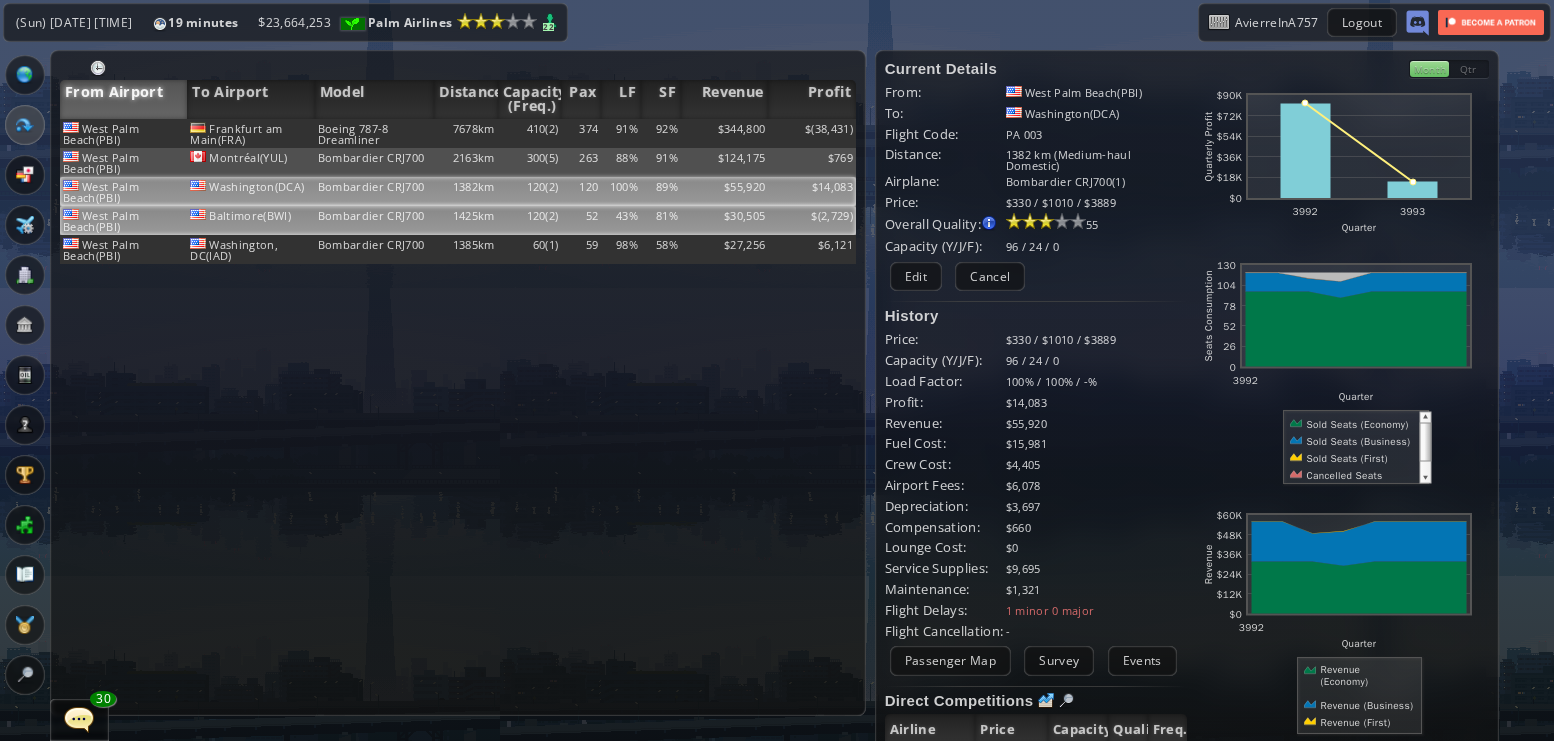 click on "$(2,729)" at bounding box center [812, 133] 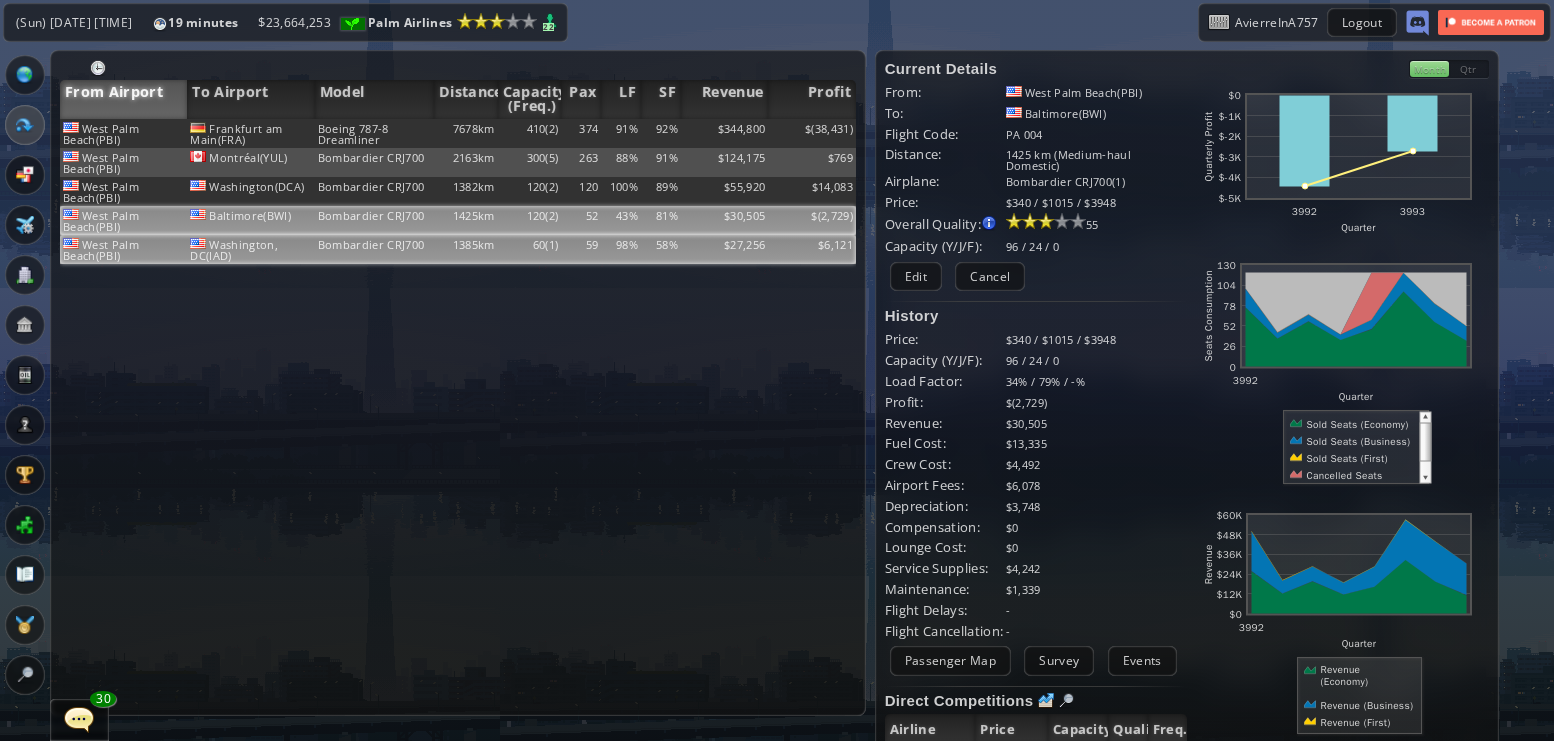 click on "$6,121" at bounding box center [812, 133] 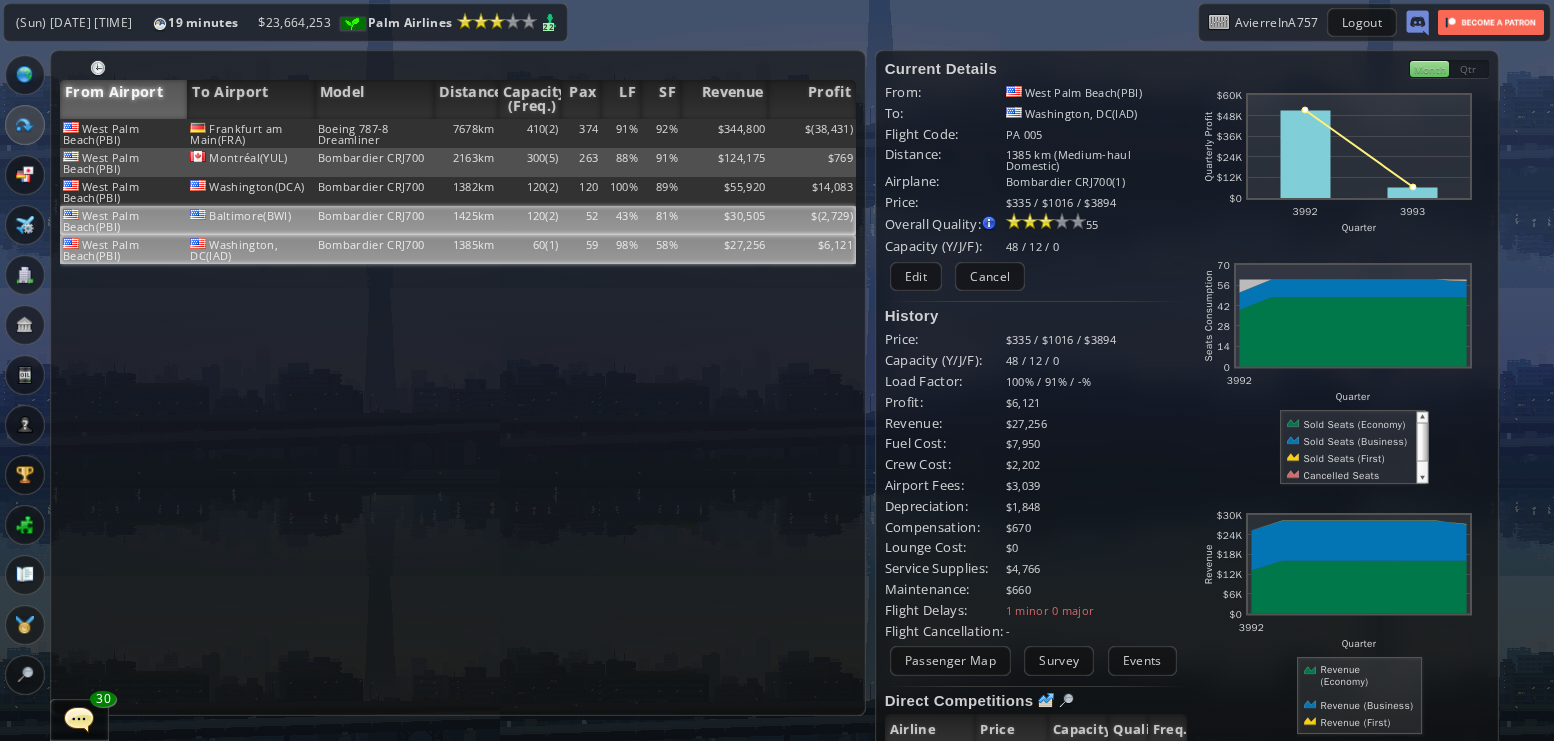 click on "$(2,729)" at bounding box center (812, 133) 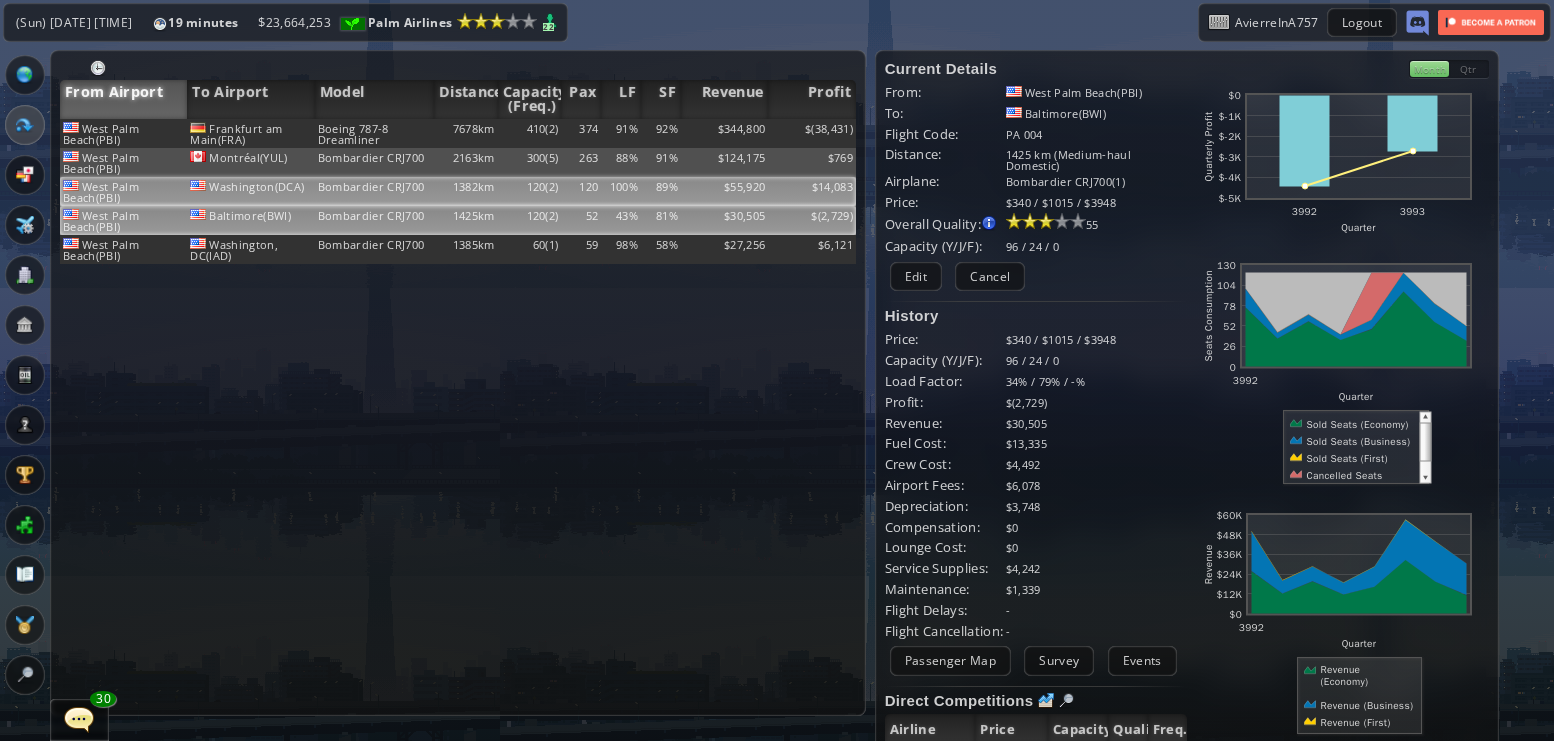 click on "$14,083" at bounding box center [812, 133] 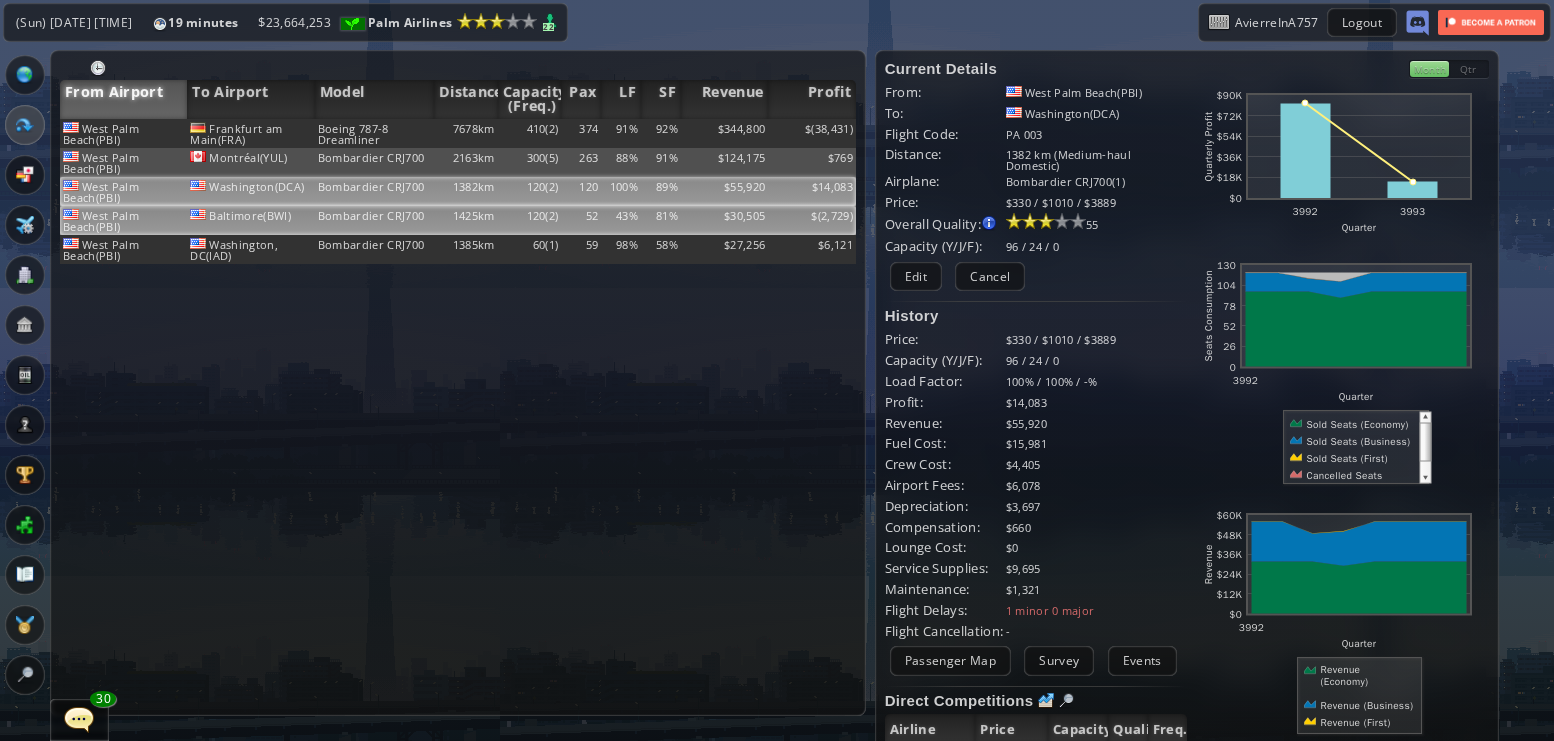 click on "$(2,729)" at bounding box center [812, 133] 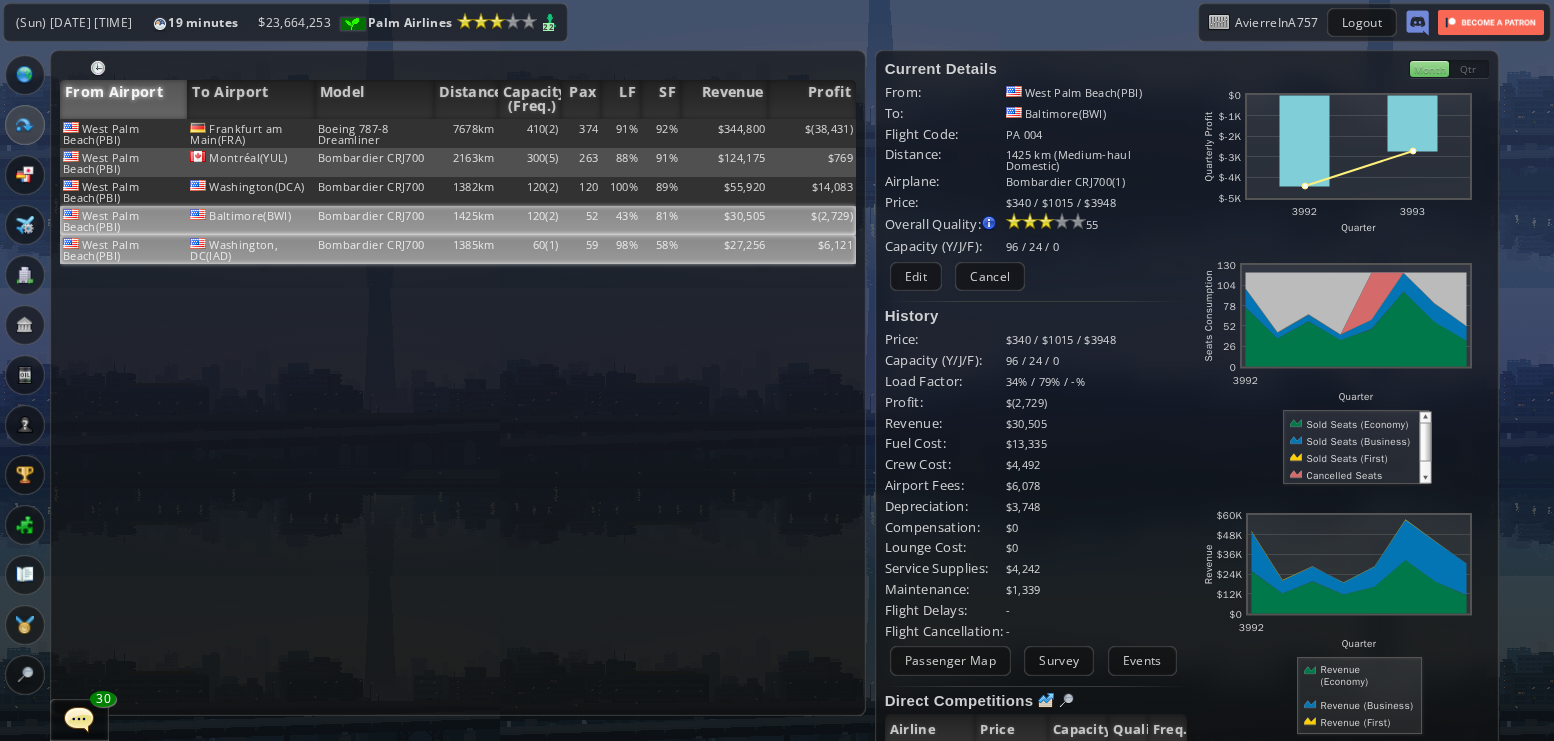 click on "$6,121" at bounding box center [812, 133] 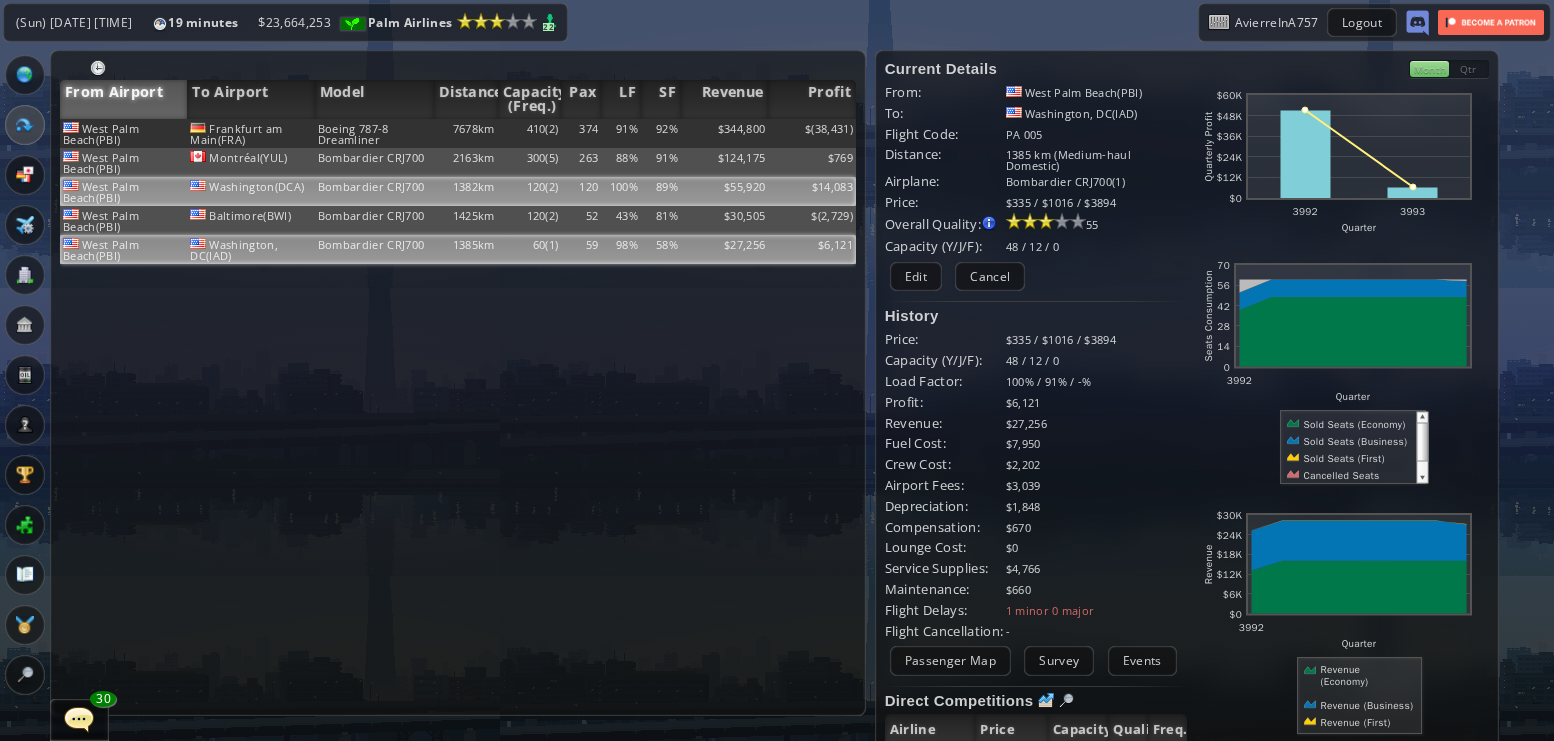click on "$14,083" at bounding box center [812, 133] 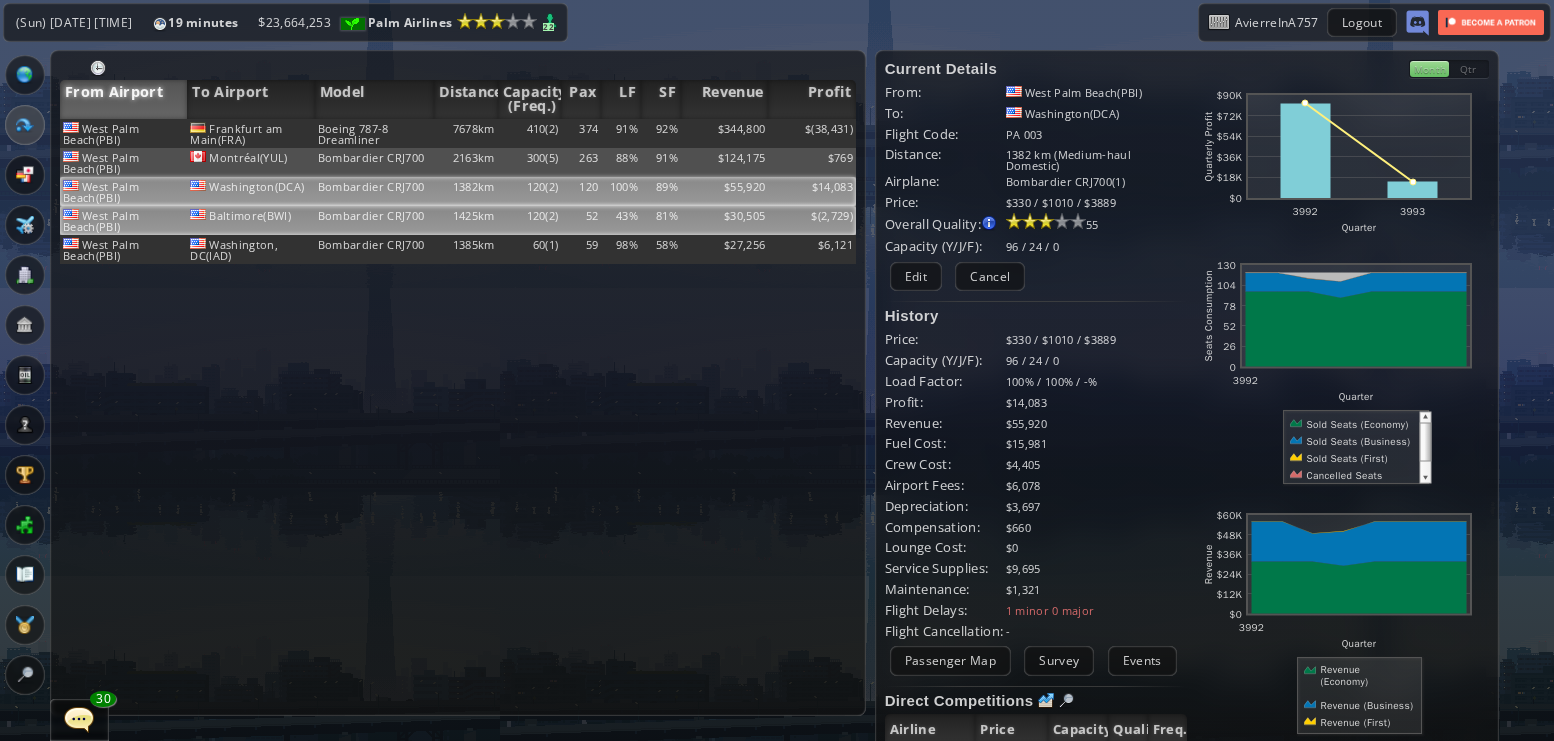 click on "$(2,729)" at bounding box center (812, 133) 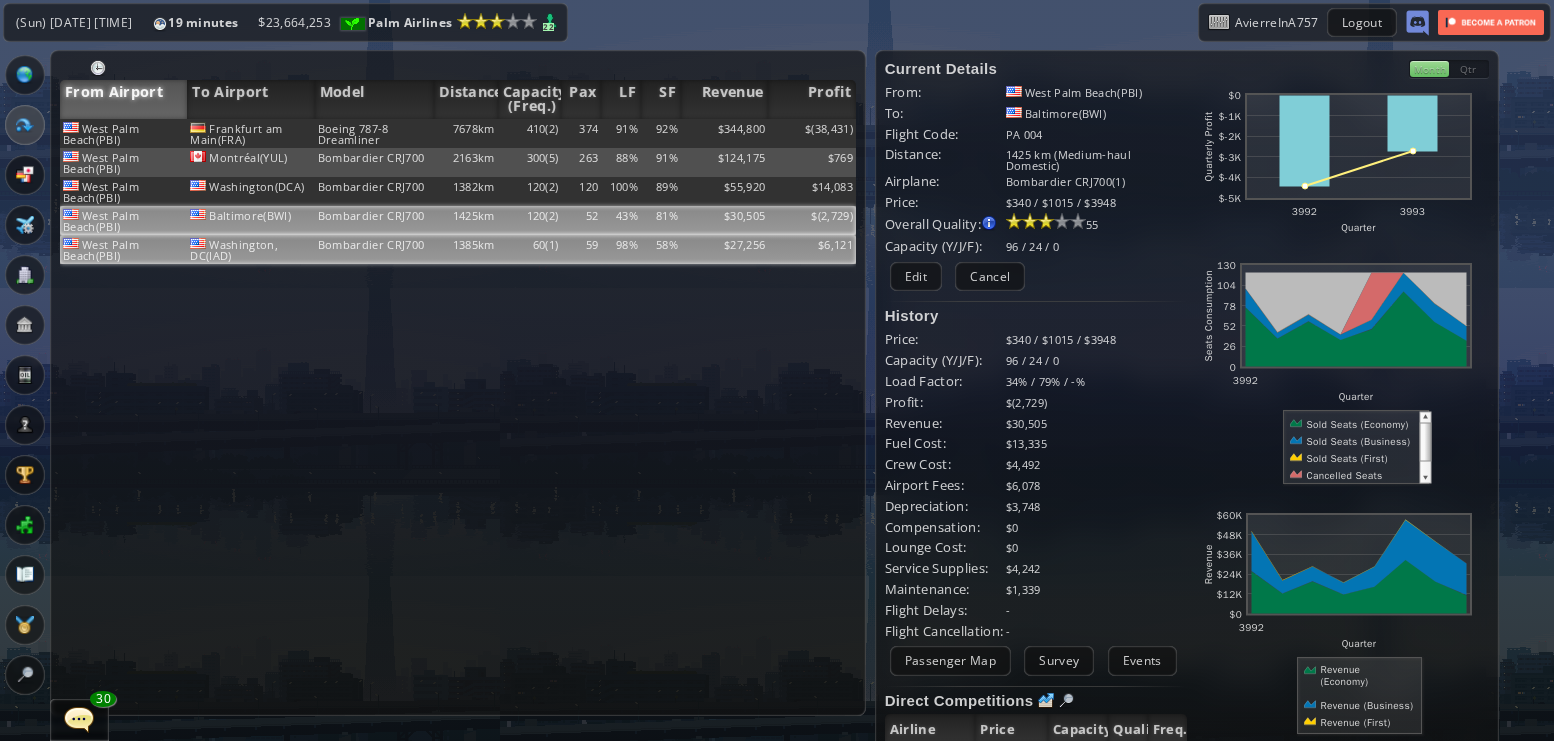 click on "$6,121" at bounding box center (812, 133) 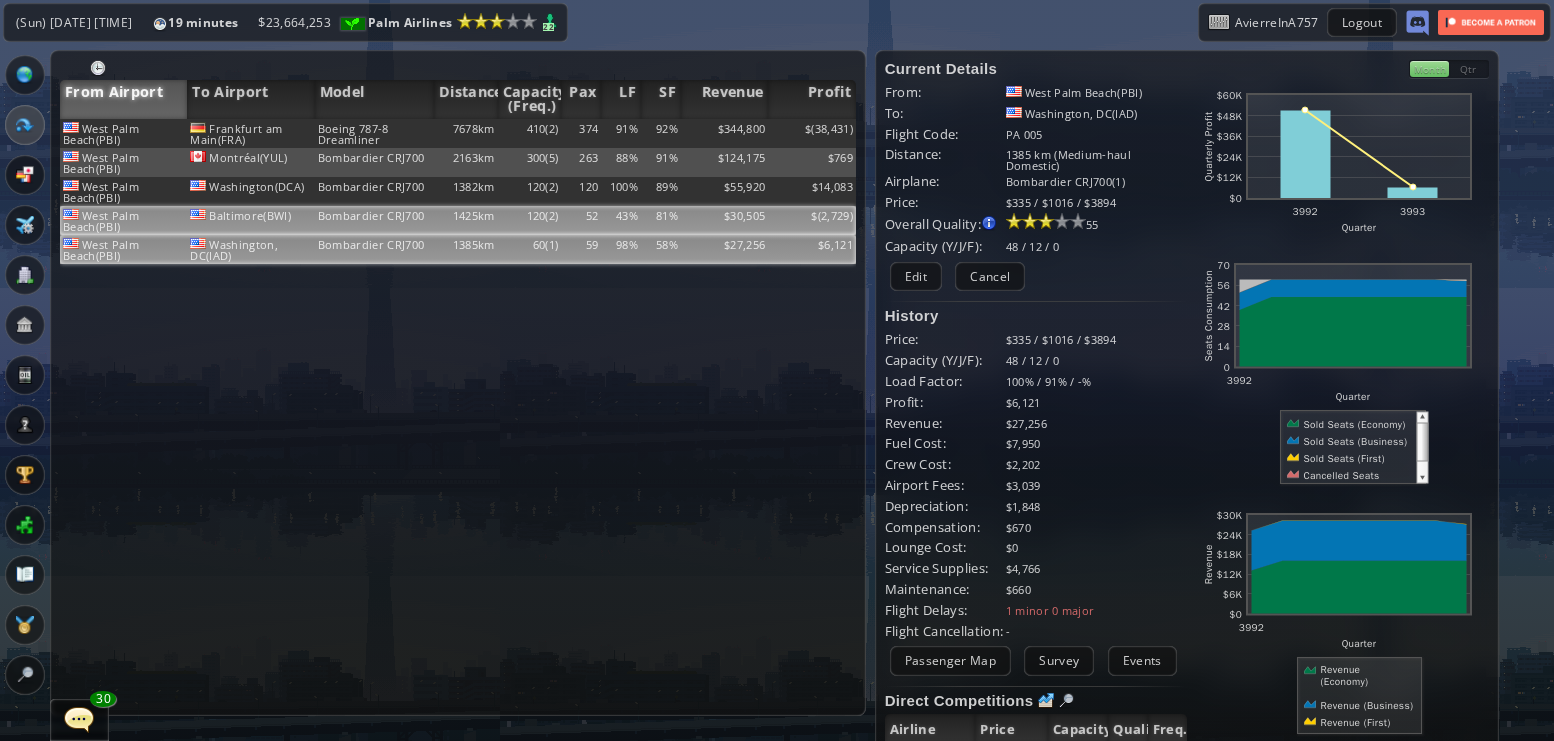 click on "$(2,729)" at bounding box center (812, 133) 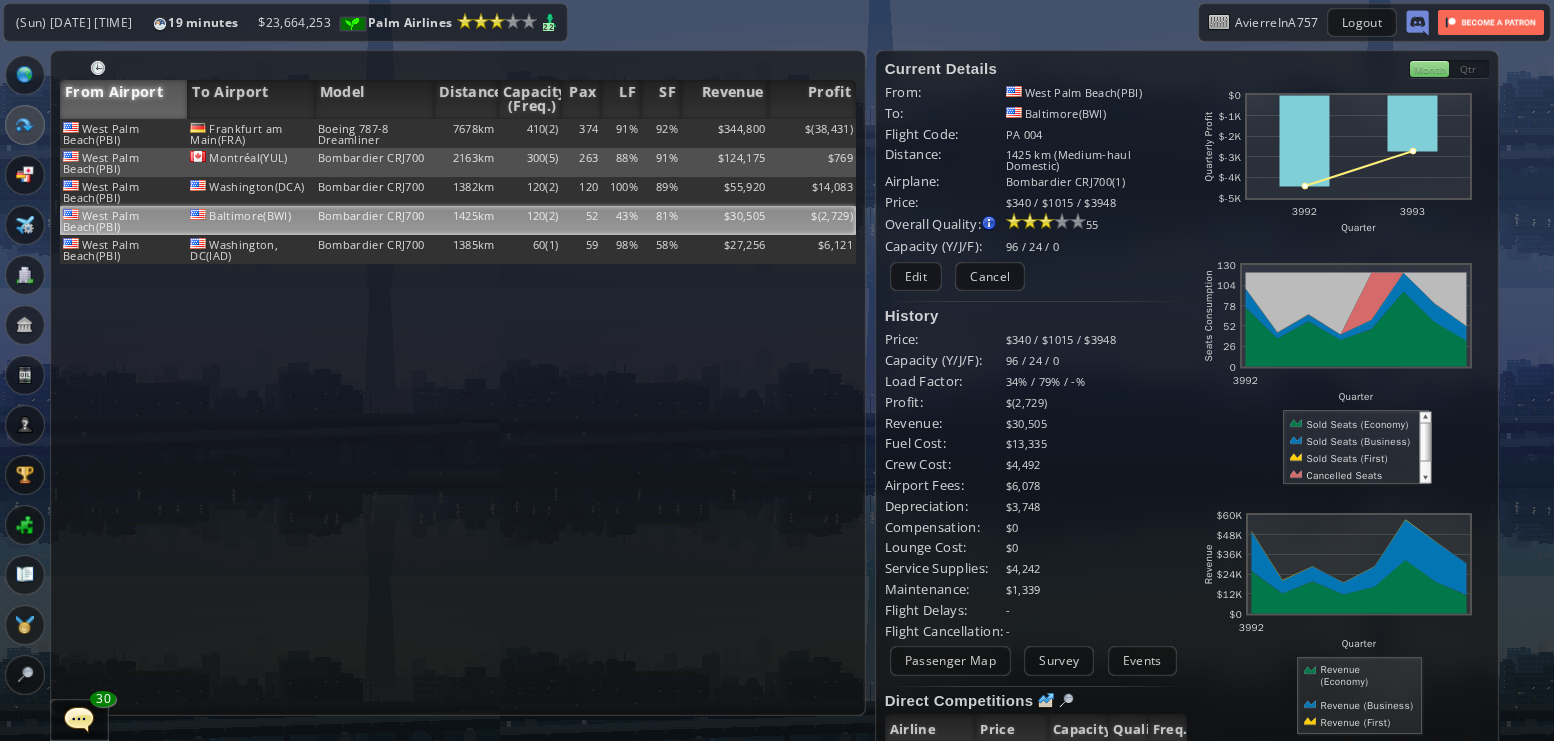 click on "[CITY] [CITY] Boeing 787-8 Dreamliner 7678km 410(2) 374 91% 92% $344,800 $(38,431) [CITY] [CITY] Bombardier CRJ700 2163km 300(5) 263 88% 91% $124,175 $769 [CITY] [CITY] Bombardier CRJ700 1382km 120(2) 120 100% 89% $55,920 $14,083 [CITY] [CITY] Bombardier CRJ700 1425km 120(2) 52 43% 81% $30,505 $(2,729) [CITY] [CITY] Bombardier CRJ700 1385km 60(1) 59 98% 58% $27,256 $6,121
No flights yet
First build your Headquarters
Then select the Destination Airport from the world map" at bounding box center (458, 417) 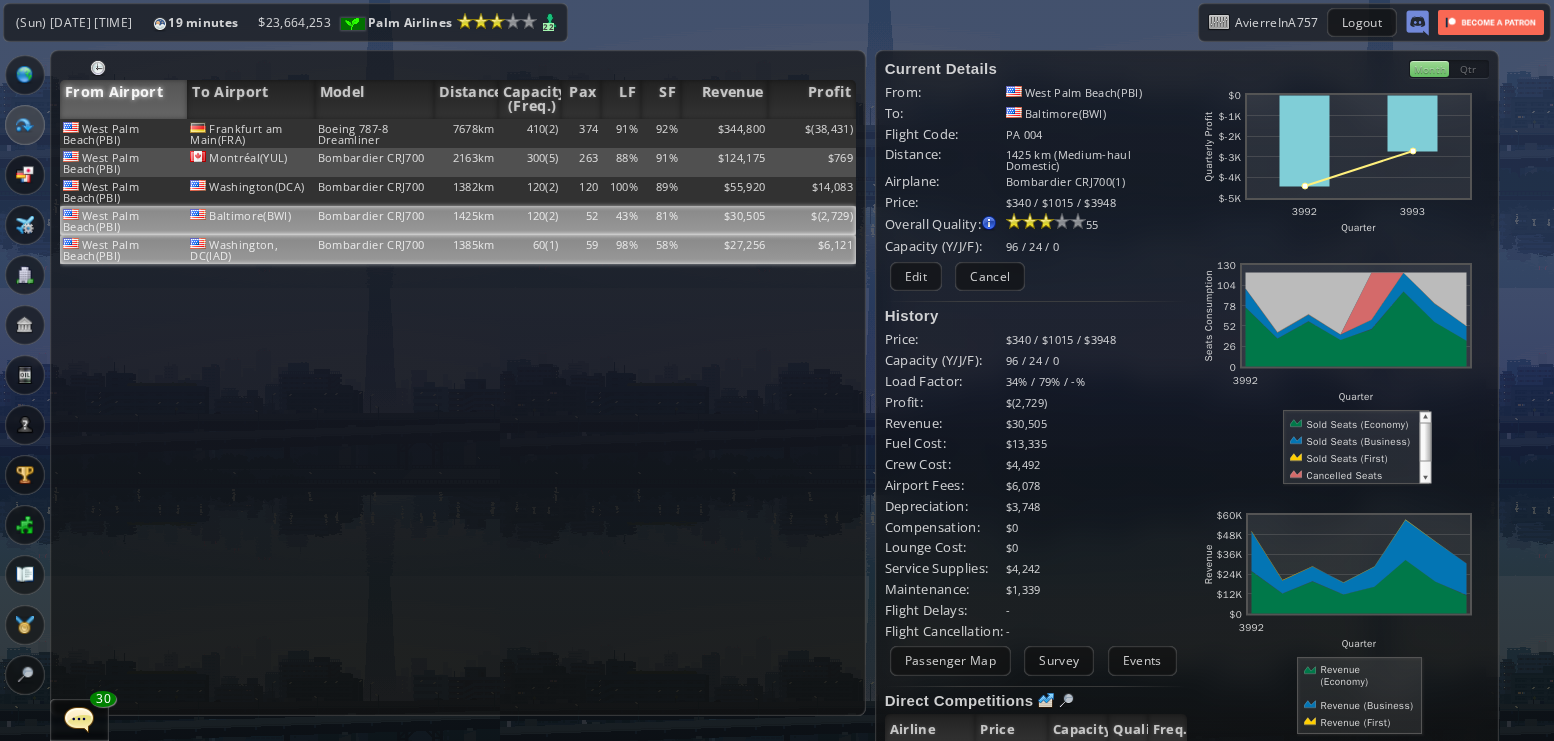 click on "$6,121" at bounding box center [812, 133] 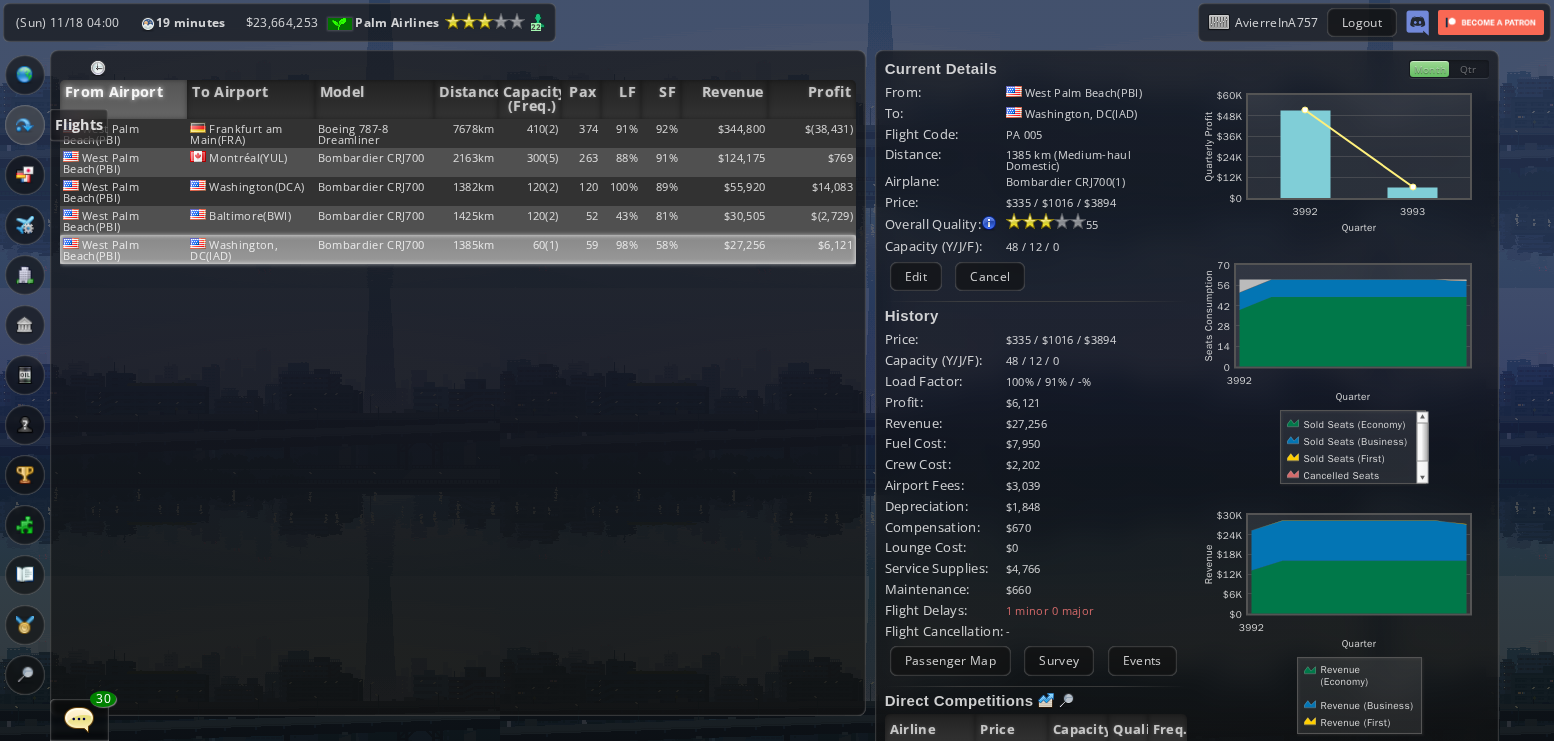 click at bounding box center [25, 125] 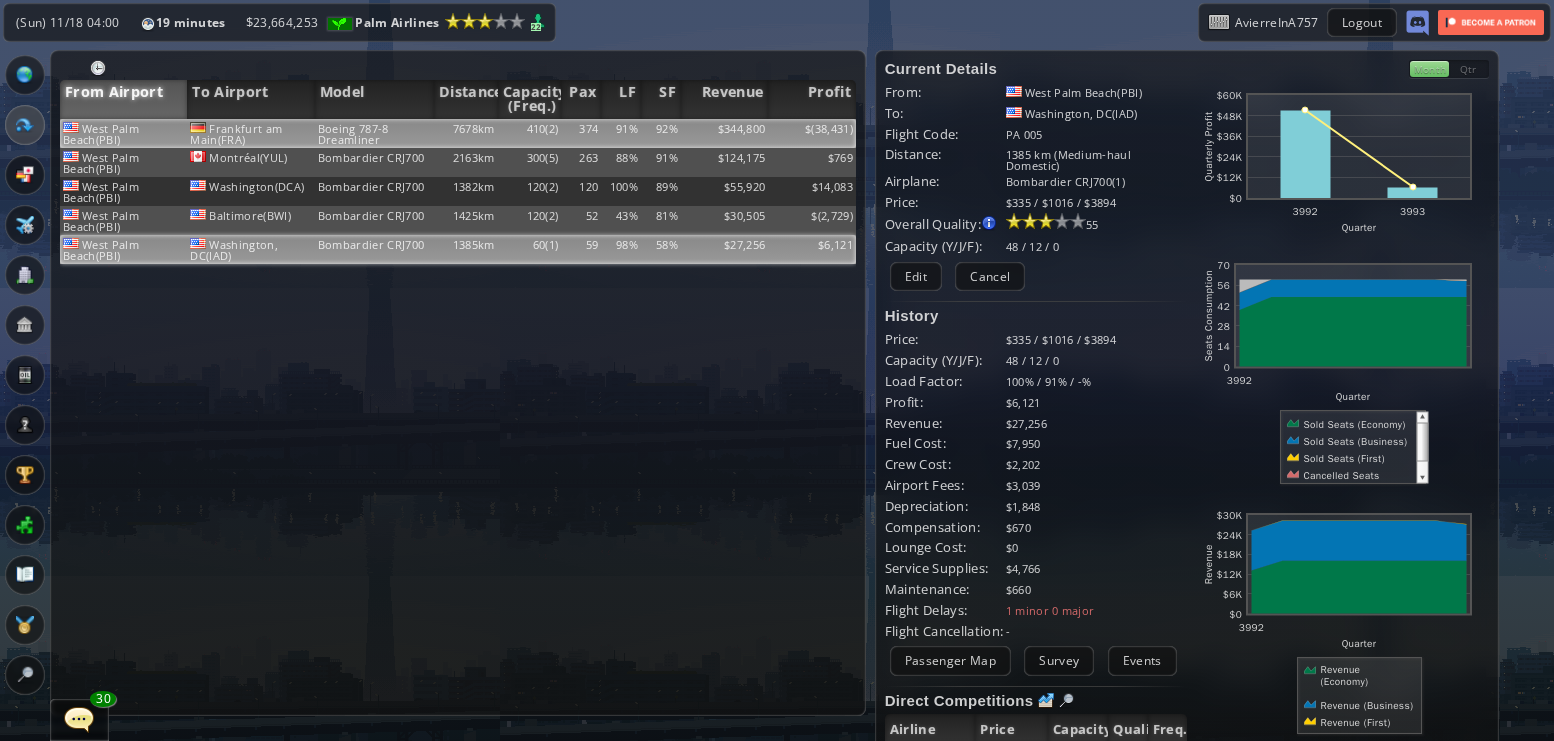click on "410(2)" at bounding box center (530, 133) 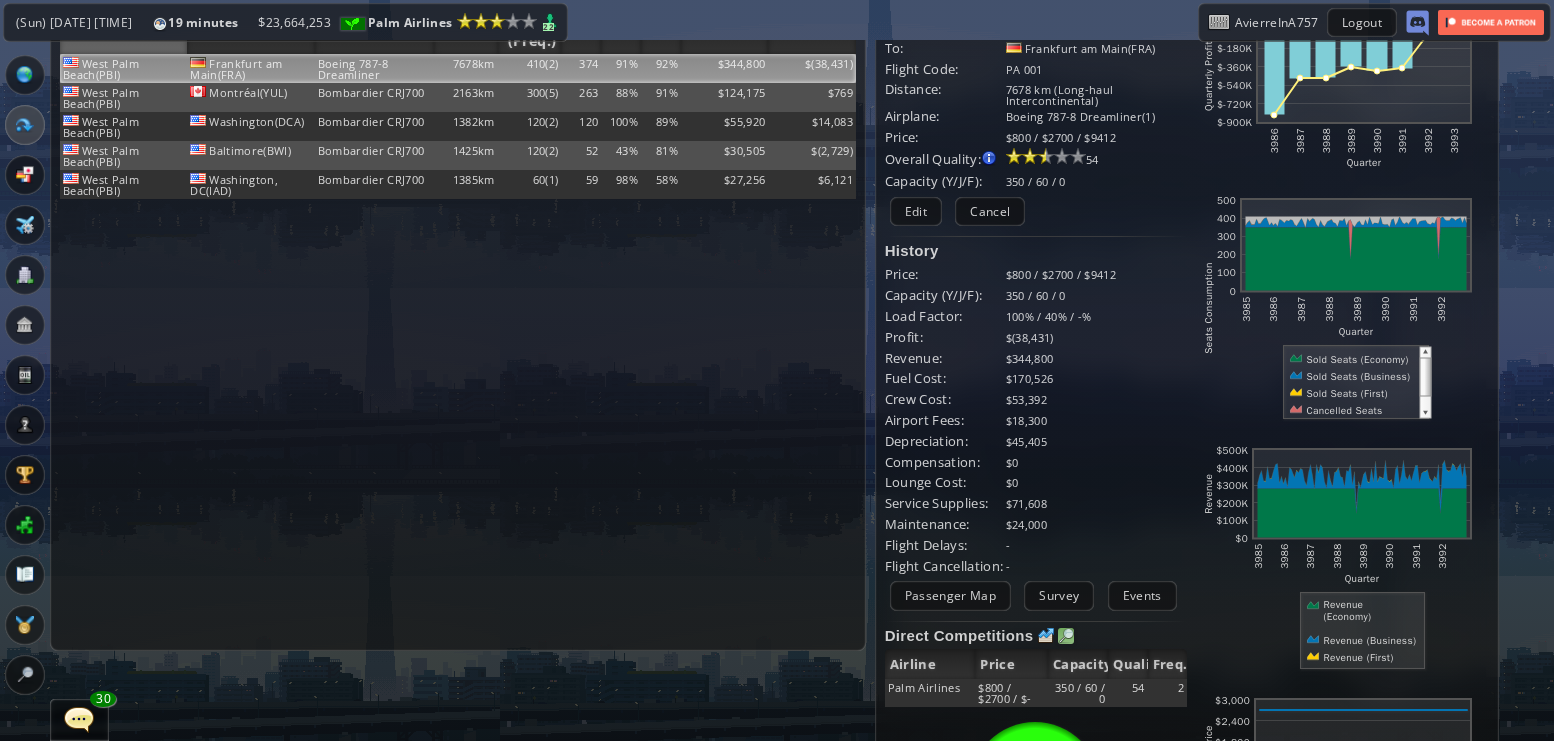 scroll, scrollTop: 47, scrollLeft: 0, axis: vertical 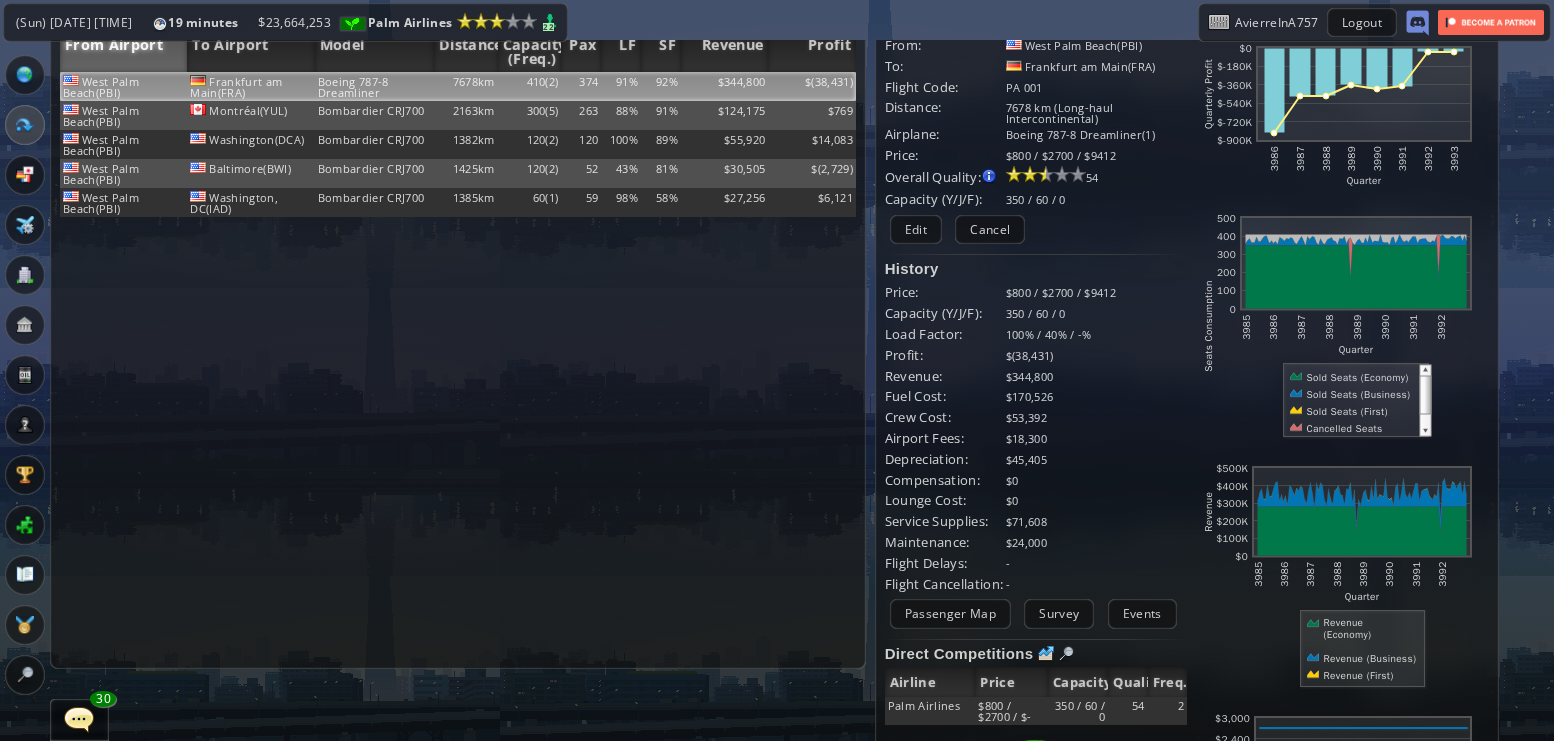 click on "Capacity" at bounding box center (1078, 682) 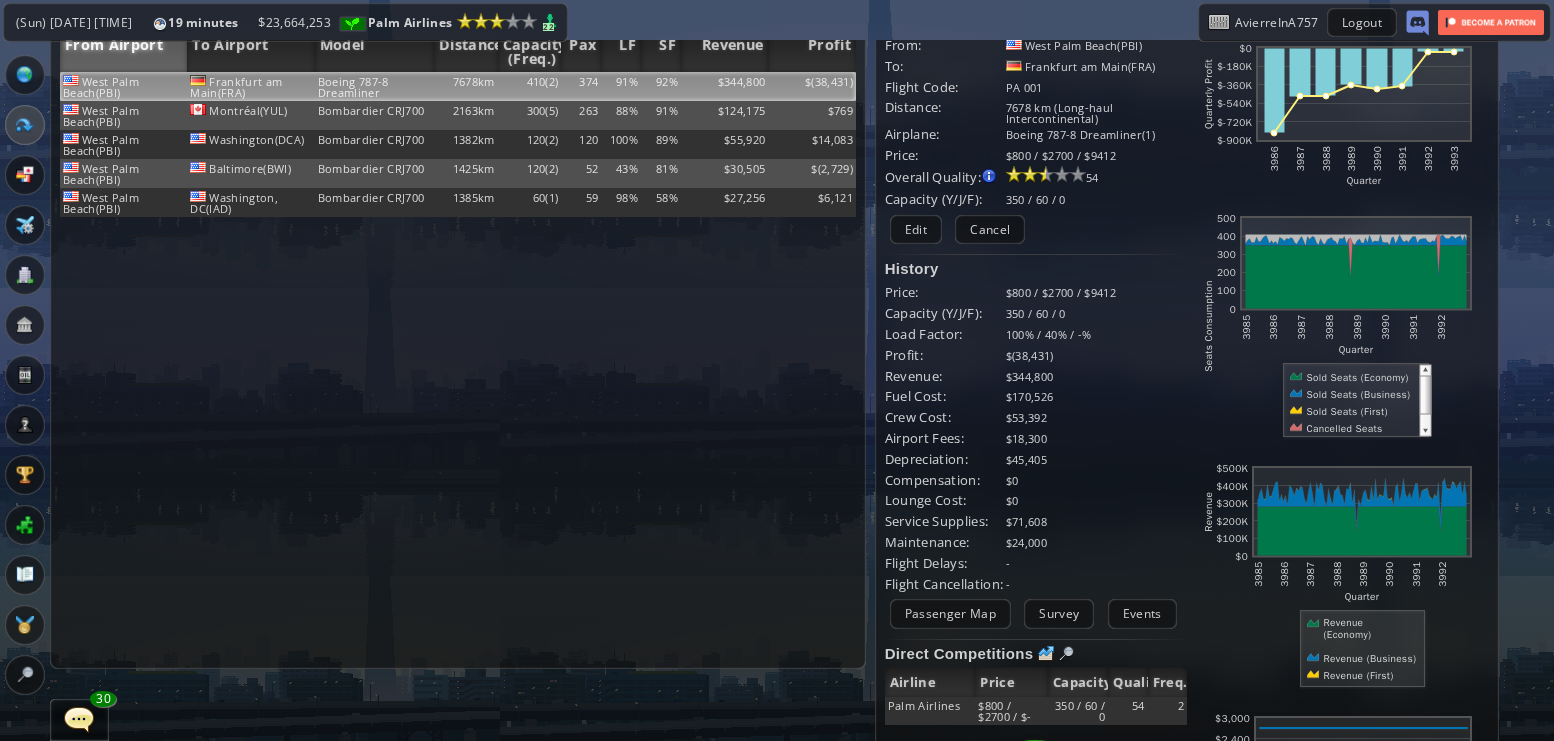 click on "Current Details
From:
[CITY](PBI)
To:
[CITY] am Main(FRA)
Flight Code:
PA 001
Distance:
7678 km (Long-haul Intercontinental)
Airplane:
Boeing 787-8 Dreamliner(1)
Price:
$800 / $2700 / $9412
Overall Quality:
Overall quality is determined by:
- Fleet Age per Route
- Service Star level per route
- Company wide Service Quality
54 Edit" at bounding box center (1036, 449) 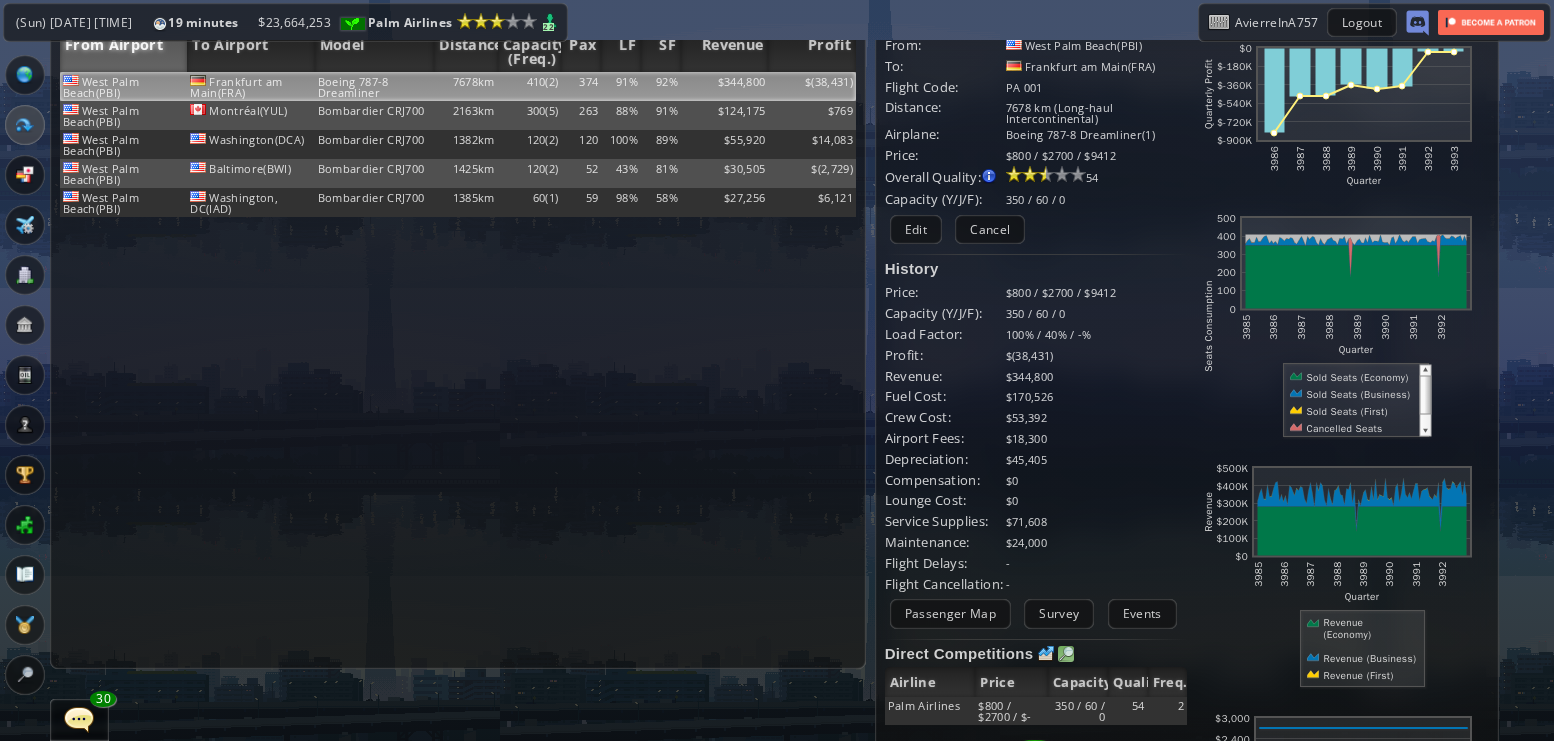 click at bounding box center [1066, 654] 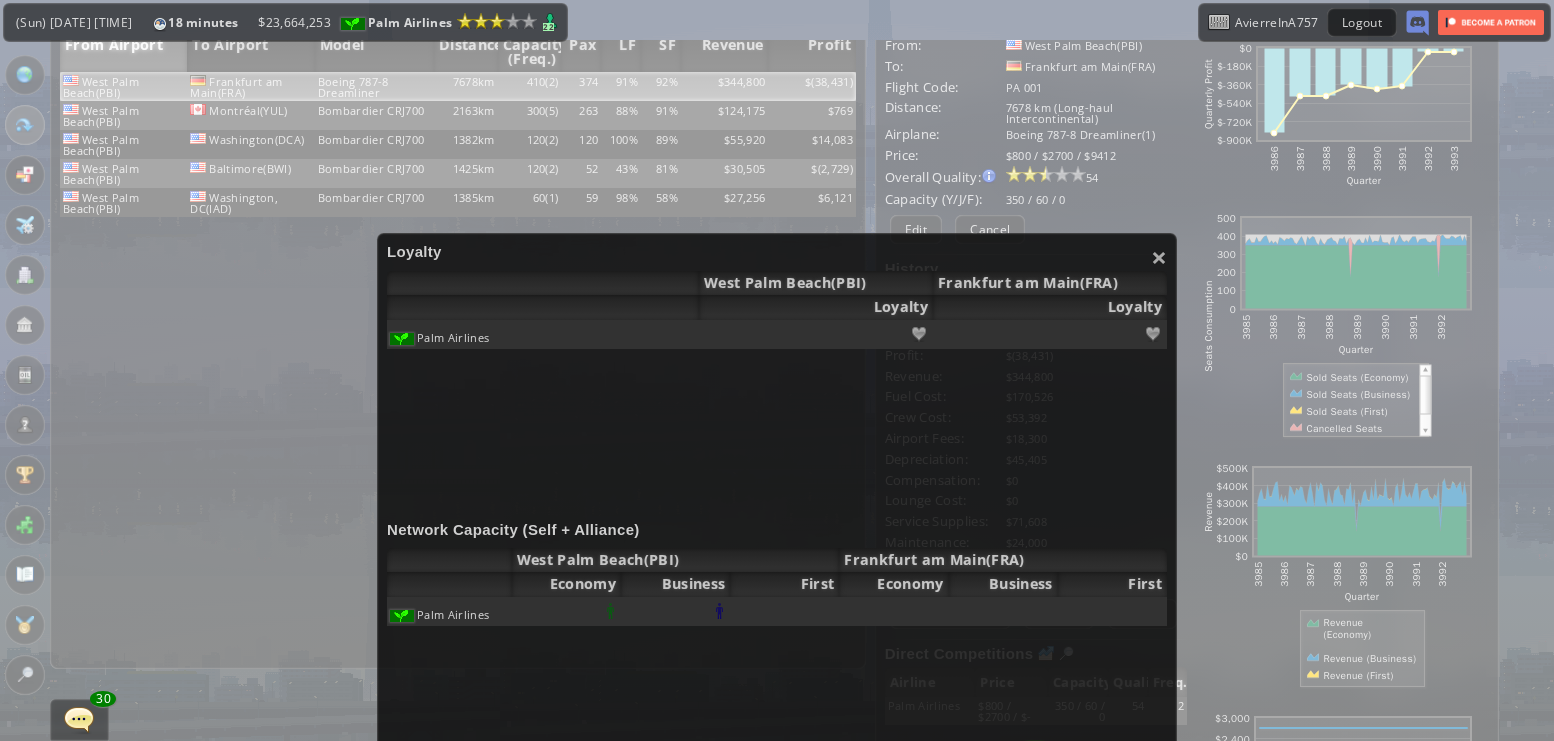 click on "×
Loyalty
[CITY]
[CITY]
Loyalty
Loyalty
Palm Airlines
Network Capacity (Self + Alliance)
[CITY]
[CITY]
Economy
Business
First
Economy
Business
First
Palm Airlines" at bounding box center (777, 533) 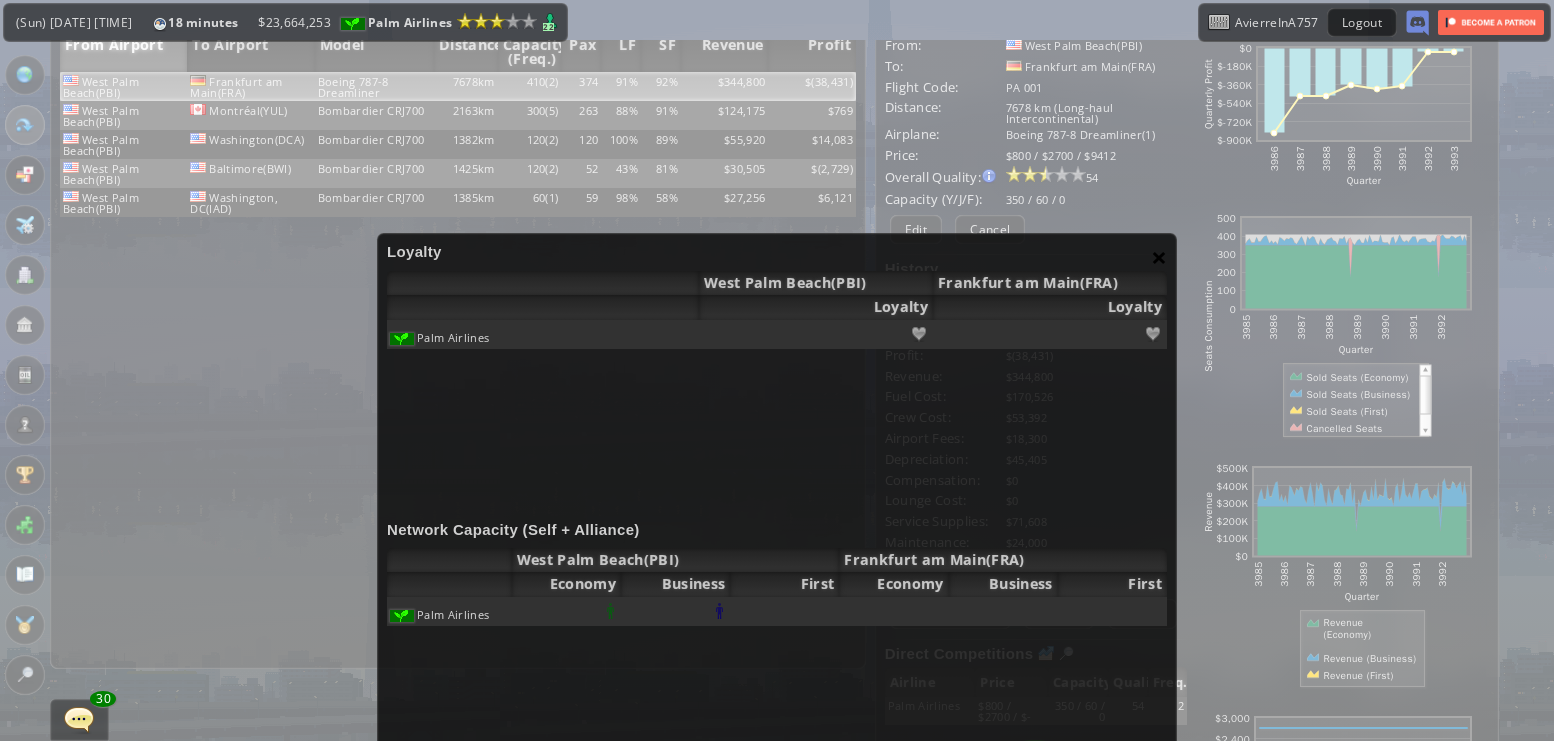 click on "×" at bounding box center [1159, 257] 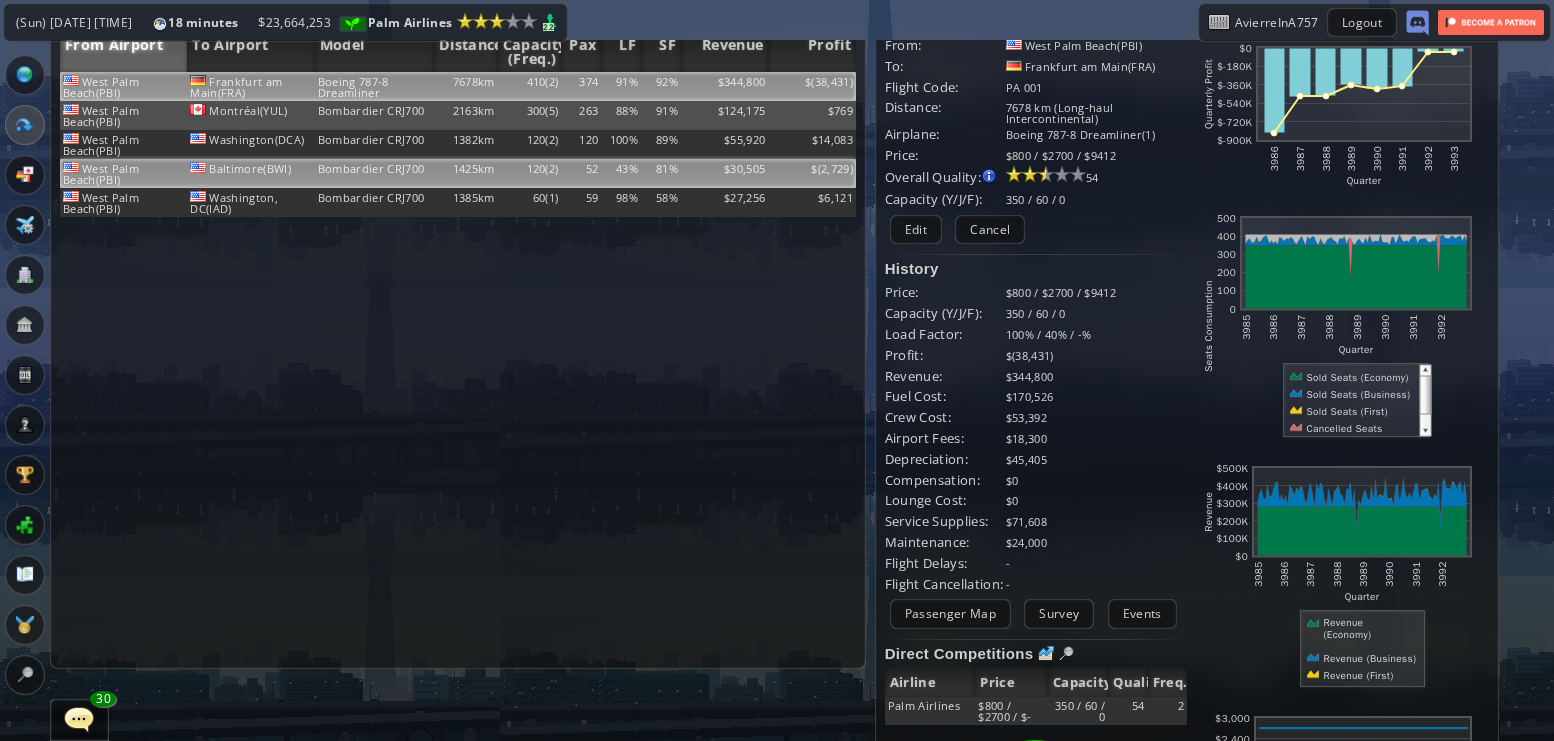 click on "$30,505" at bounding box center [725, 86] 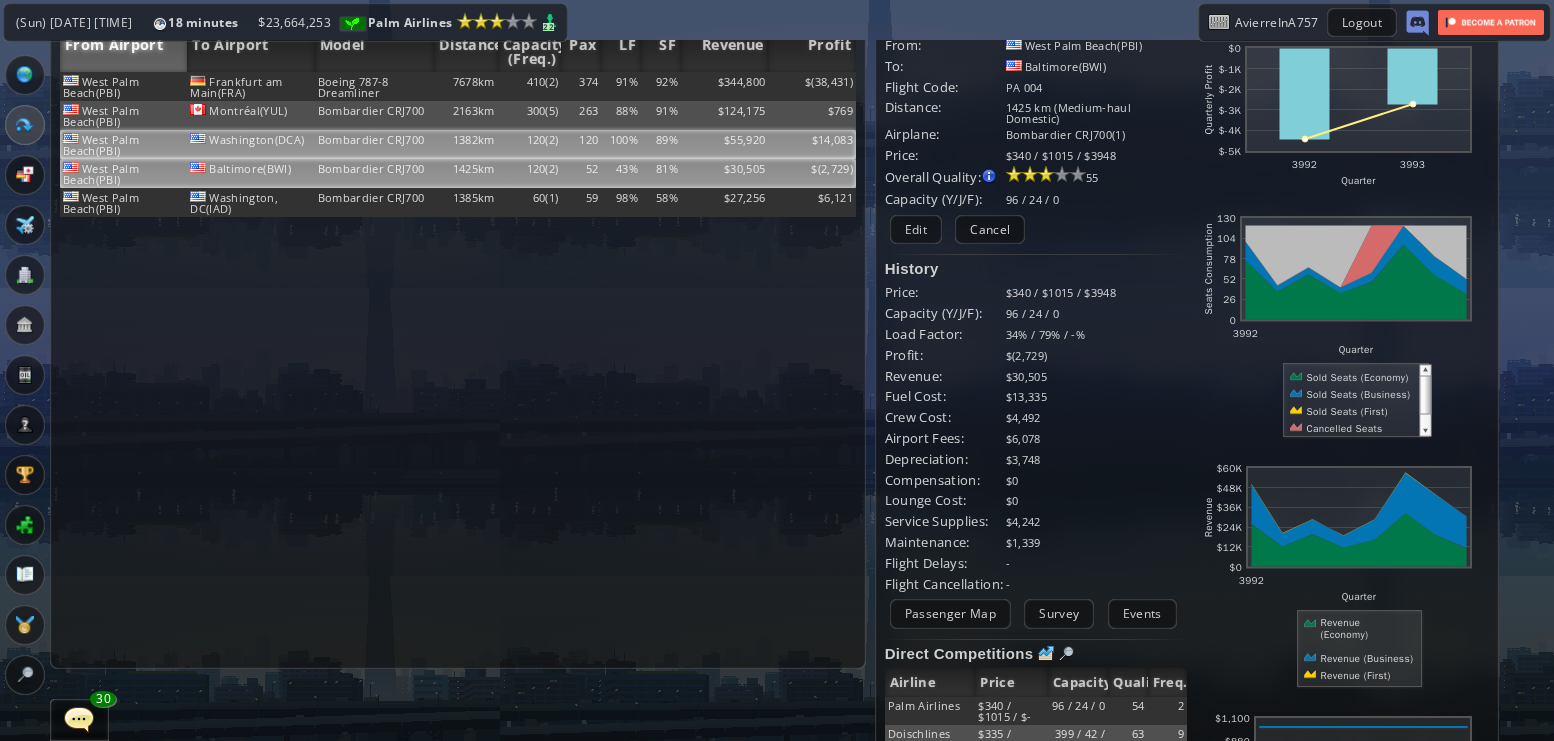 click on "$55,920" at bounding box center [725, 86] 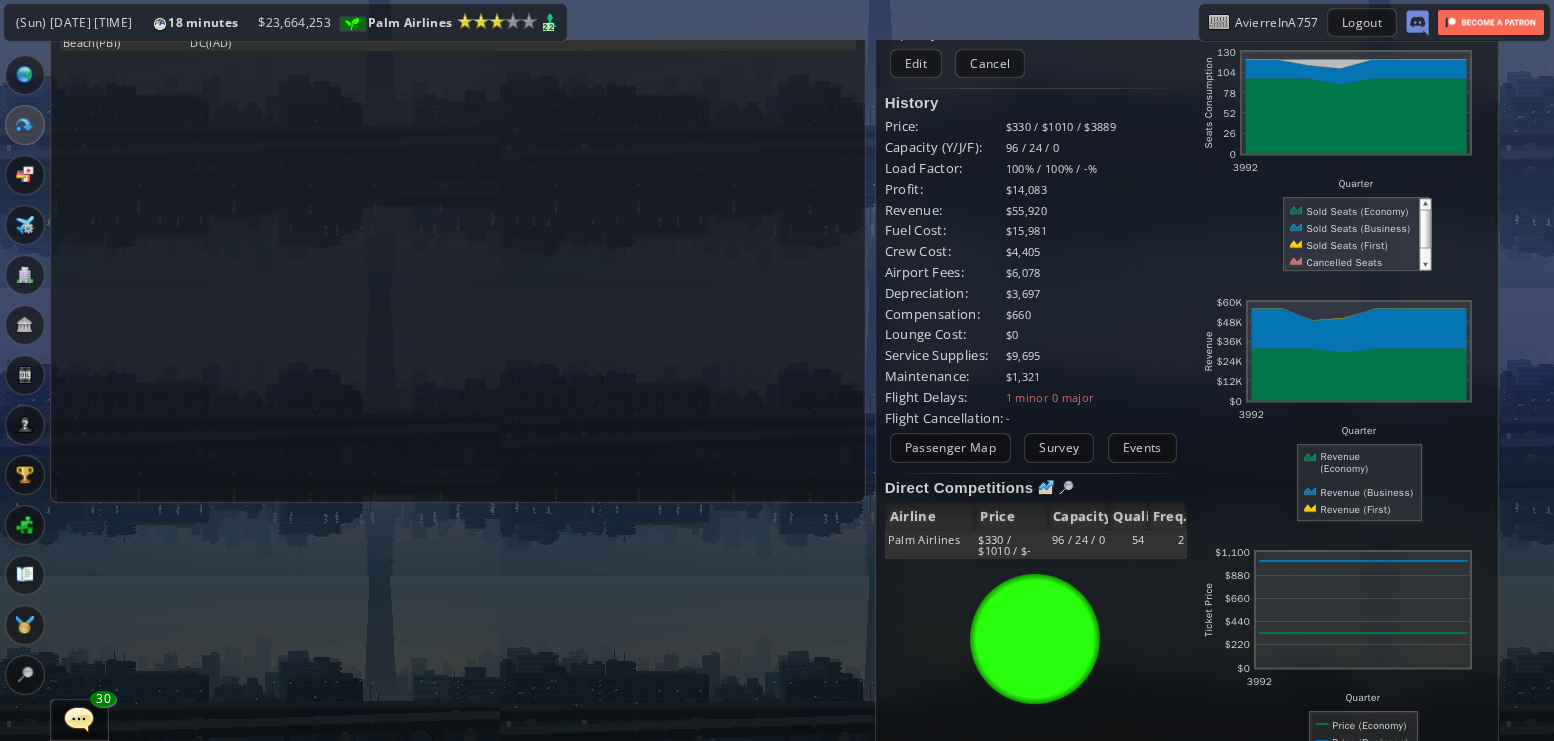 scroll, scrollTop: 188, scrollLeft: 0, axis: vertical 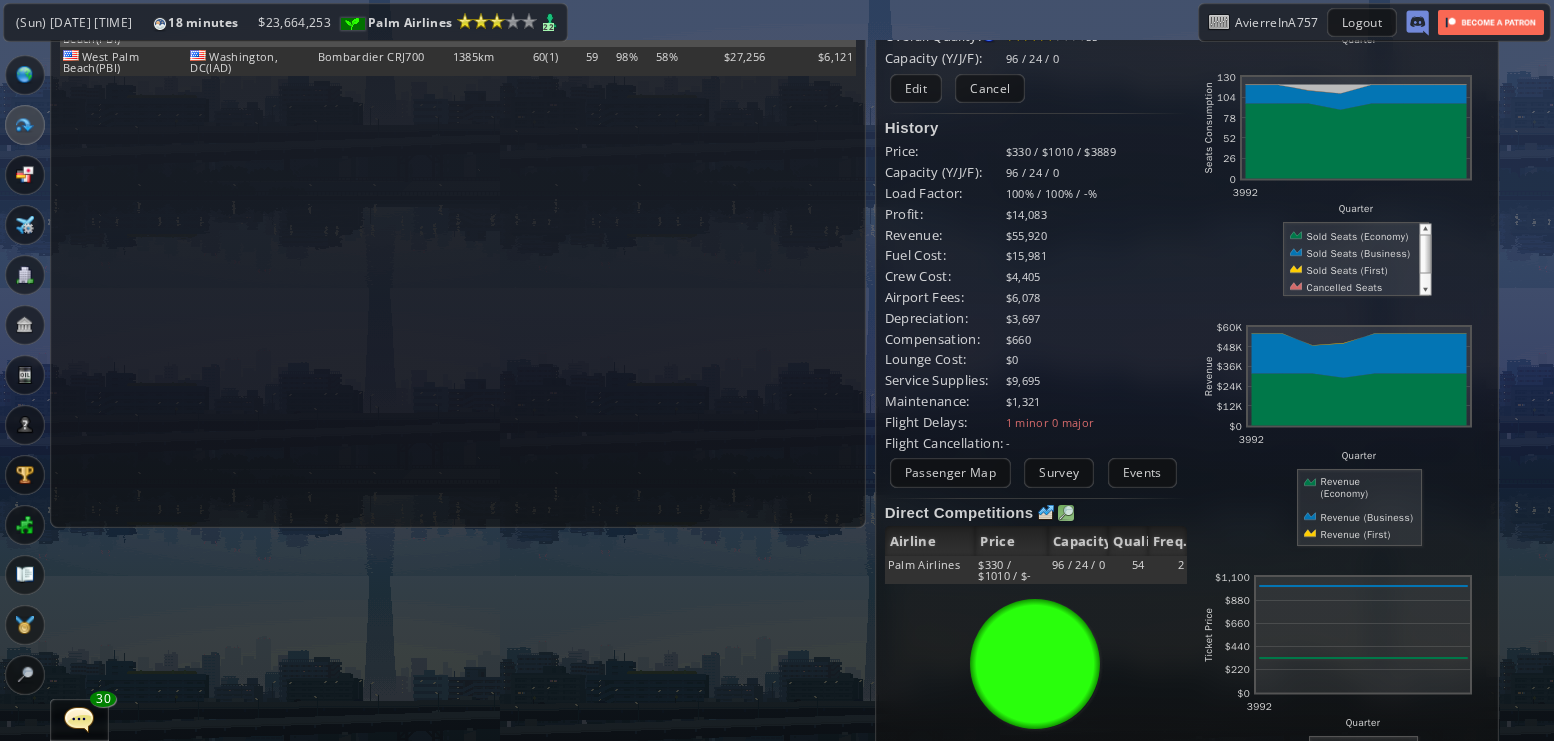 click at bounding box center [1066, 513] 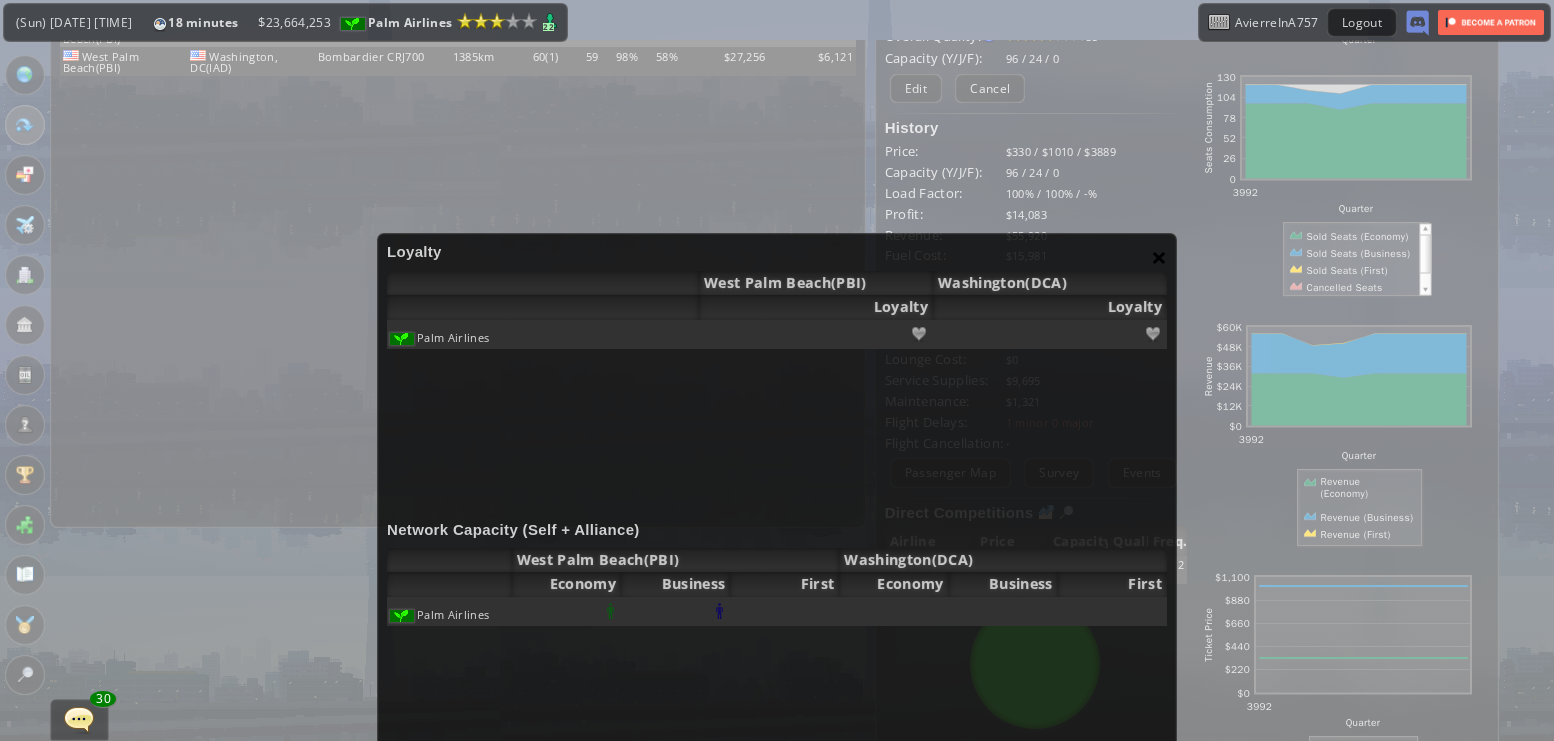 click on "×" at bounding box center (1159, 257) 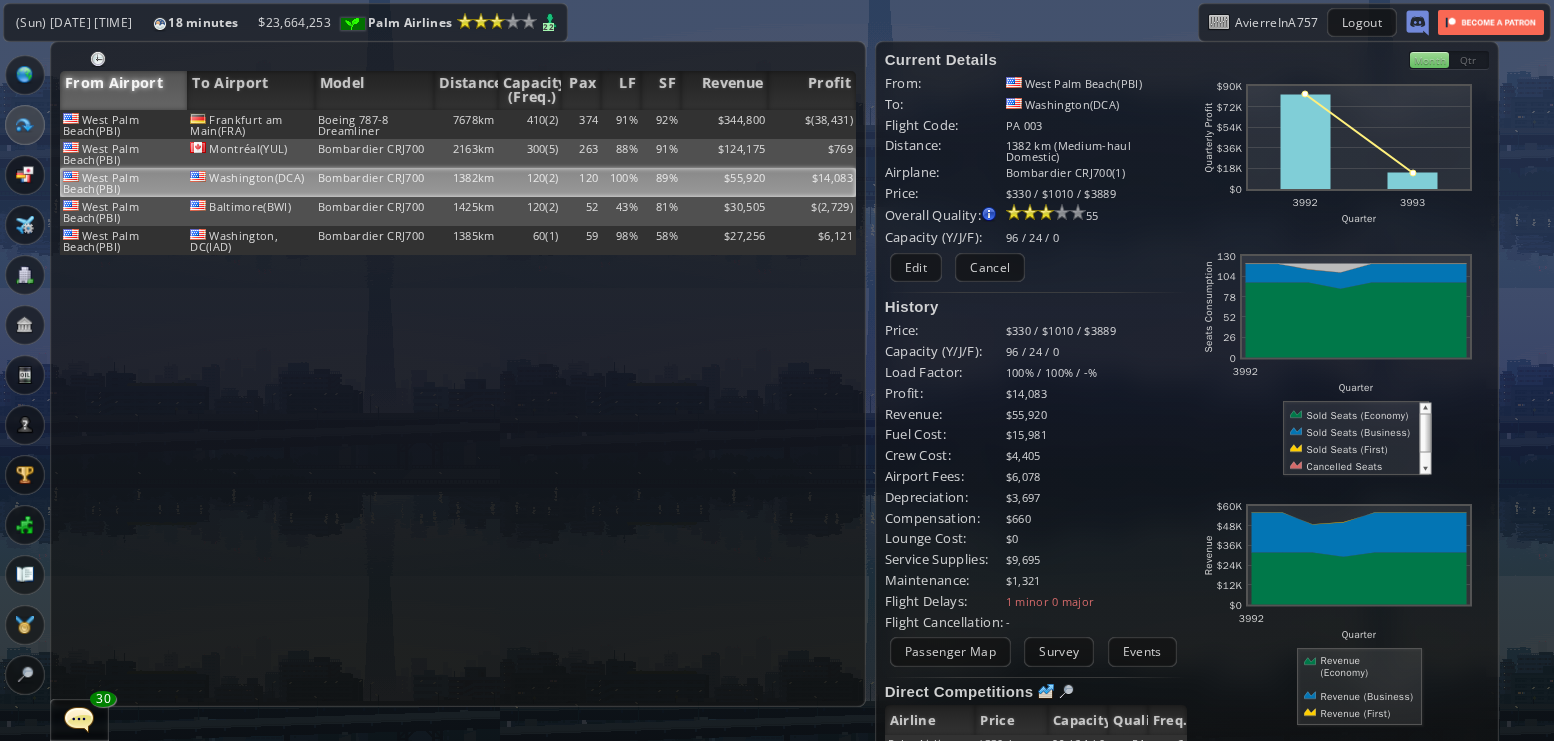 scroll, scrollTop: 0, scrollLeft: 0, axis: both 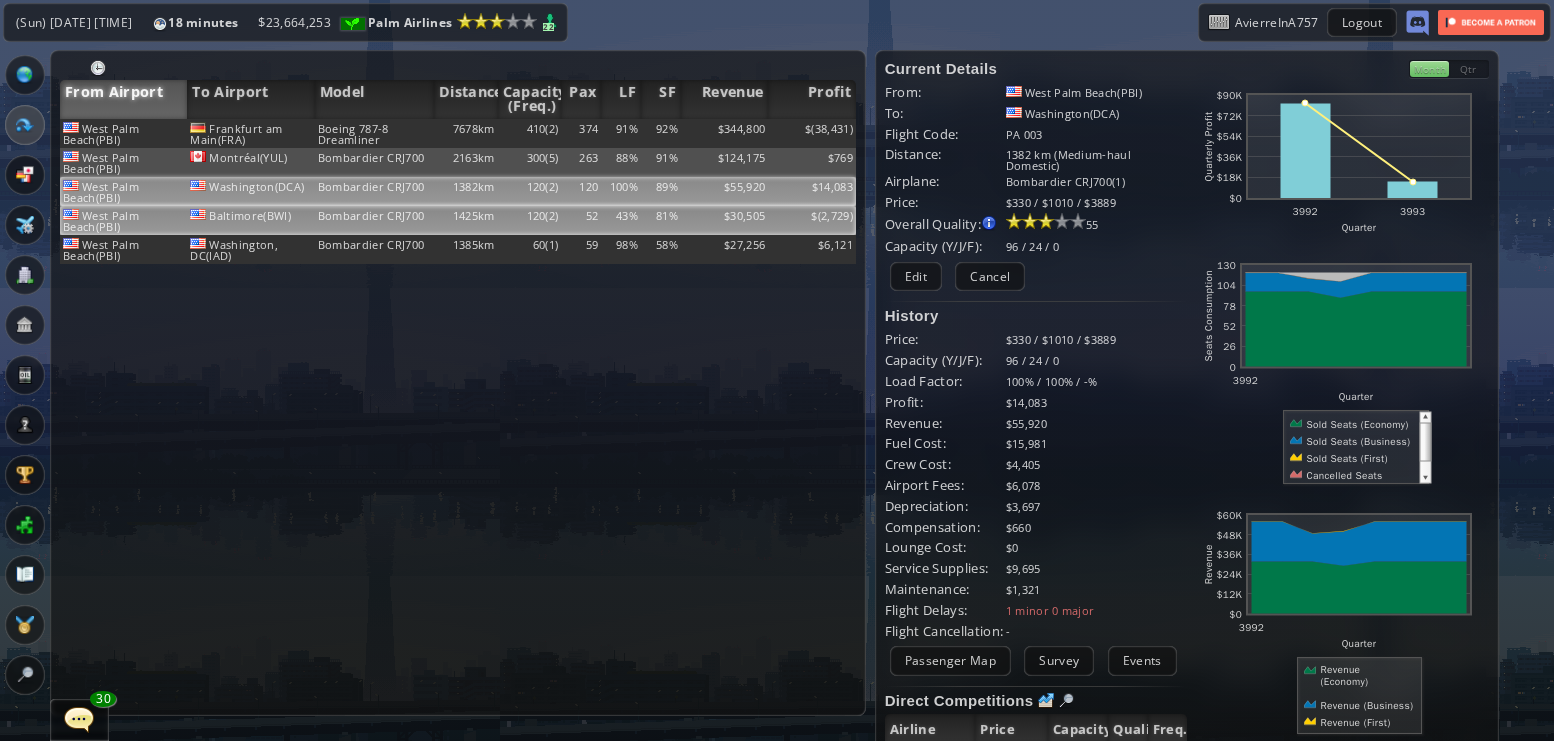 click on "$(2,729)" at bounding box center (812, 133) 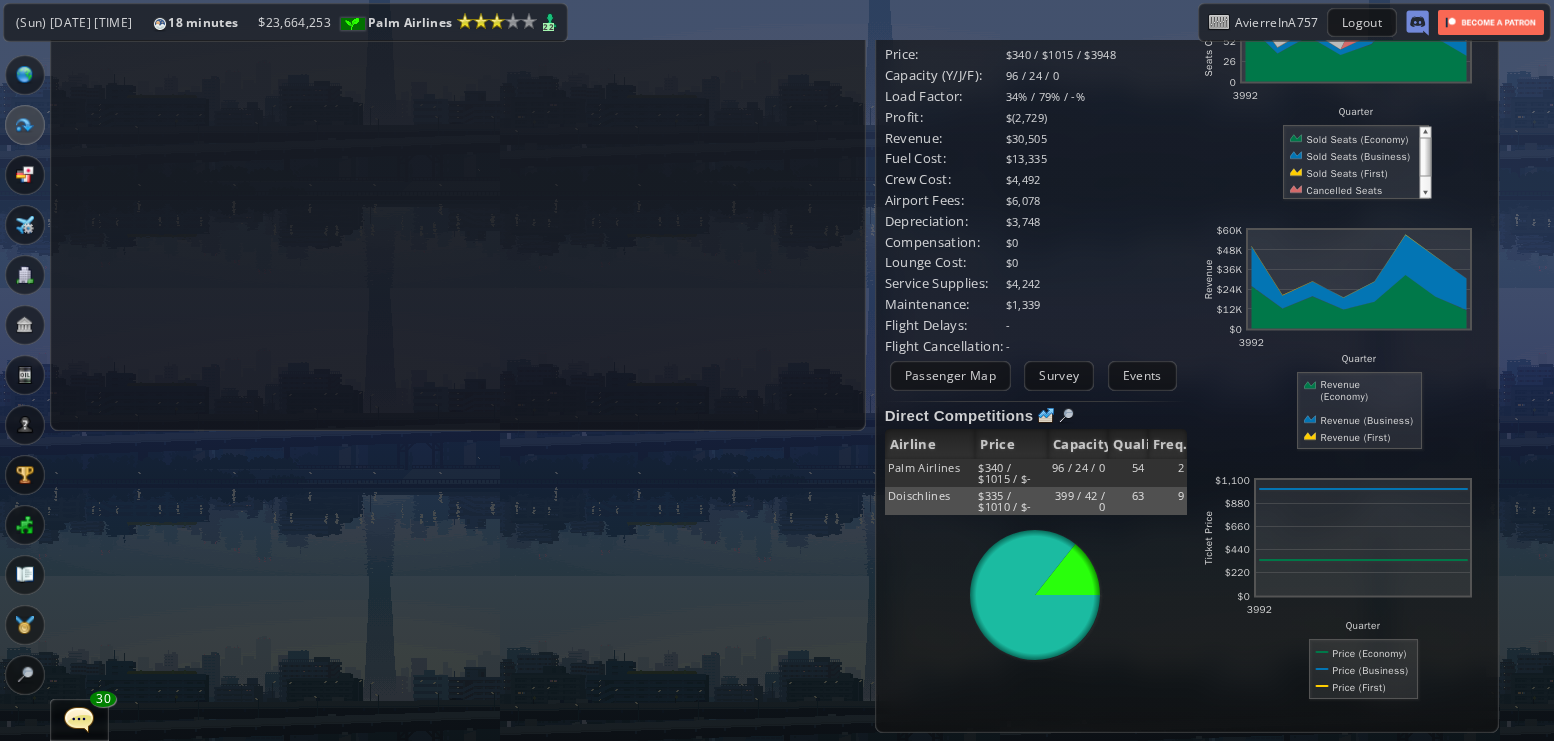 scroll, scrollTop: 286, scrollLeft: 0, axis: vertical 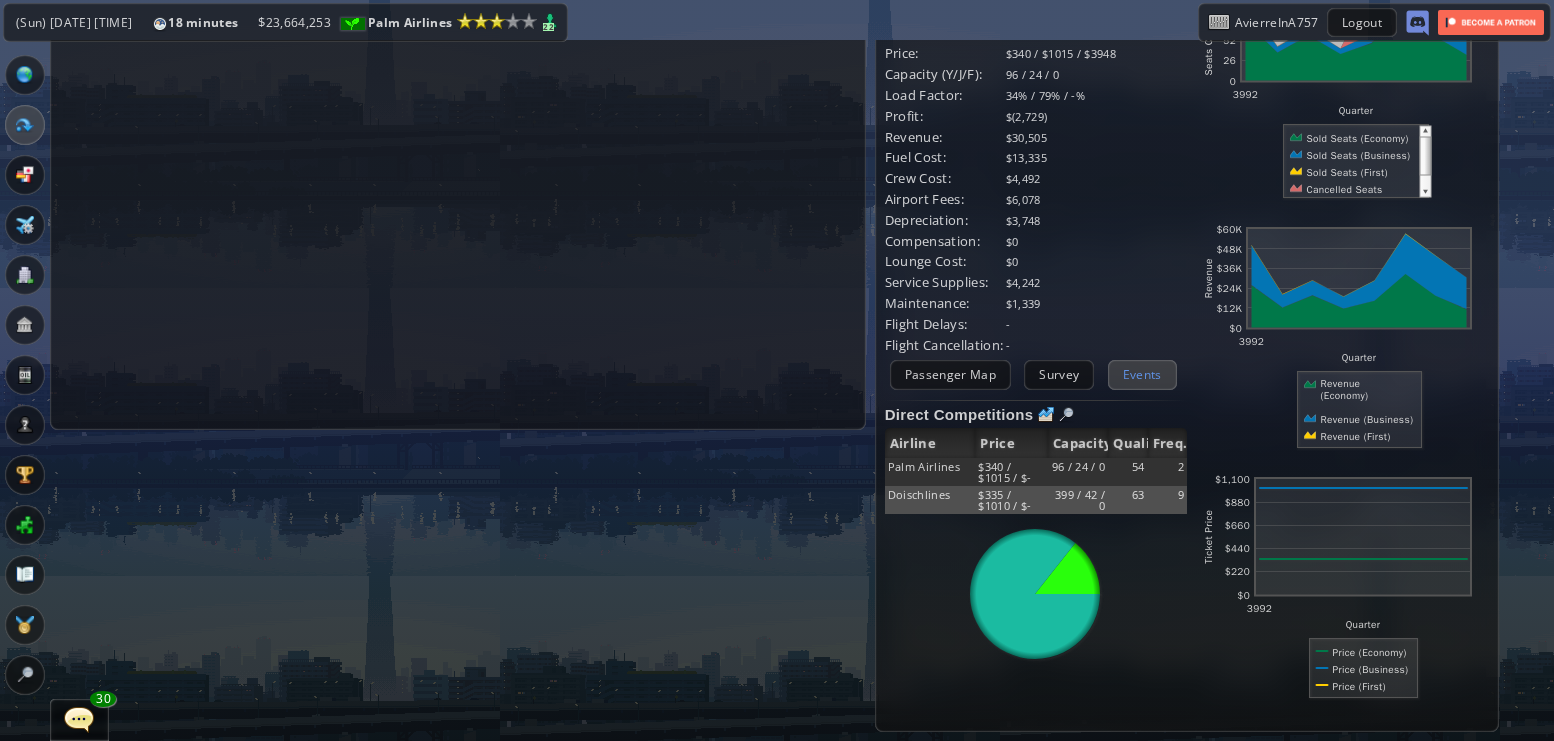 click on "Events" at bounding box center [1142, 374] 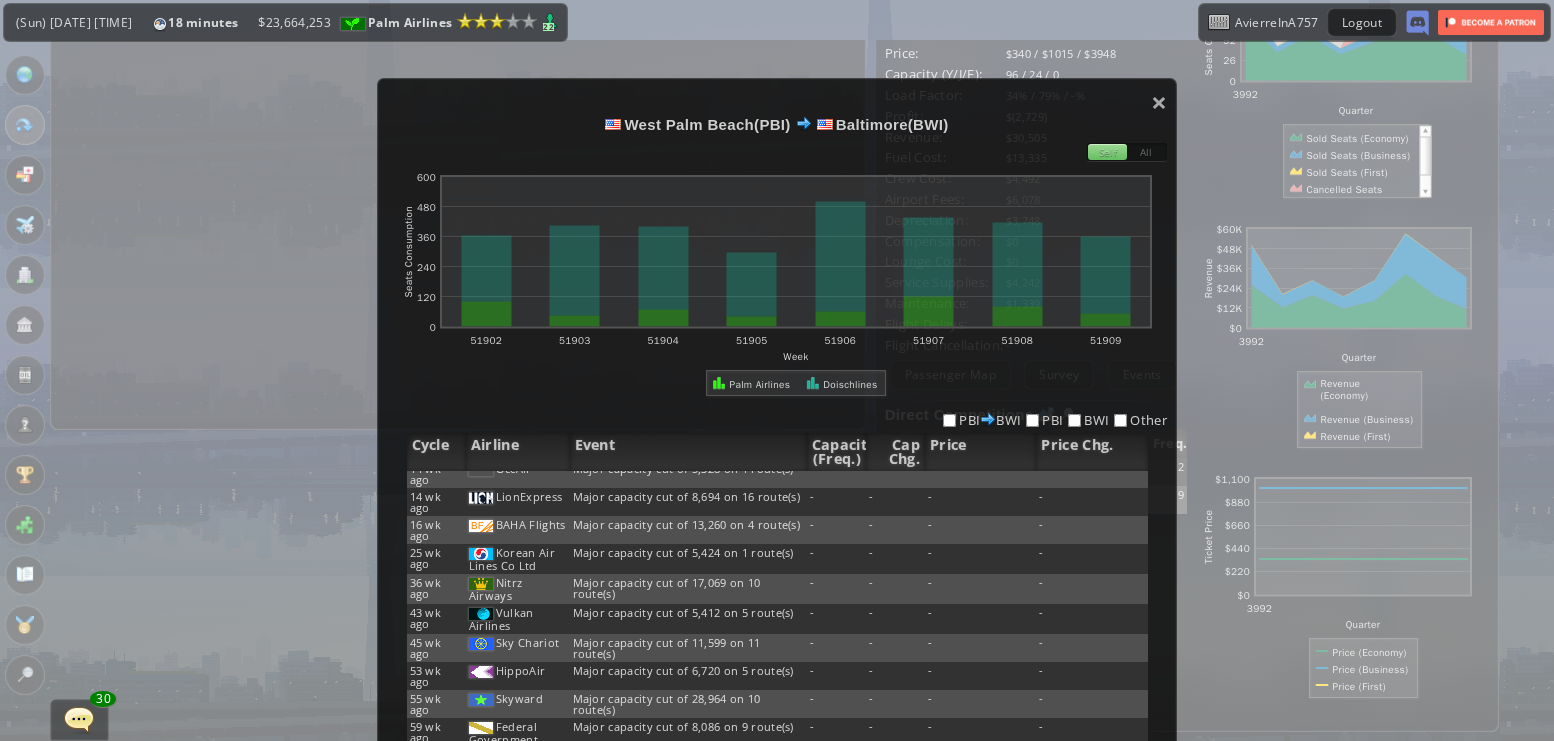 scroll, scrollTop: 488, scrollLeft: 0, axis: vertical 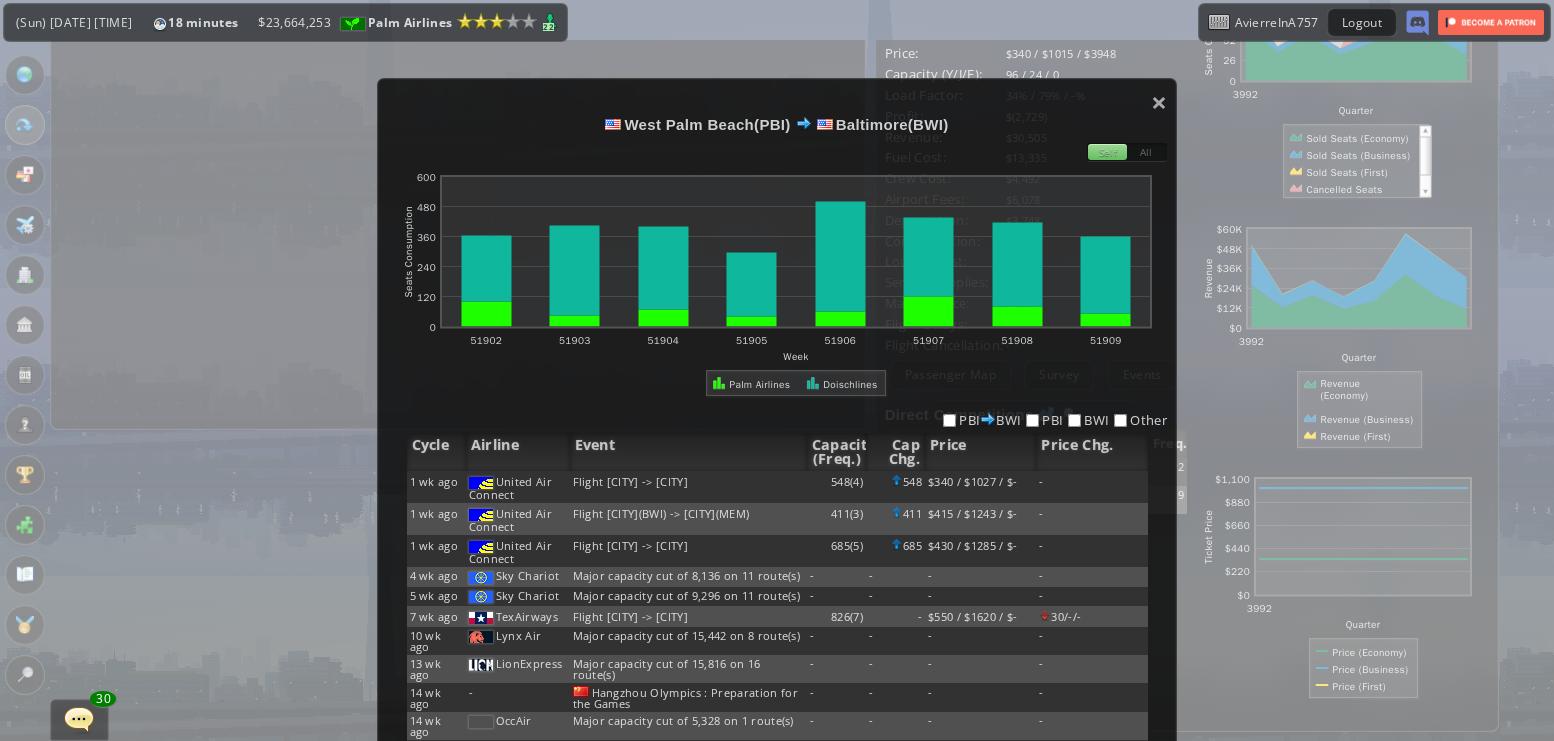 click on "×
[CITY] [CITY]
Self
All
abcdefhiklmnopqrstuvwxyz Loading chart. Please wait. abcdefhiklmnopqrstuvwxyz Week Seats Consumption 0 120 240 360 480 600 51902 51903 51904 51905 51906 51907 51908 51909 Palm Airlines Doischlines
PBI BWI
PBI
BWI
Other
Cycle
Airline
Event
Capacity (Freq.)
Cap Chg.
Price
Price Chg.
1 wk ago United Air Connect Flight [CITY] -> [CITY] 548 (4) 548 $340 / $1027 / $- - 1 wk ago United Air Connect Flight [CITY] -> [CITY] 411 (3) 411 $415 / $1243 / $- - 1 wk ago United Air Connect Flight [CITY] -> [CITY] 685 (5) 685 $430 / $1285 / $- - 4 wk ago Sky Chariot - - - - - - -" at bounding box center [777, 370] 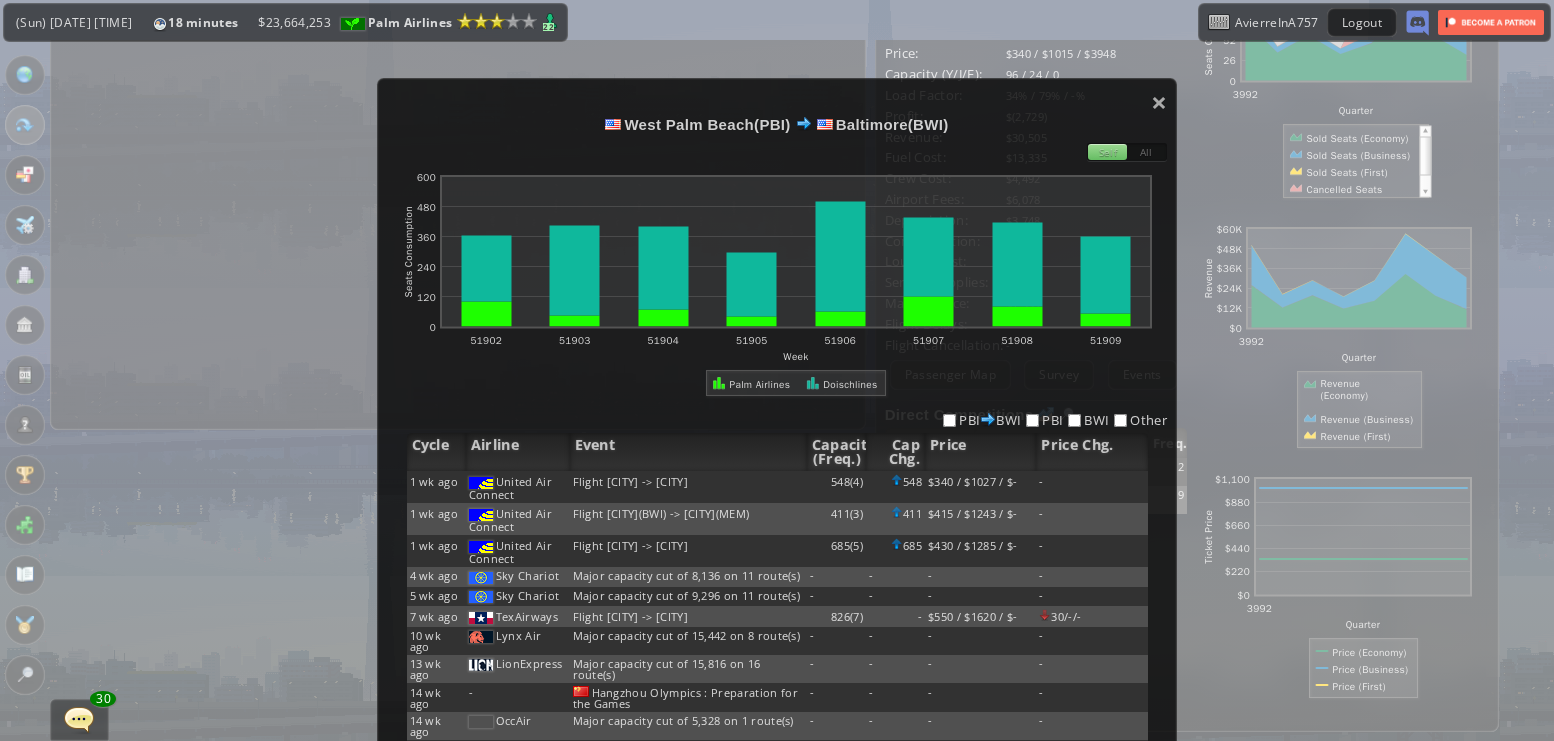 click on "×
[CITY](PBI) [CITY](BWI)
Self
All
abcdefhiklmnopqrstuvwxyz Loading chart. Please wait. abcdefhiklmnopqrstuvwxyz Week Seats Consumption 0 120 240 360 480 600 51902 51903 51904 51905 51906 51907 51908 51909 Palm Airlines Doischlines
PBI BWI
PBI
BWI
Other
Cycle
Airline
Event
Capacity (Freq.)
Cap Chg.
Price
Price Chg.
1 wk ago United Air Connect Flight [CITY](BWI) -> [CITY](IND) 548 (4) 548 $340 / $1027 / $- - 1 wk ago United Air Connect Flight [CITY](BWI) -> [CITY](MEM) 411 (3) 411 $415 / $1243 / $- - 1 wk ago United Air Connect Flight [CITY](BWI) -> [CITY](TPA) 685 (5) 685 $430 / $1285 / $- - 4 wk ago Sky Chariot - - - - 5 wk ago -" at bounding box center (777, 460) 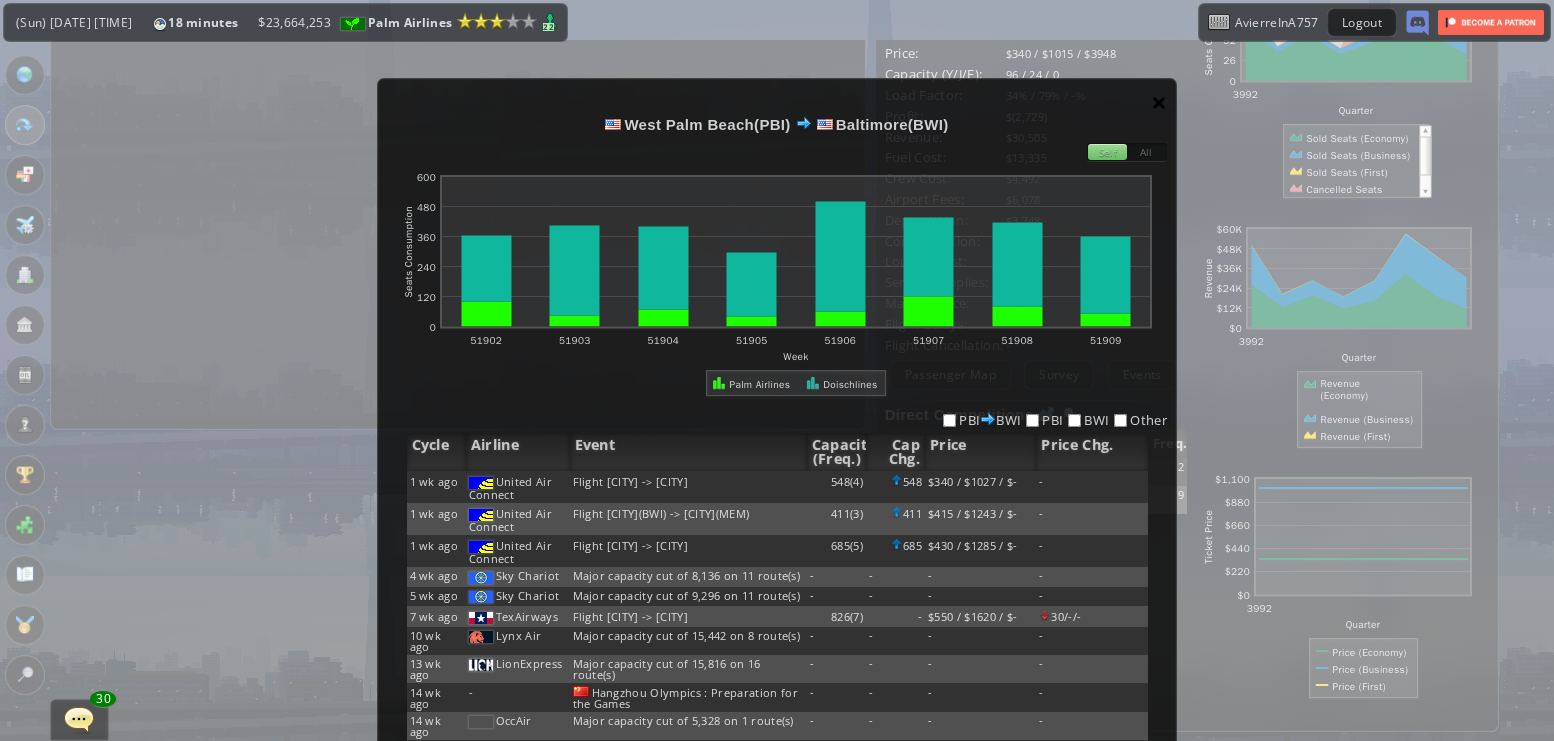 click on "×" at bounding box center [1159, 102] 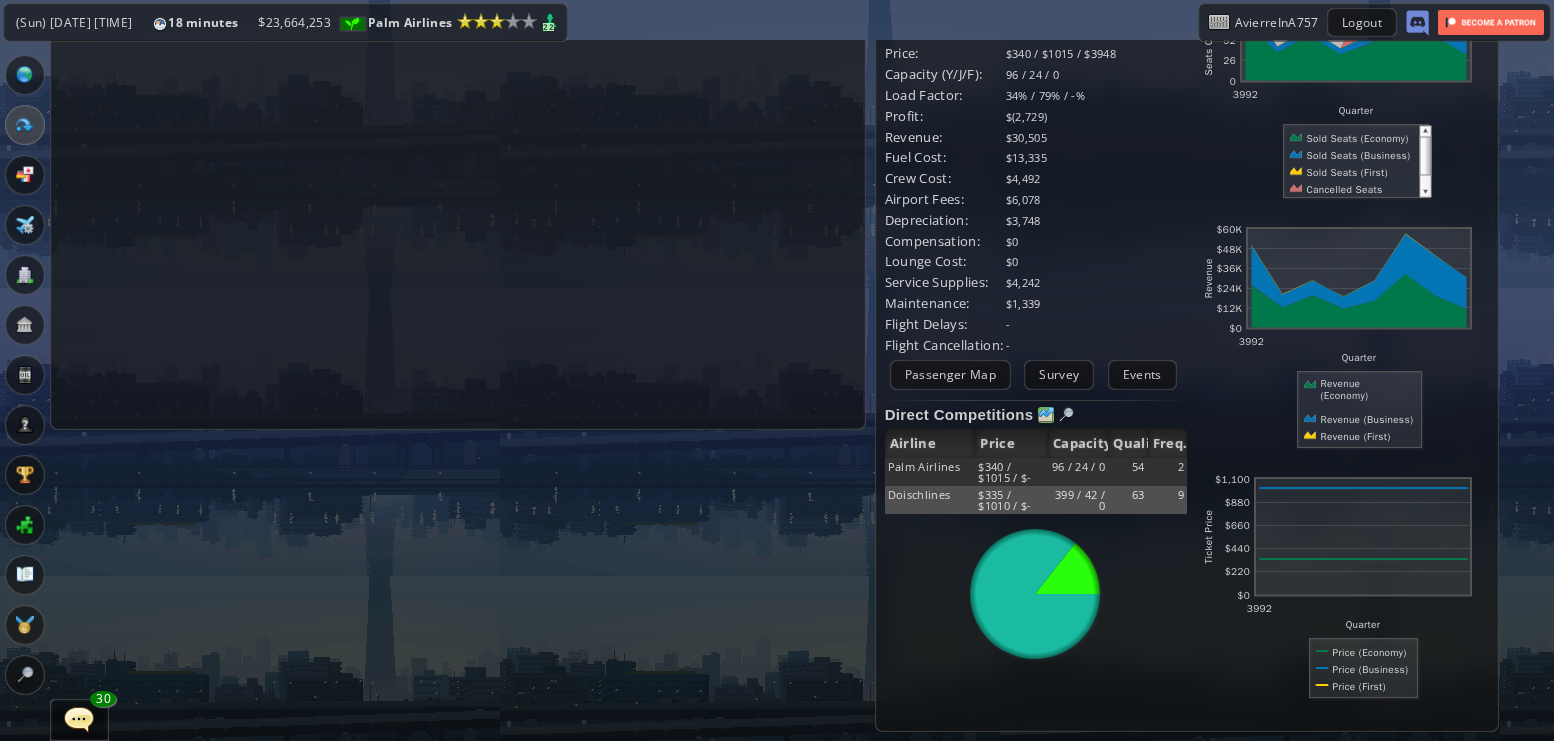 click at bounding box center [1046, 415] 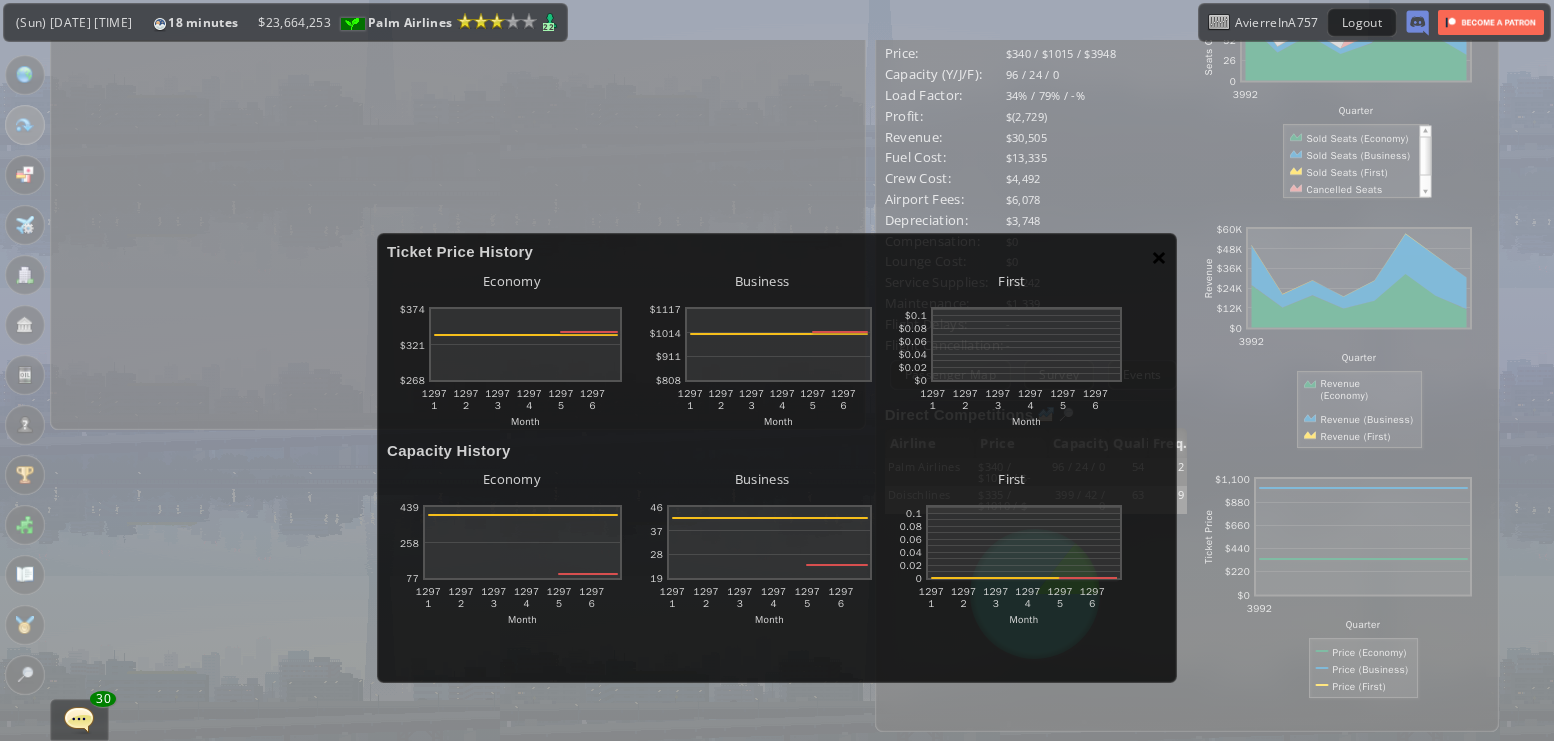click on "×" at bounding box center (1159, 257) 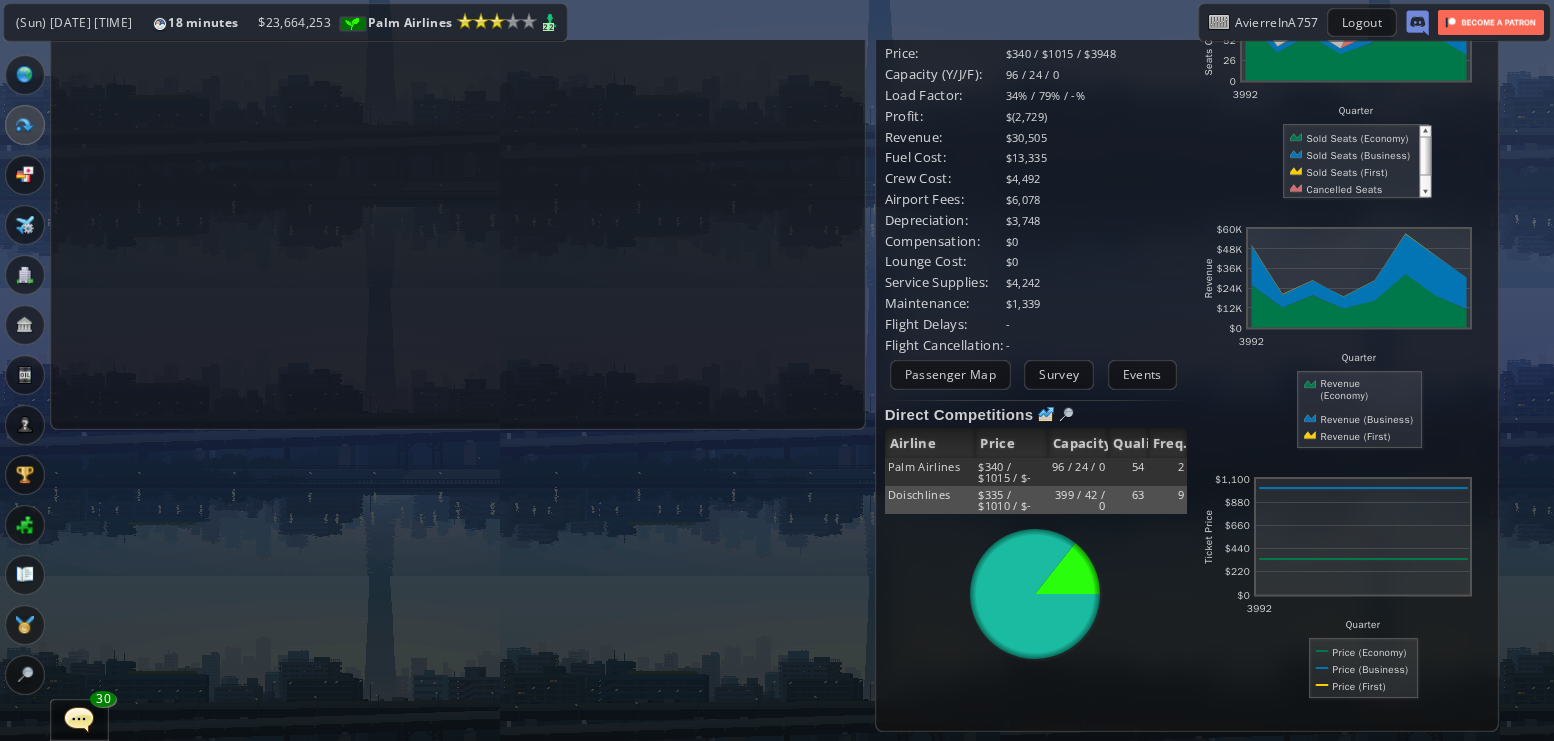 scroll, scrollTop: 0, scrollLeft: 0, axis: both 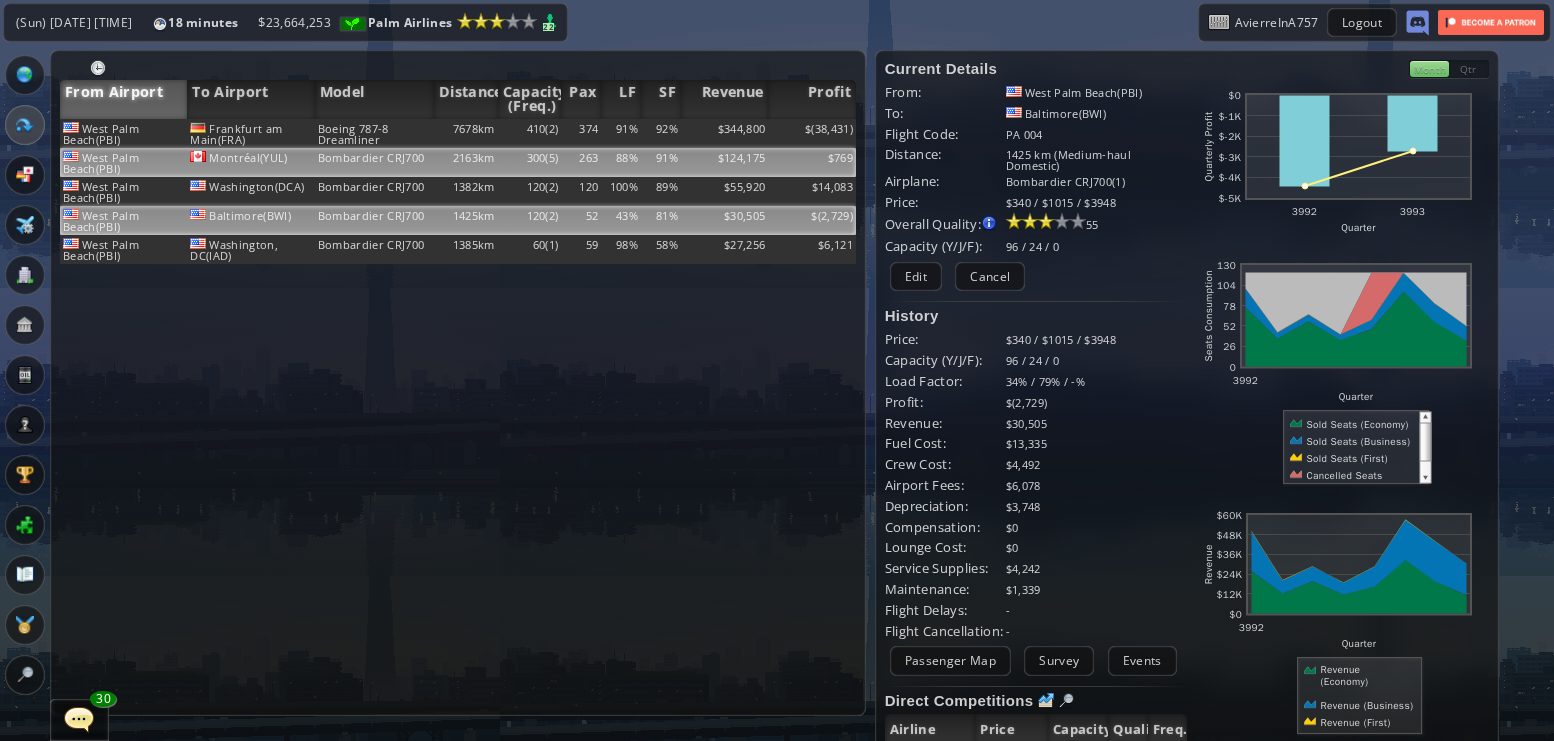 click on "Bombardier CRJ700" at bounding box center (374, 133) 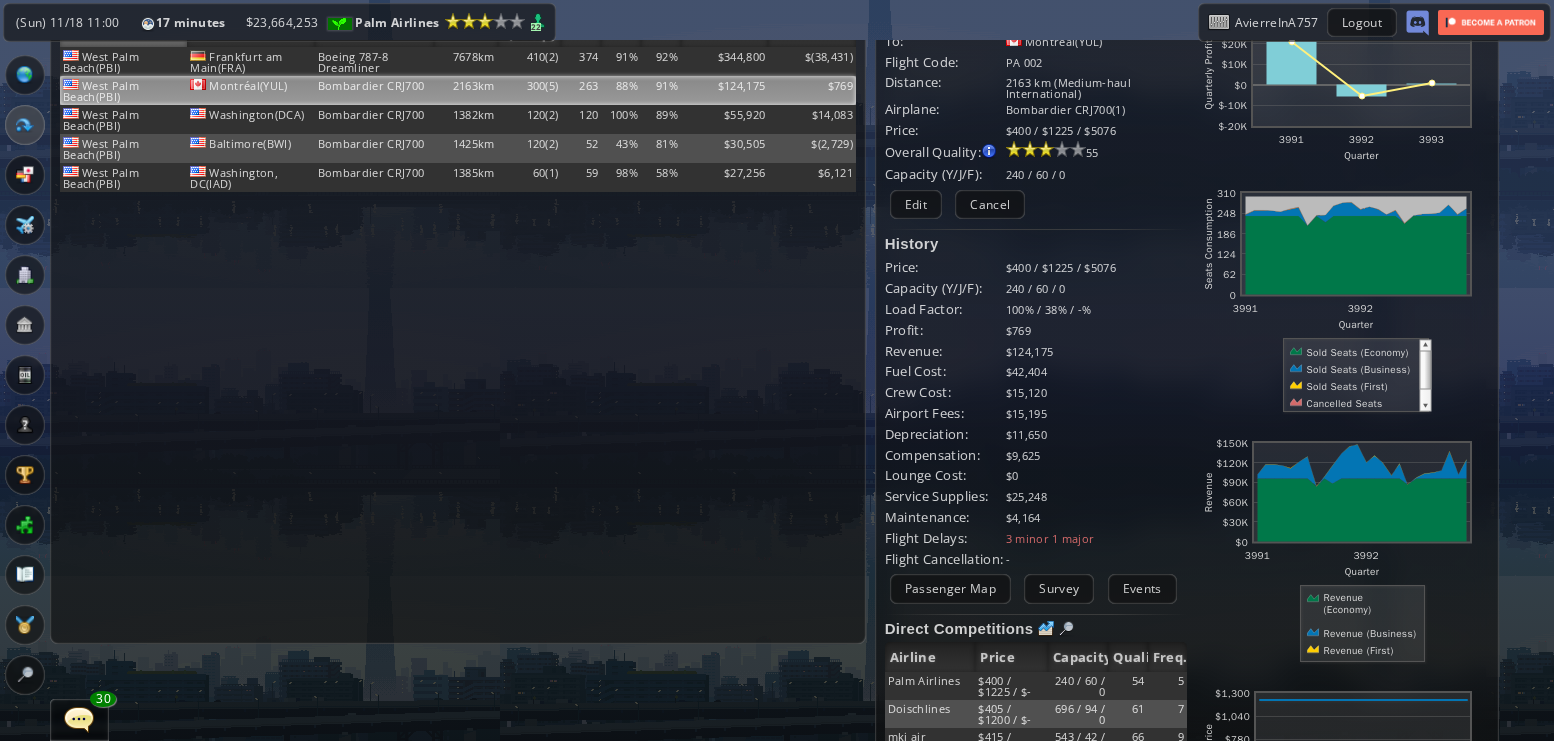 scroll, scrollTop: 71, scrollLeft: 0, axis: vertical 